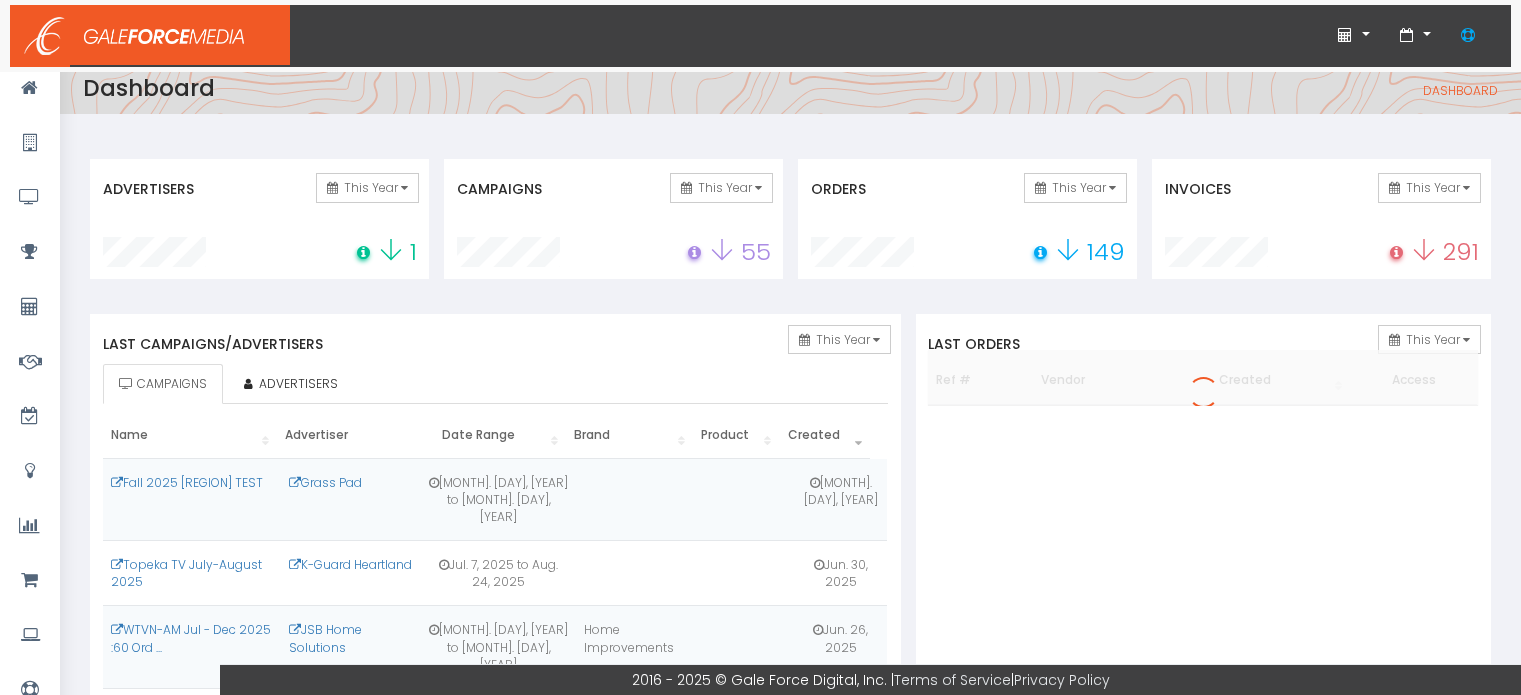 scroll, scrollTop: 0, scrollLeft: 0, axis: both 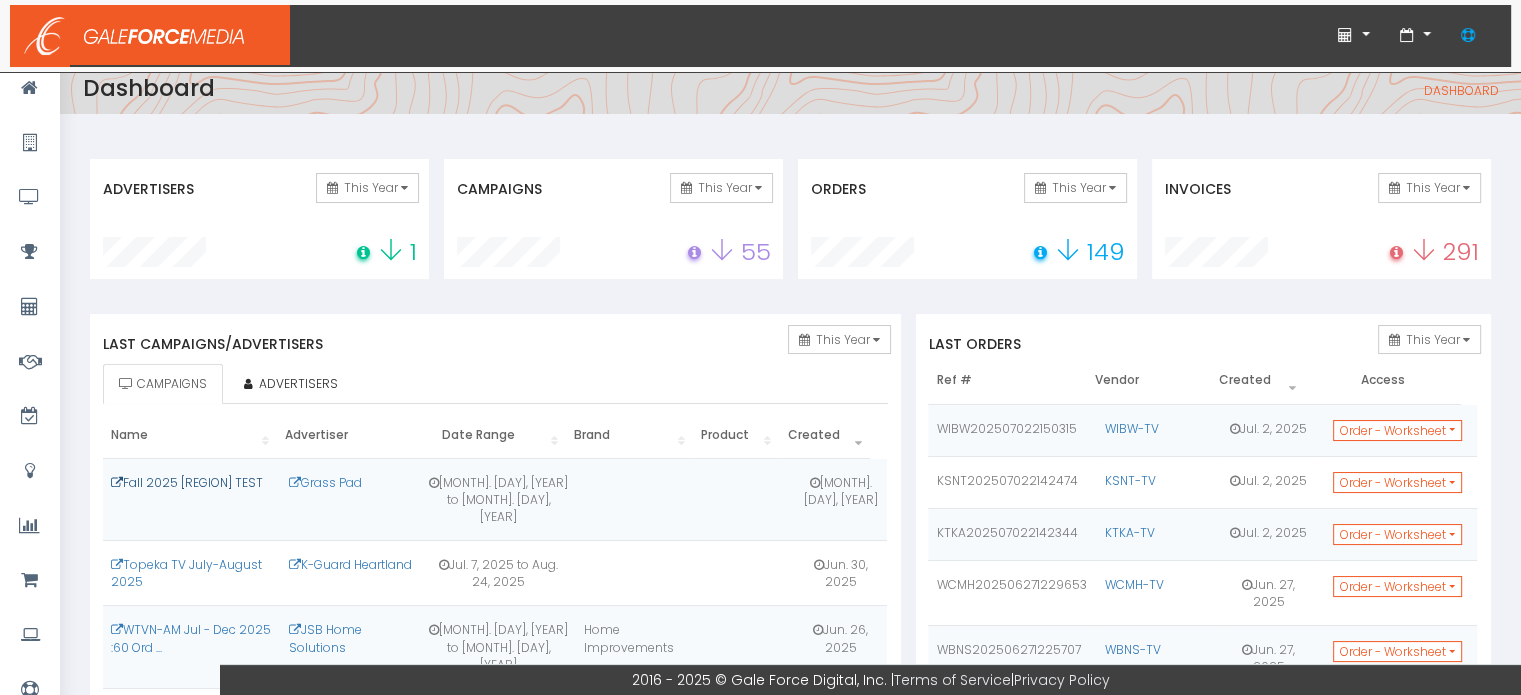 click on "Fall 2025 [REGION] TEST" at bounding box center (187, 482) 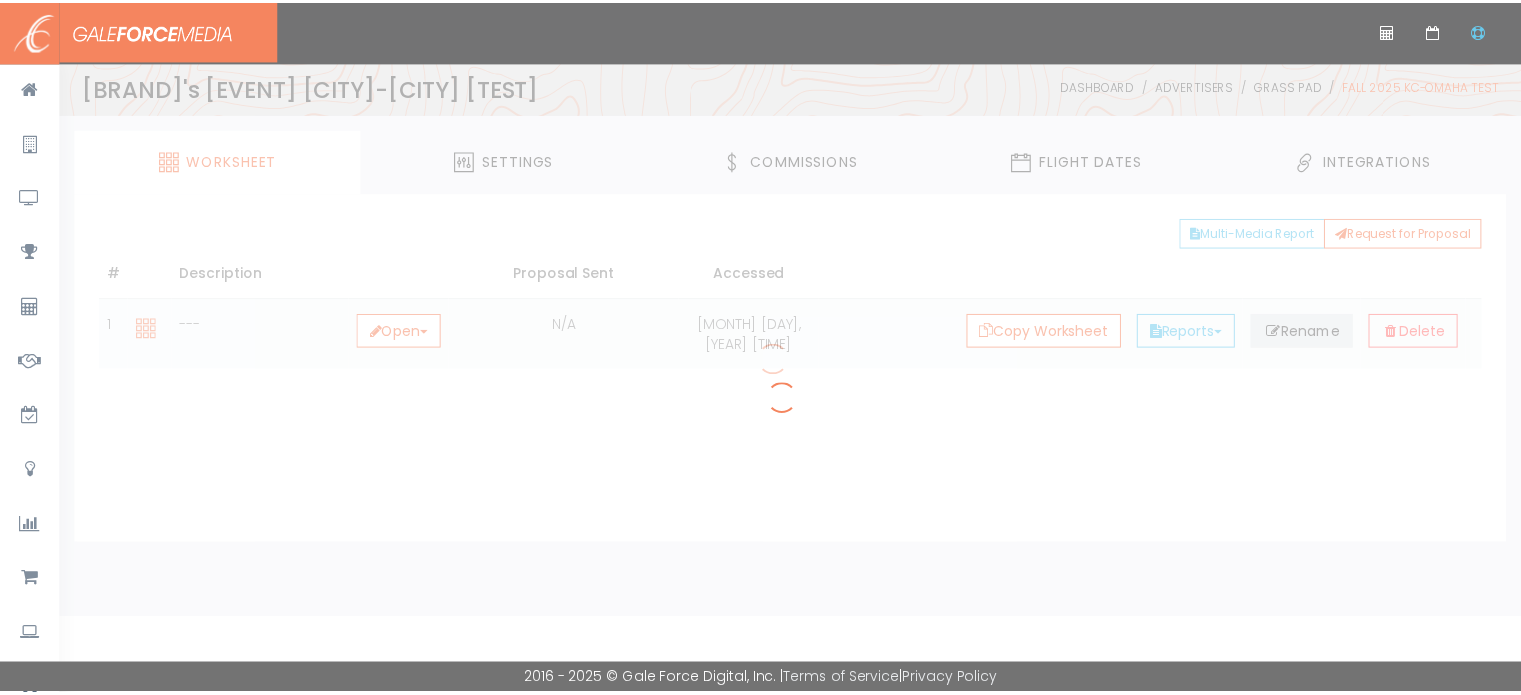 scroll, scrollTop: 0, scrollLeft: 0, axis: both 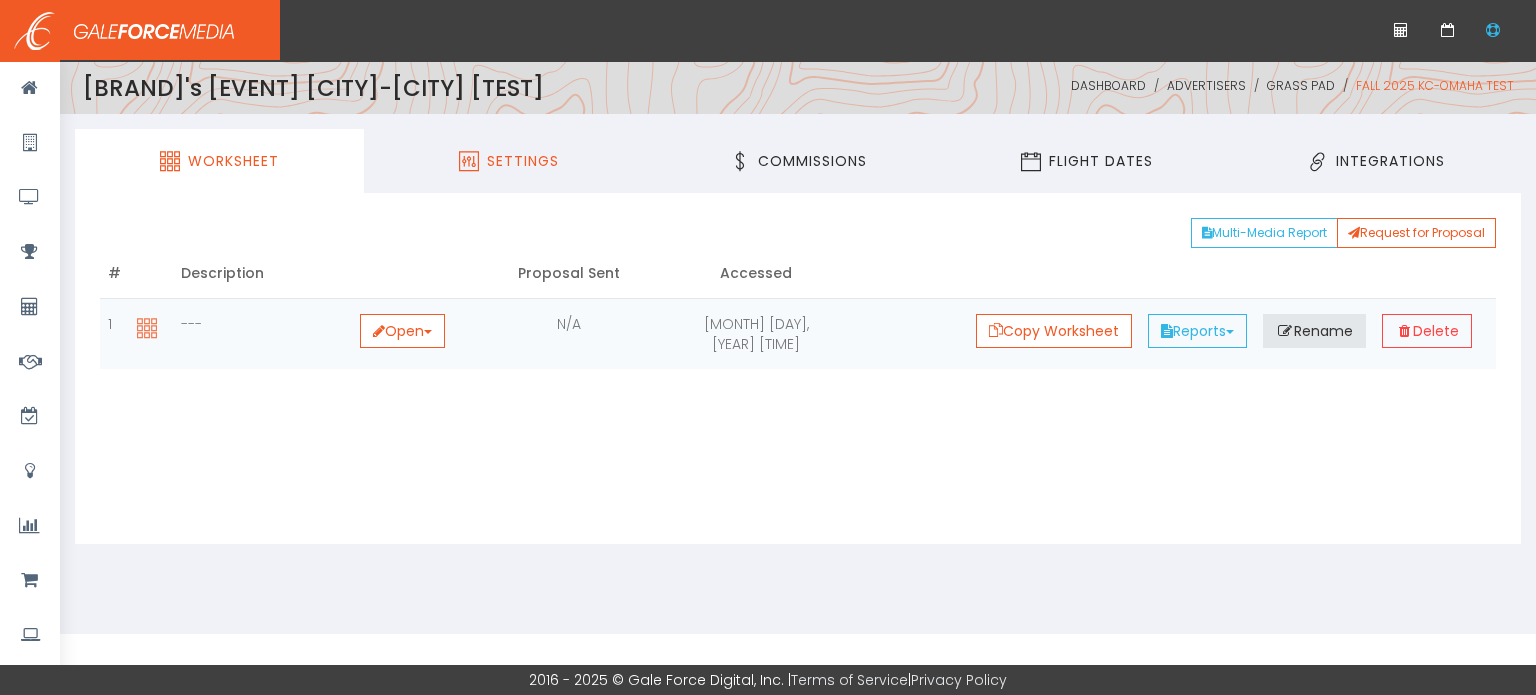 click on "Settings" at bounding box center (523, 161) 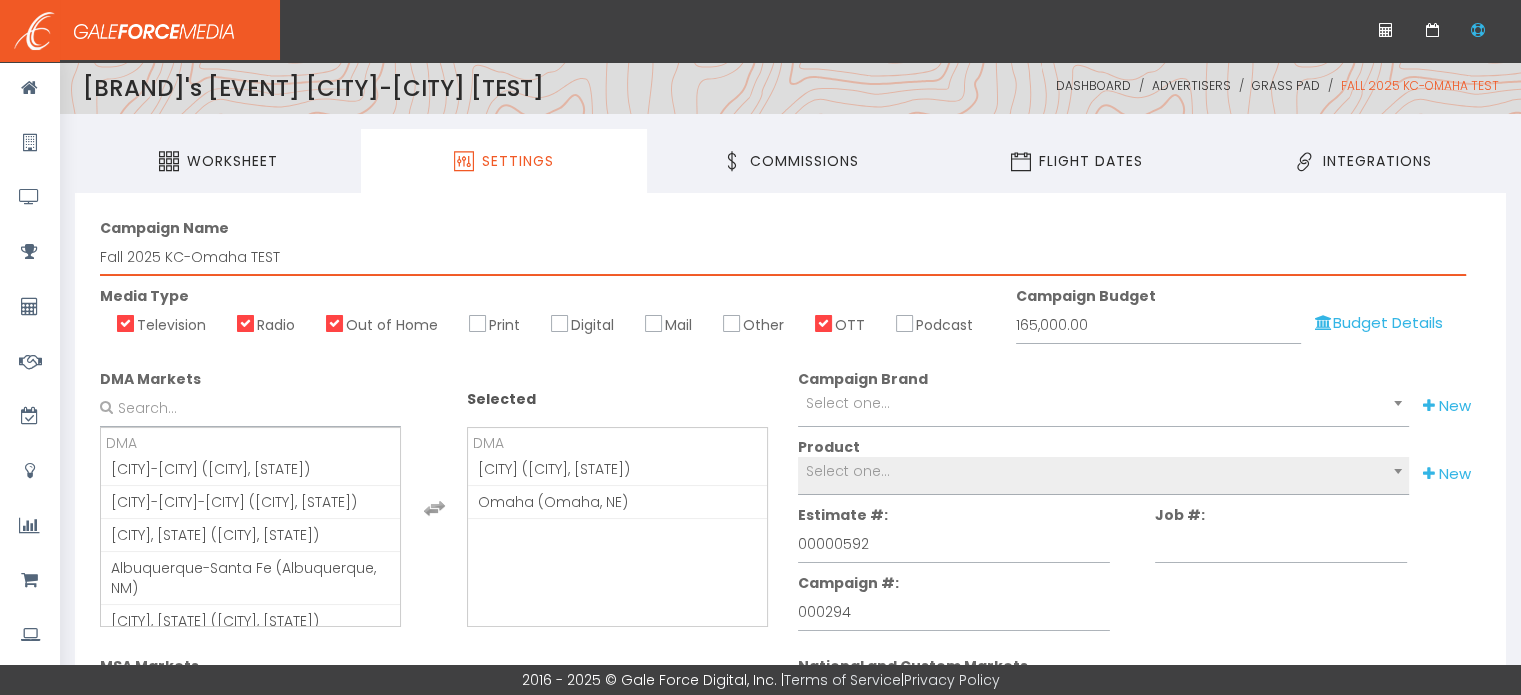 click on "Fall 2025 KC-Omaha TEST" at bounding box center [783, 257] 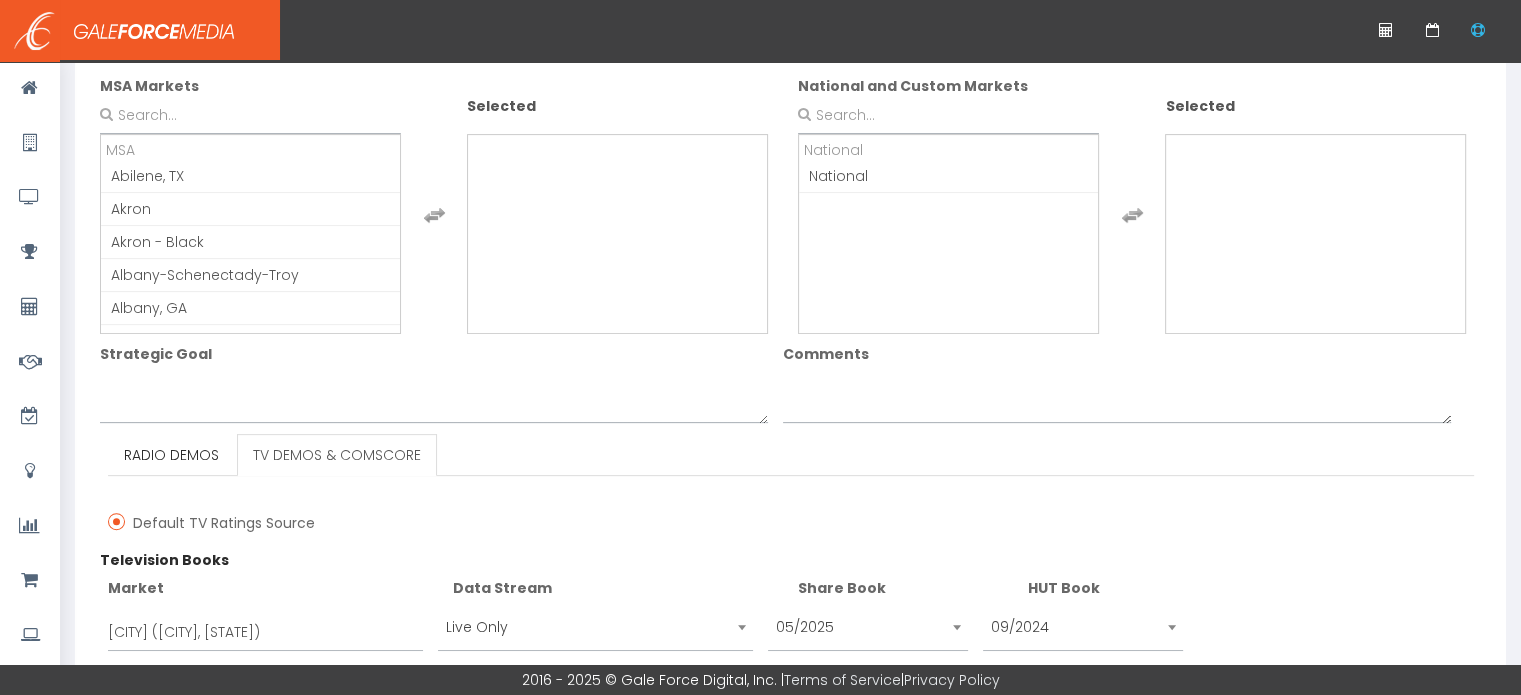 scroll, scrollTop: 756, scrollLeft: 0, axis: vertical 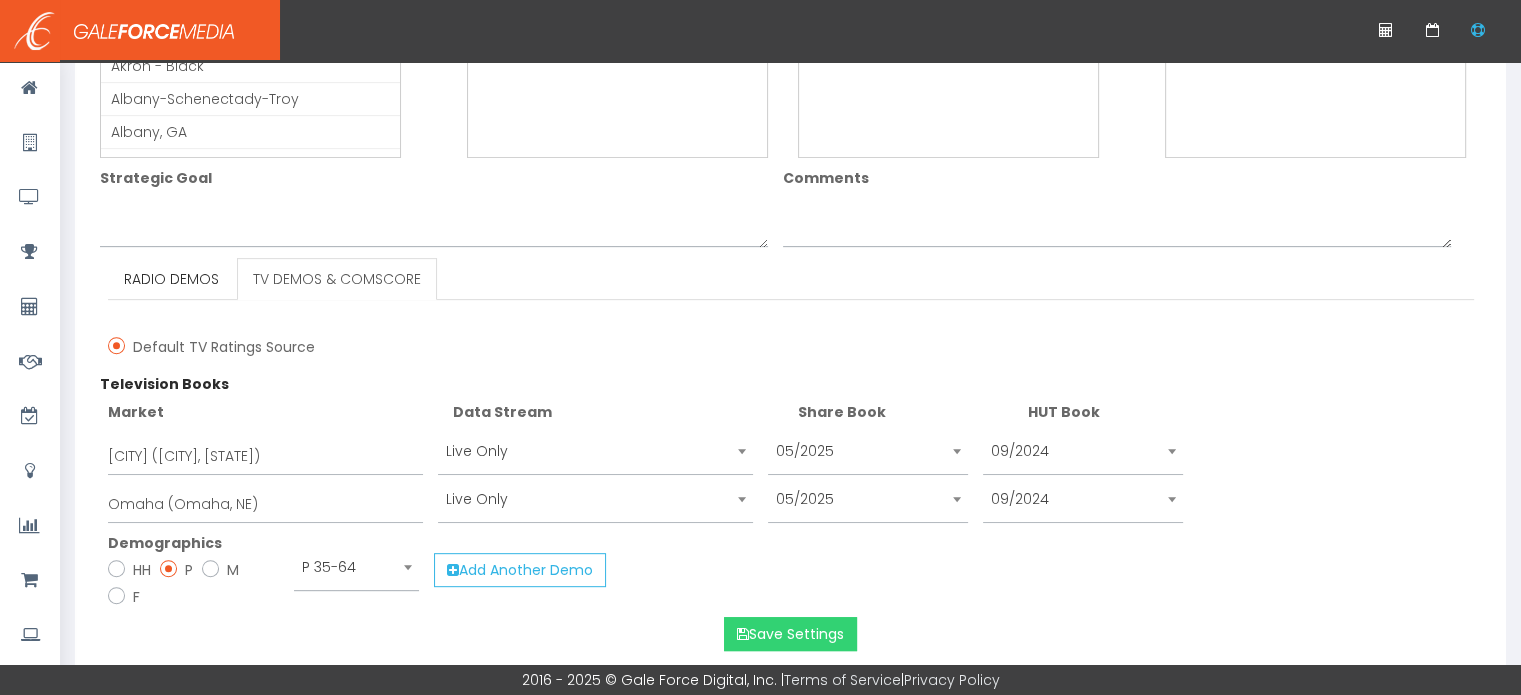 type on "Fall 2025 KC/Omaha Combined" 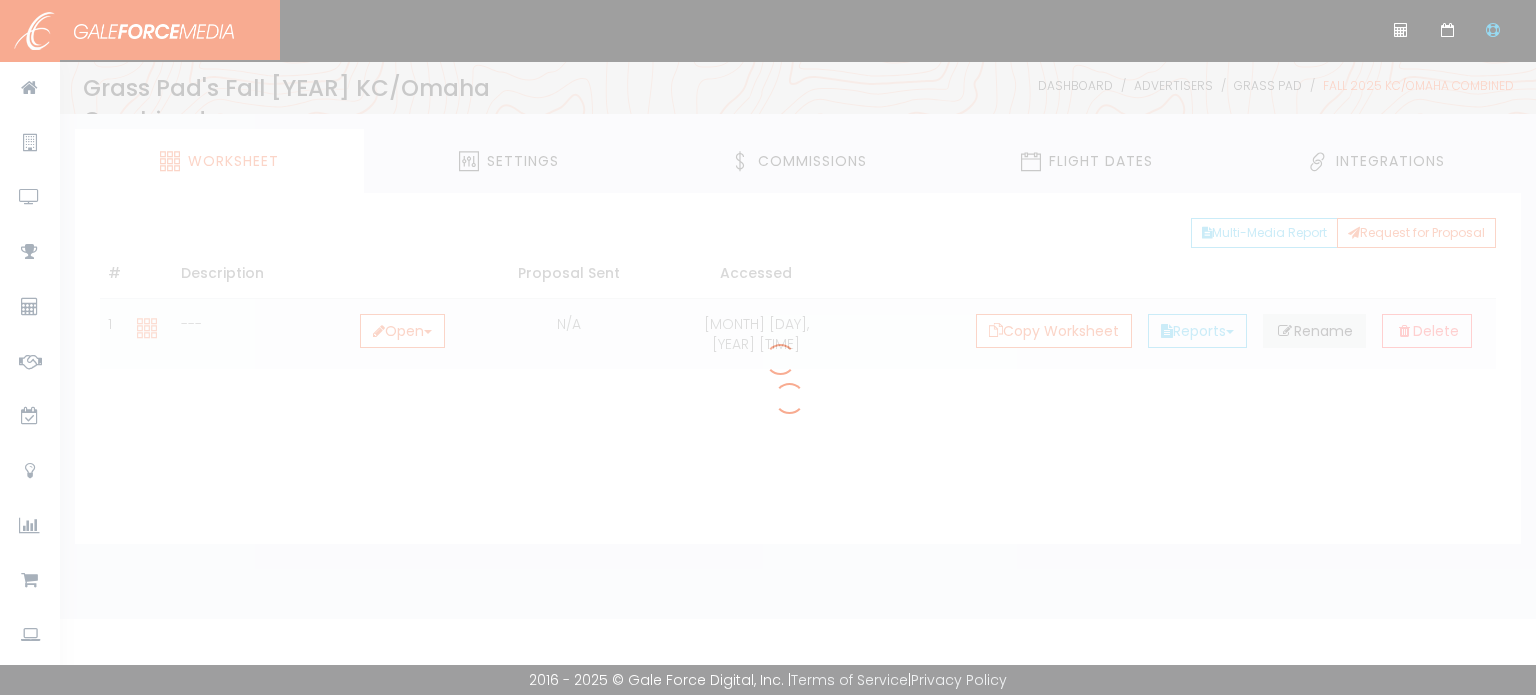 scroll, scrollTop: 0, scrollLeft: 0, axis: both 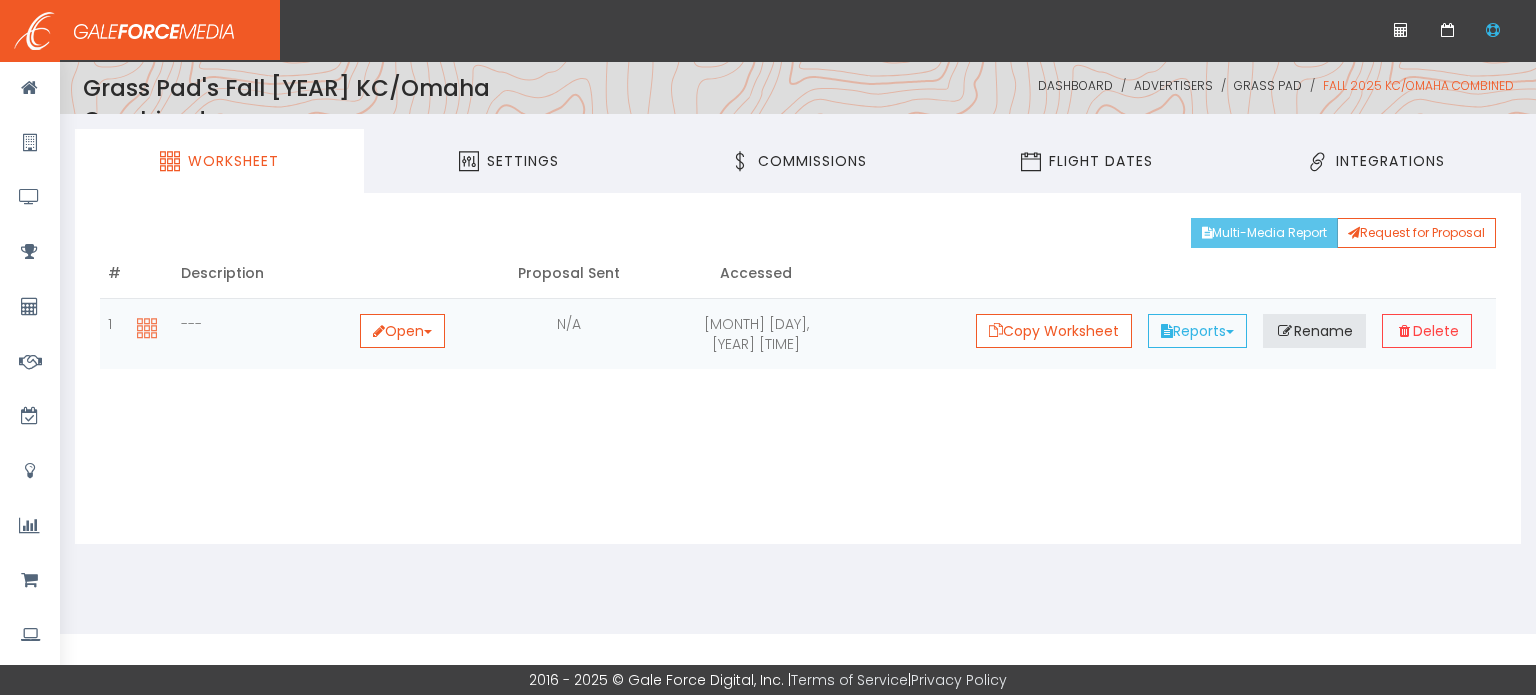 click on "Multi-Media Report" at bounding box center (1264, 233) 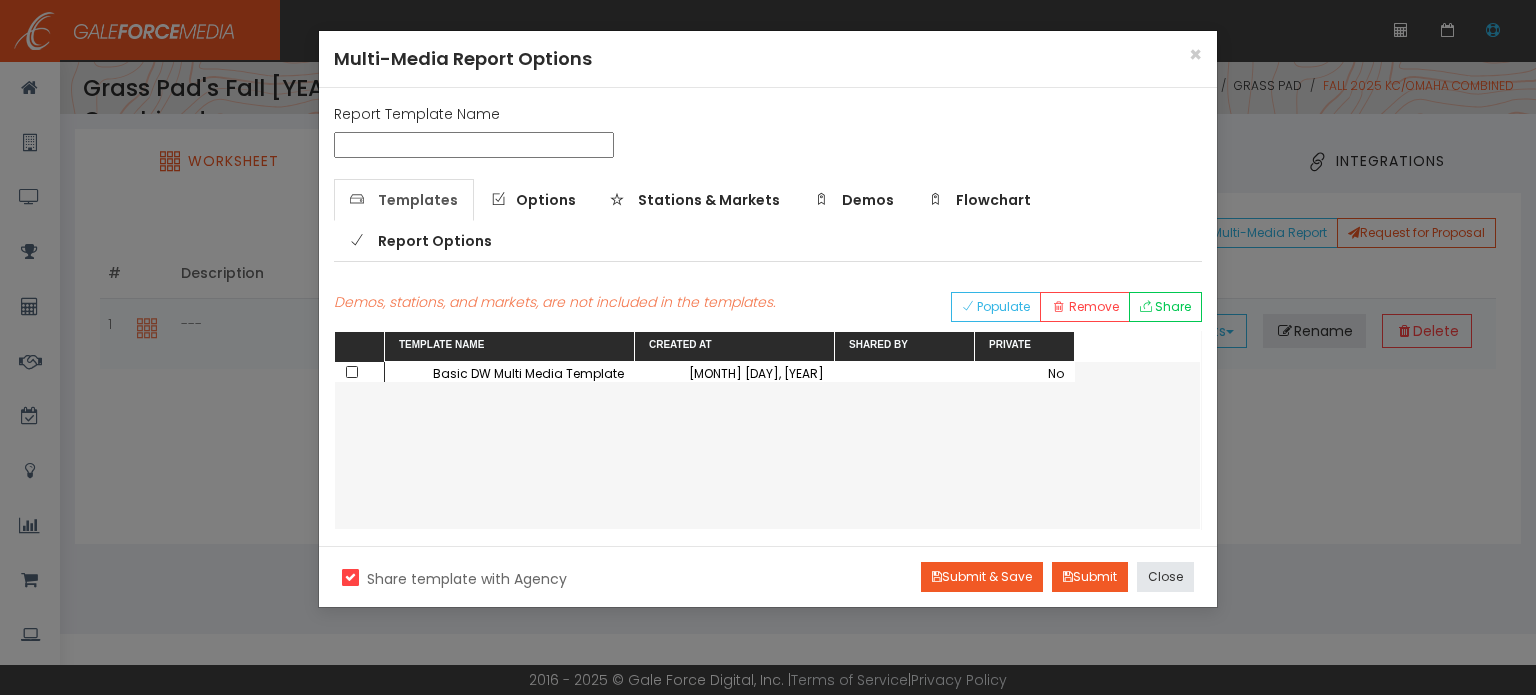 click at bounding box center (352, 372) 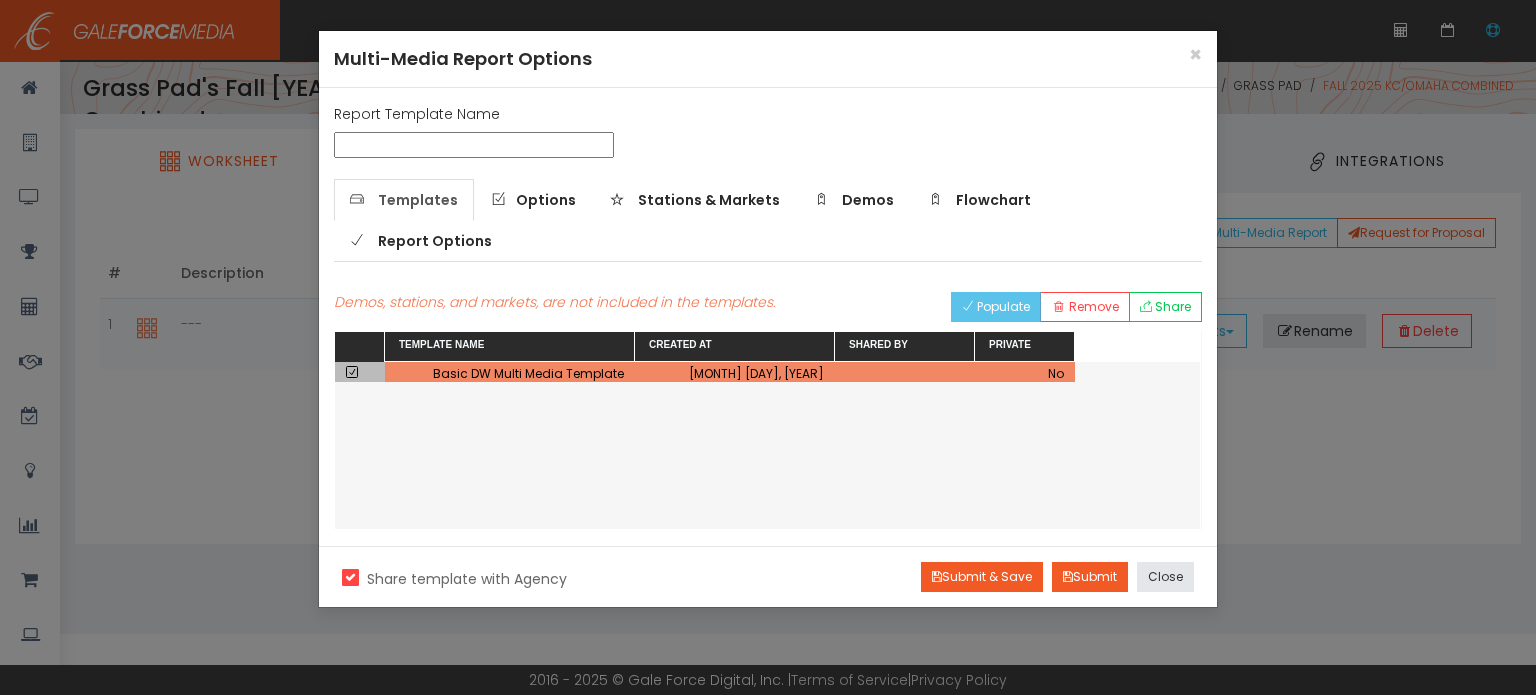 click on "Populate" at bounding box center [996, 307] 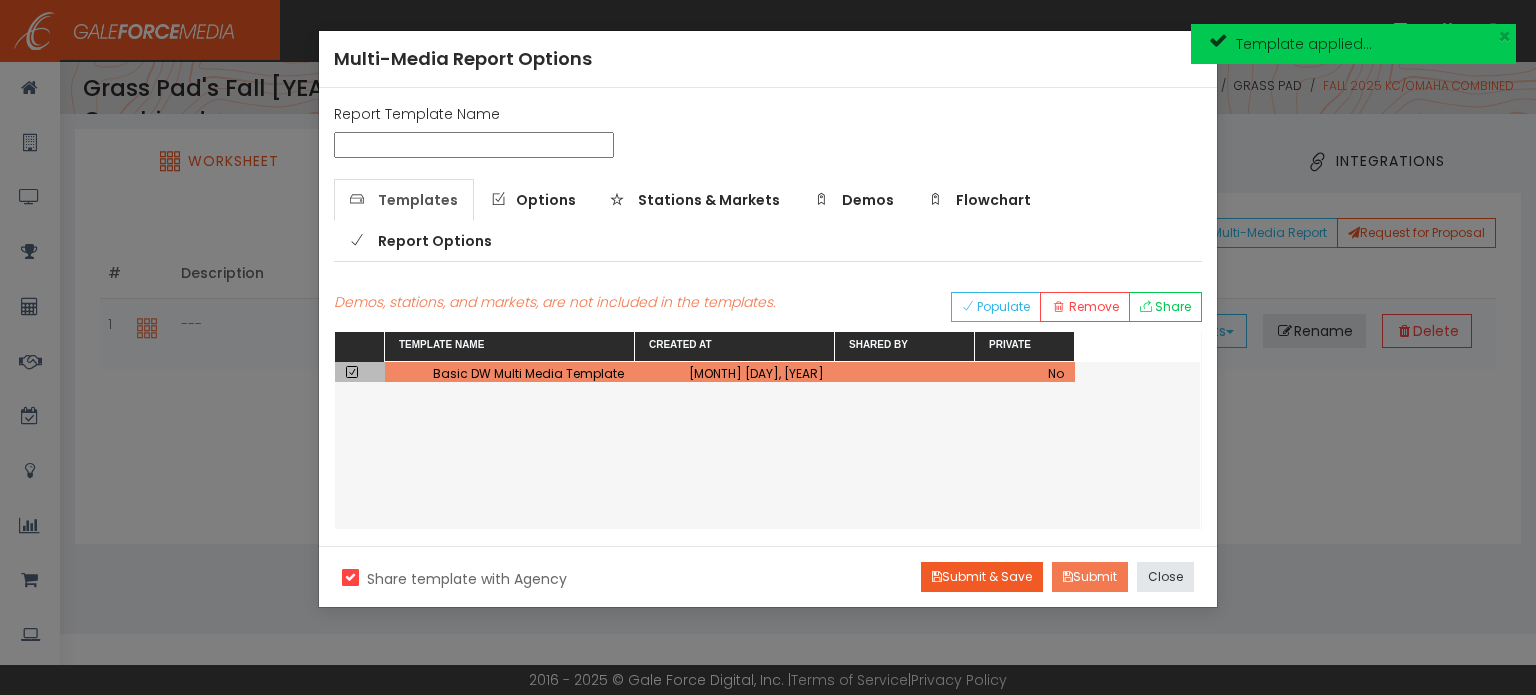 click on "Submit" at bounding box center (1090, 577) 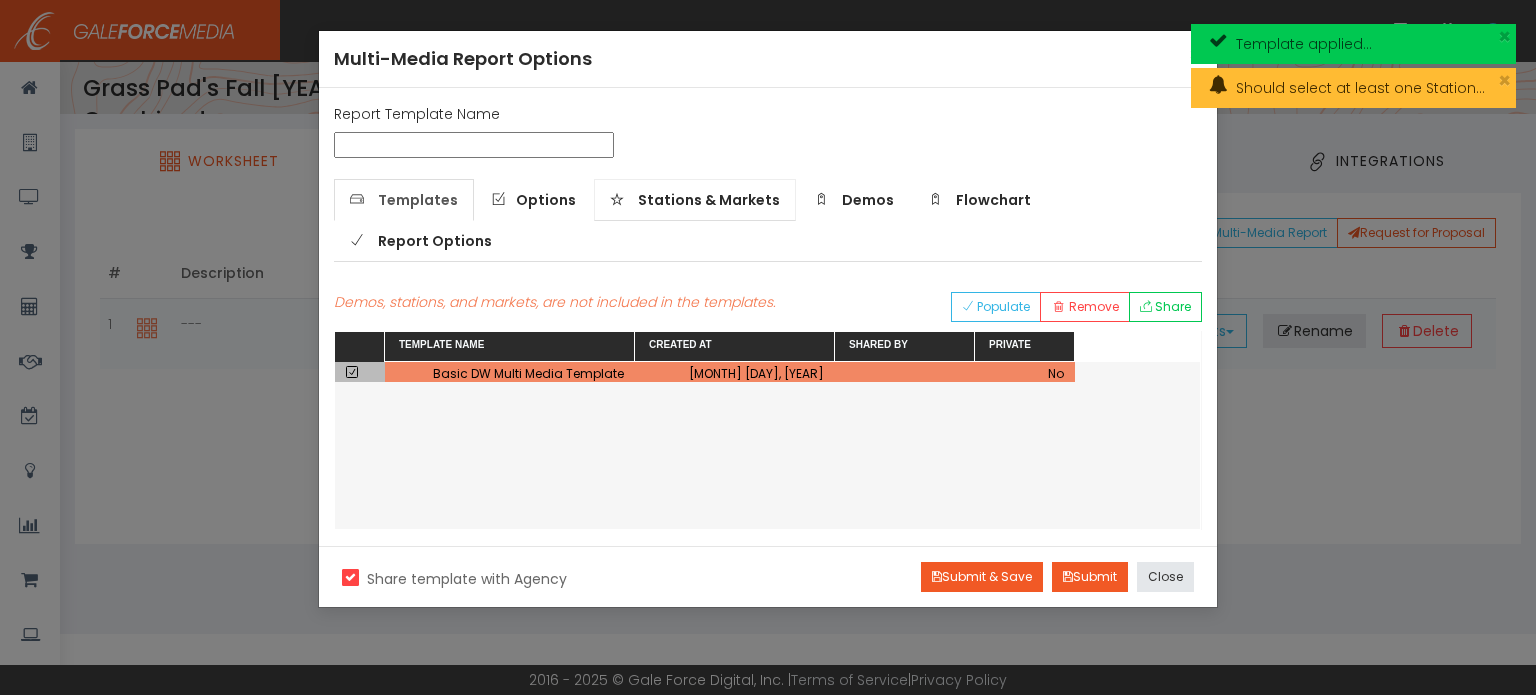 click on "Stations & Markets" at bounding box center (709, 200) 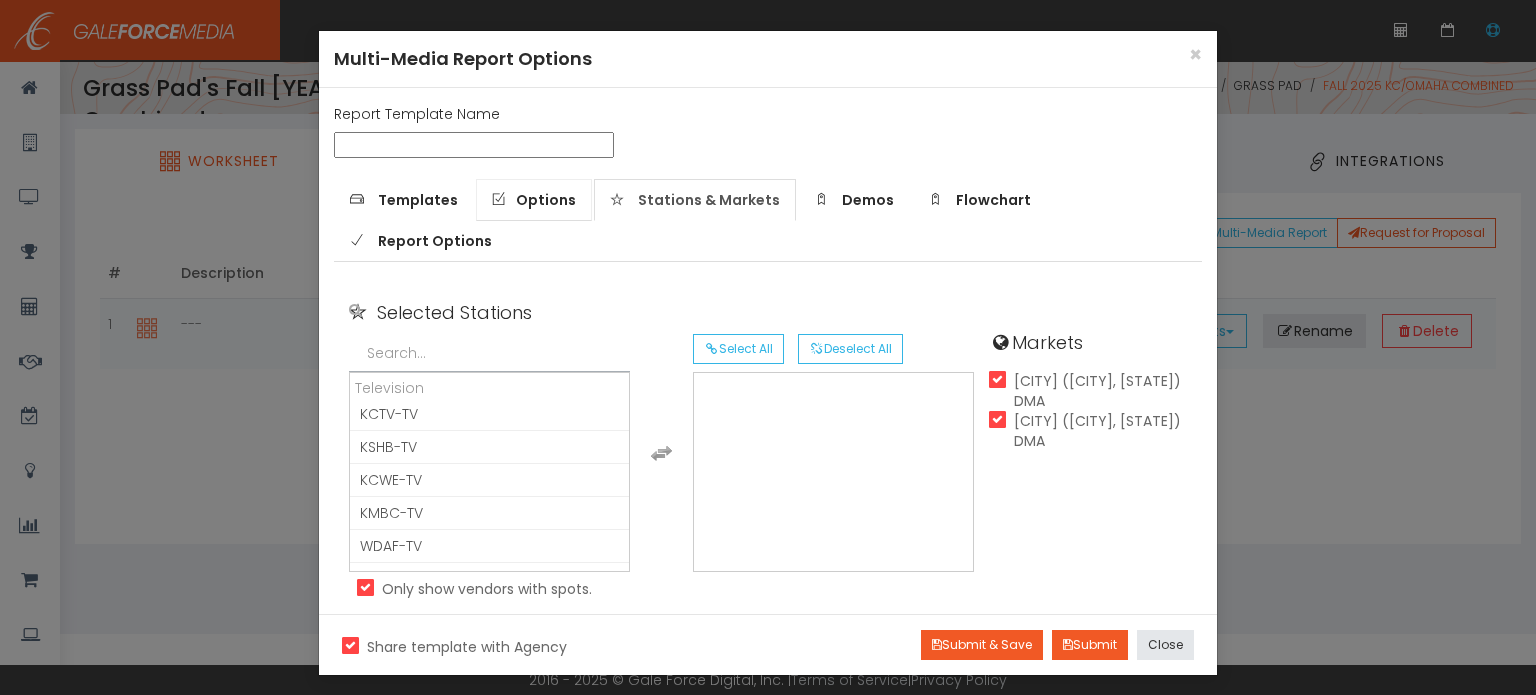 click on "Options" at bounding box center [546, 200] 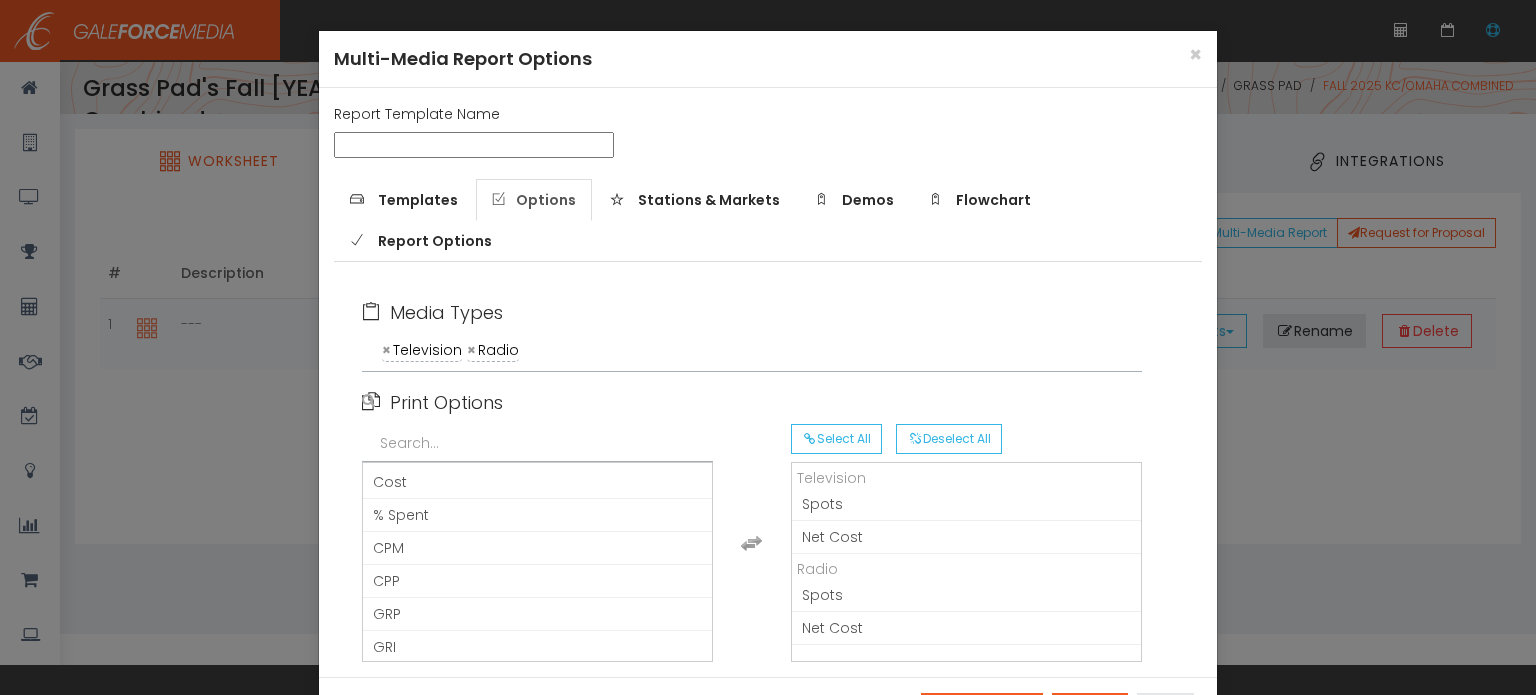scroll, scrollTop: 0, scrollLeft: 0, axis: both 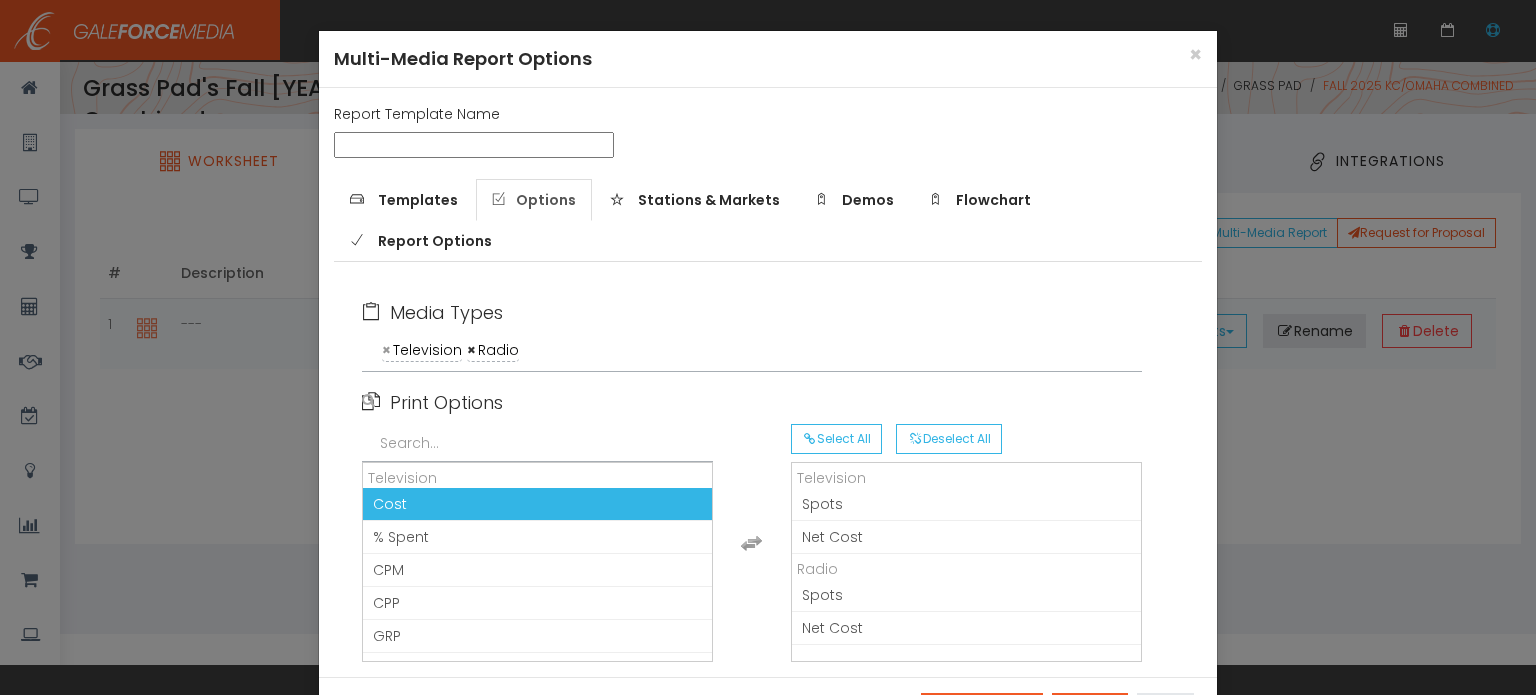 click on "×" at bounding box center (471, 350) 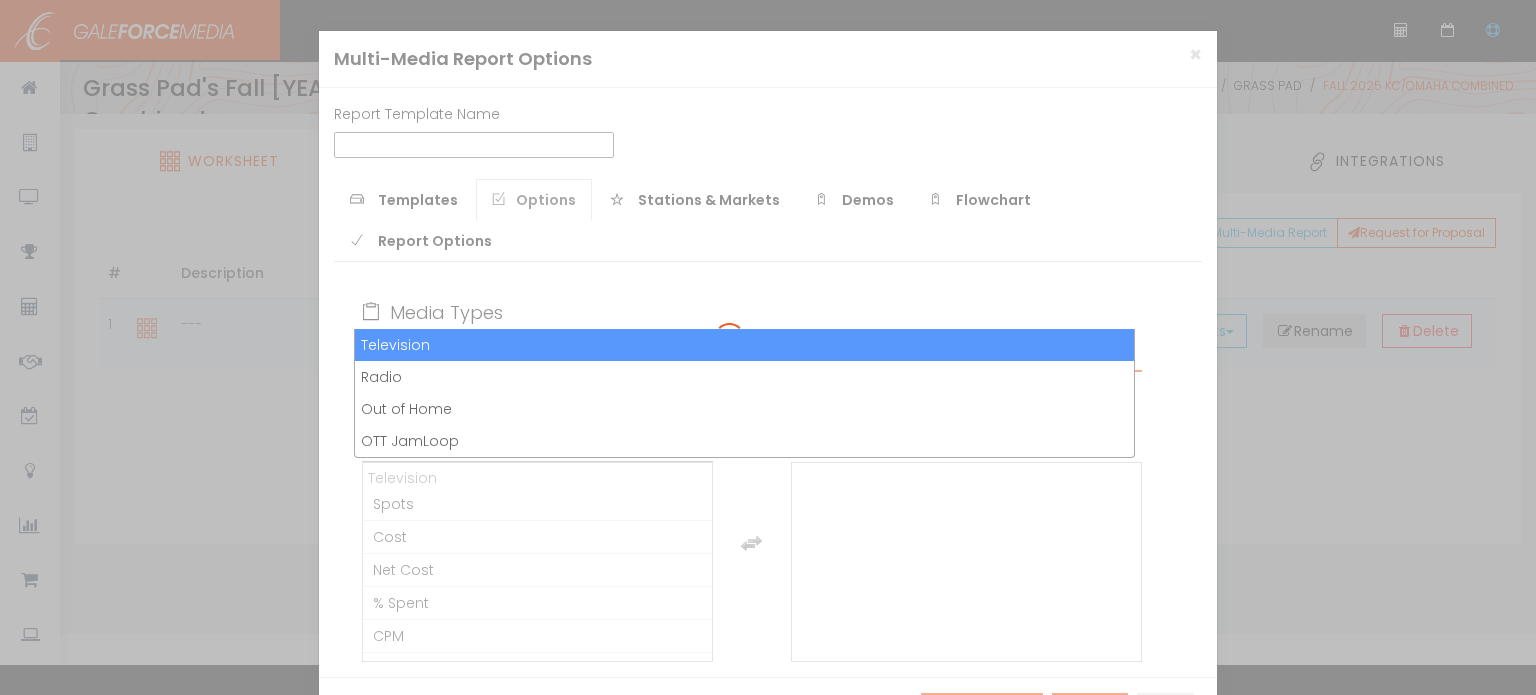 scroll, scrollTop: 21, scrollLeft: 0, axis: vertical 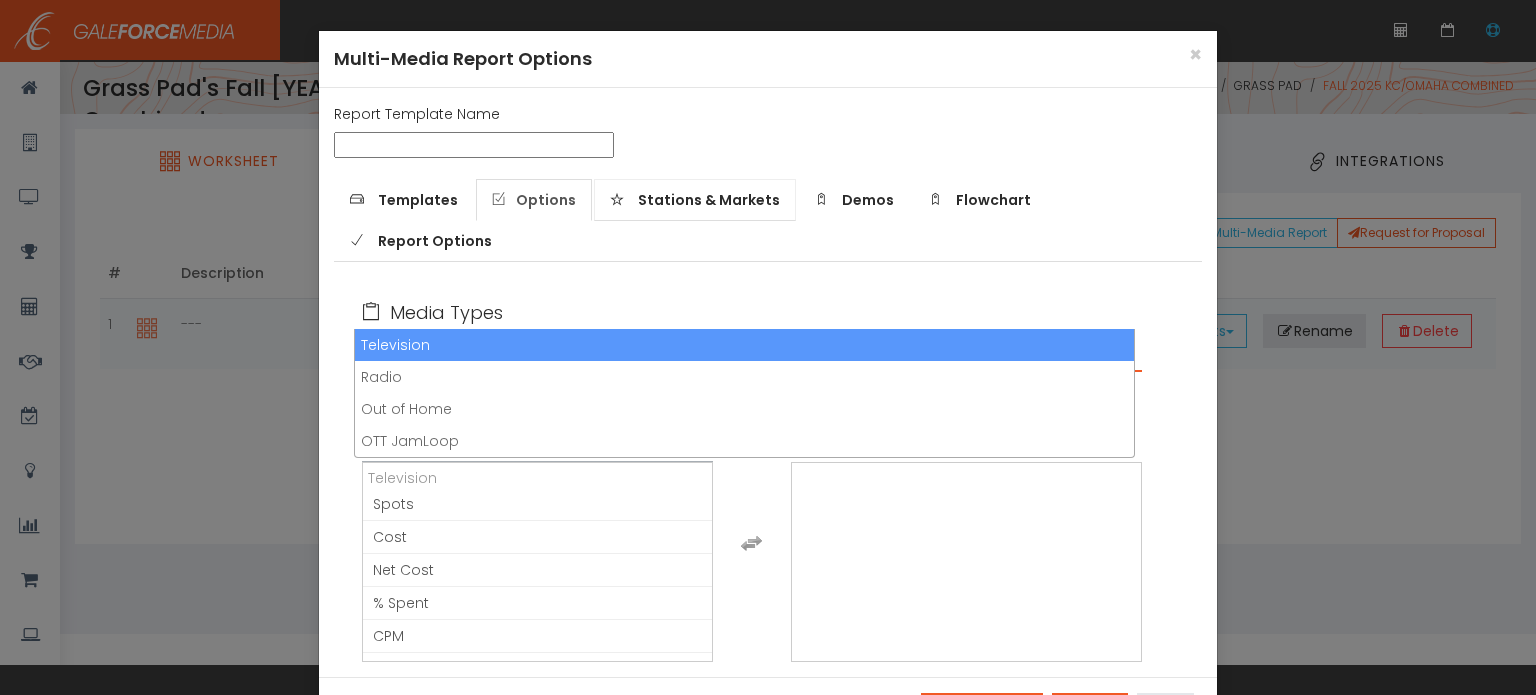 drag, startPoint x: 464, startPoint y: 307, endPoint x: 647, endPoint y: 183, distance: 221.05429 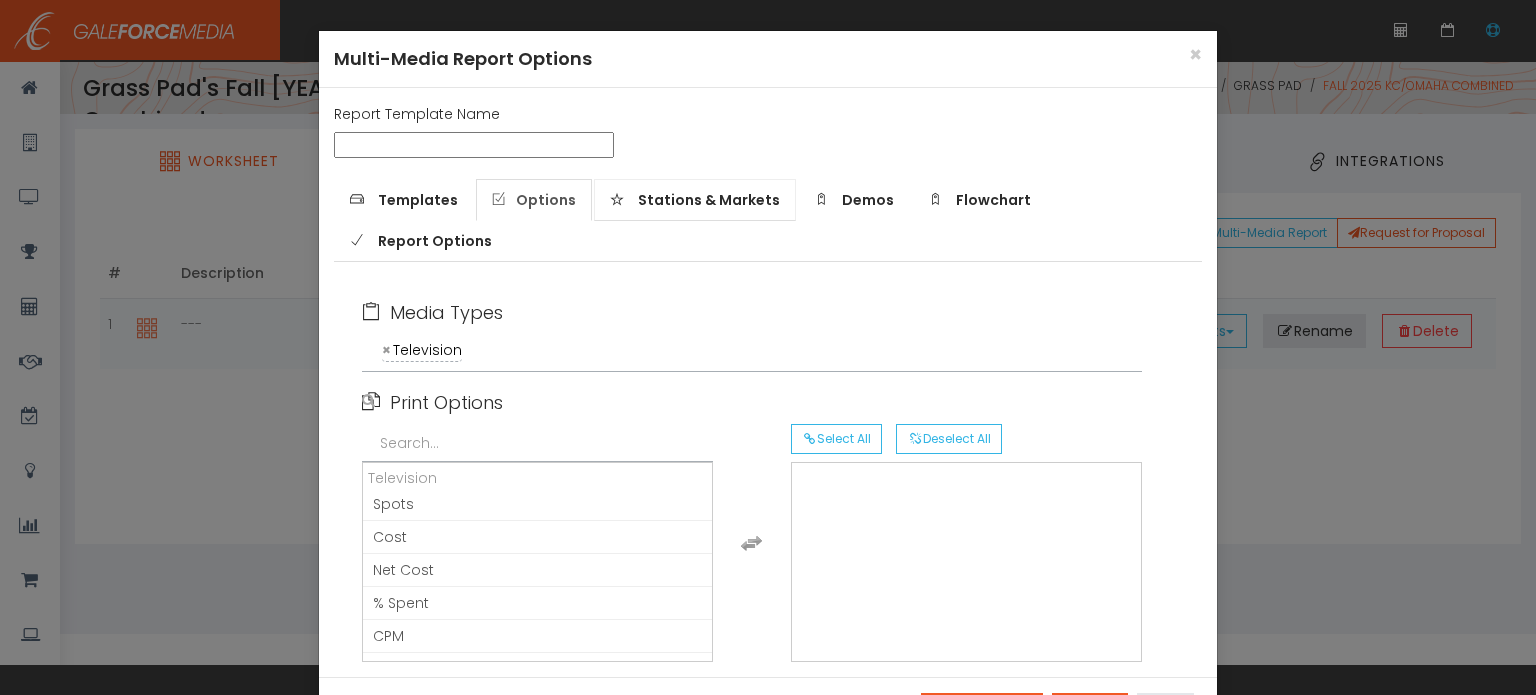 click on "Stations & Markets" at bounding box center [709, 200] 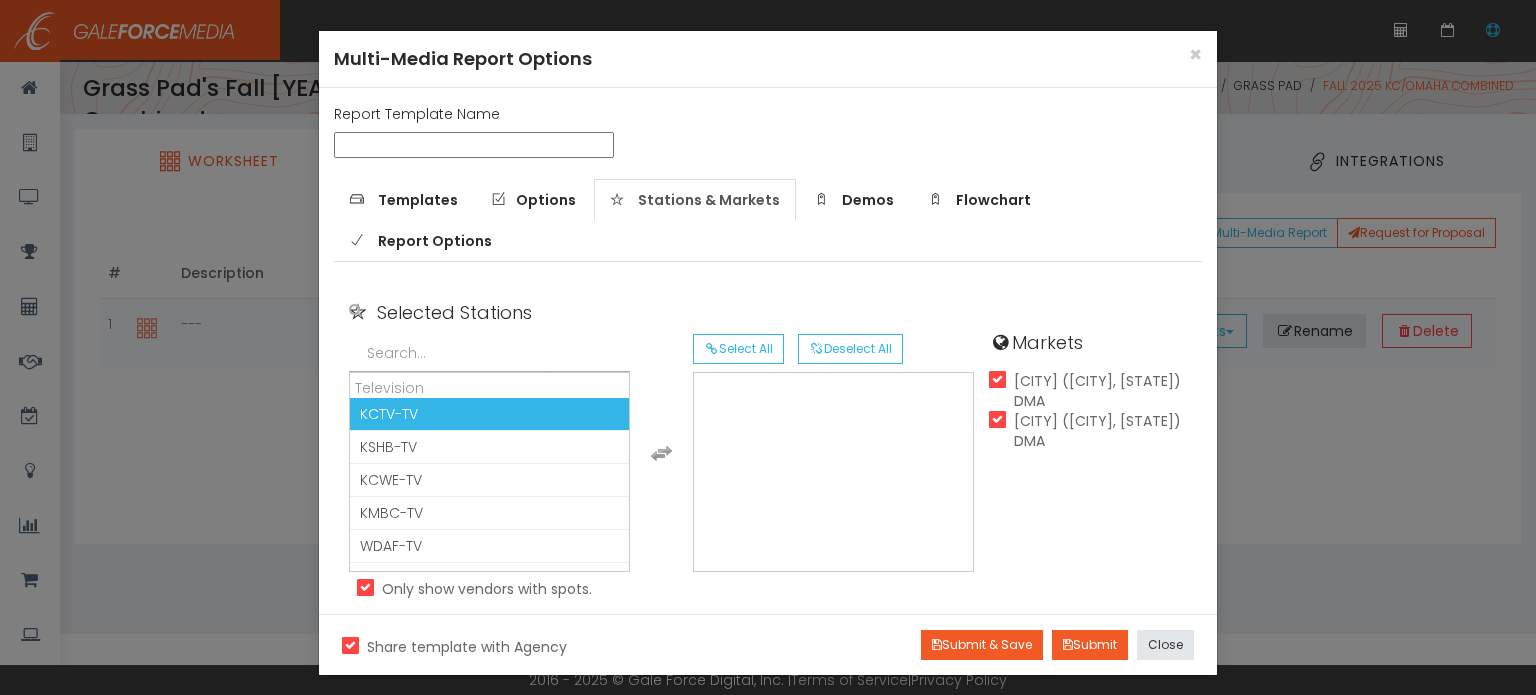 click on "KCTV-TV" at bounding box center (489, 414) 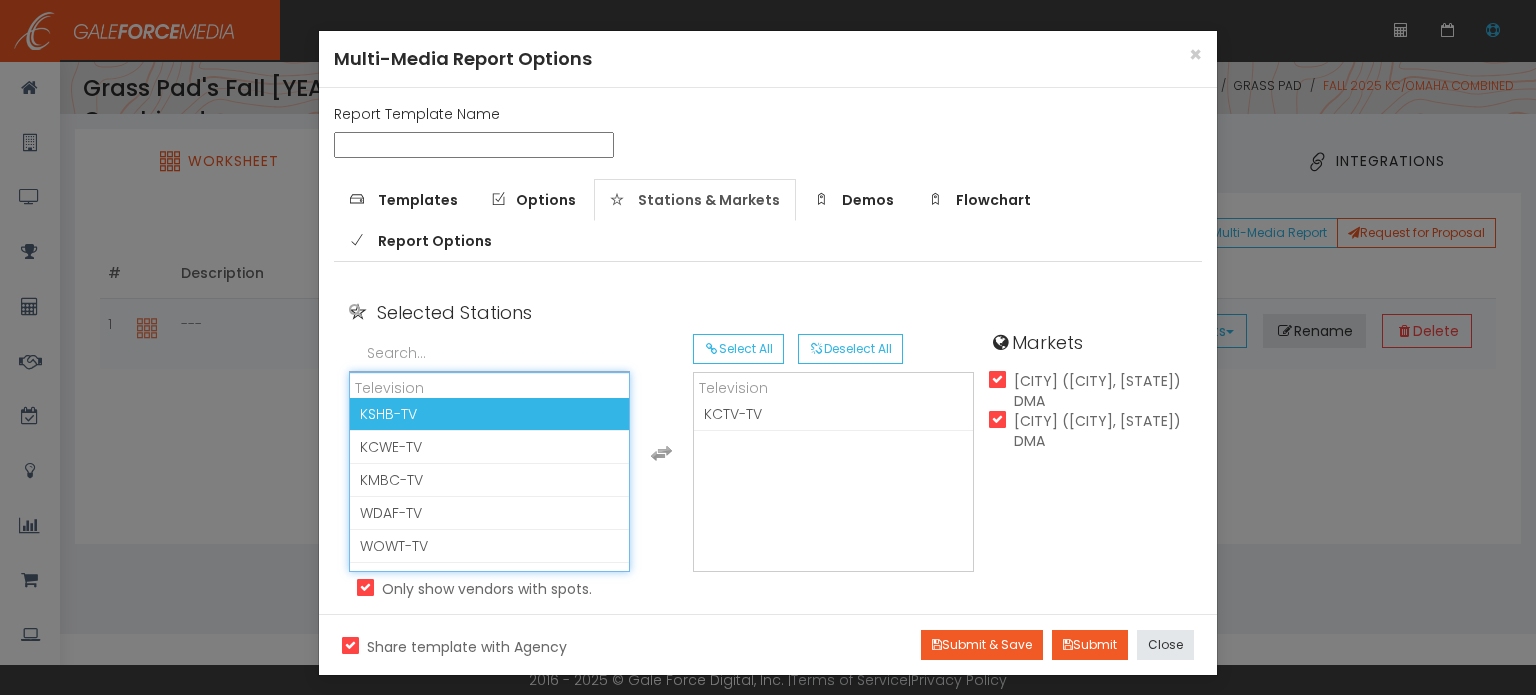 click on "KSHB-TV" at bounding box center [489, 414] 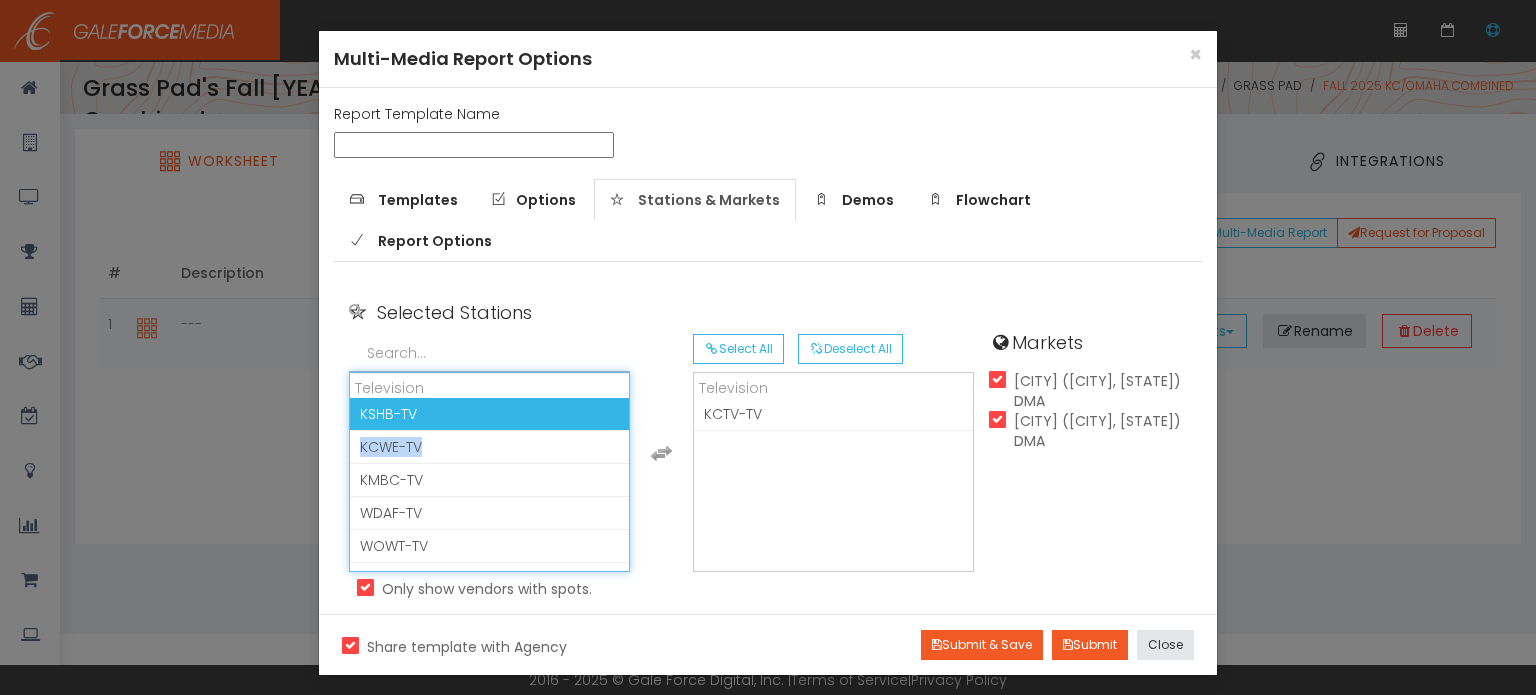 click on "KCWE-TV" at bounding box center [391, 447] 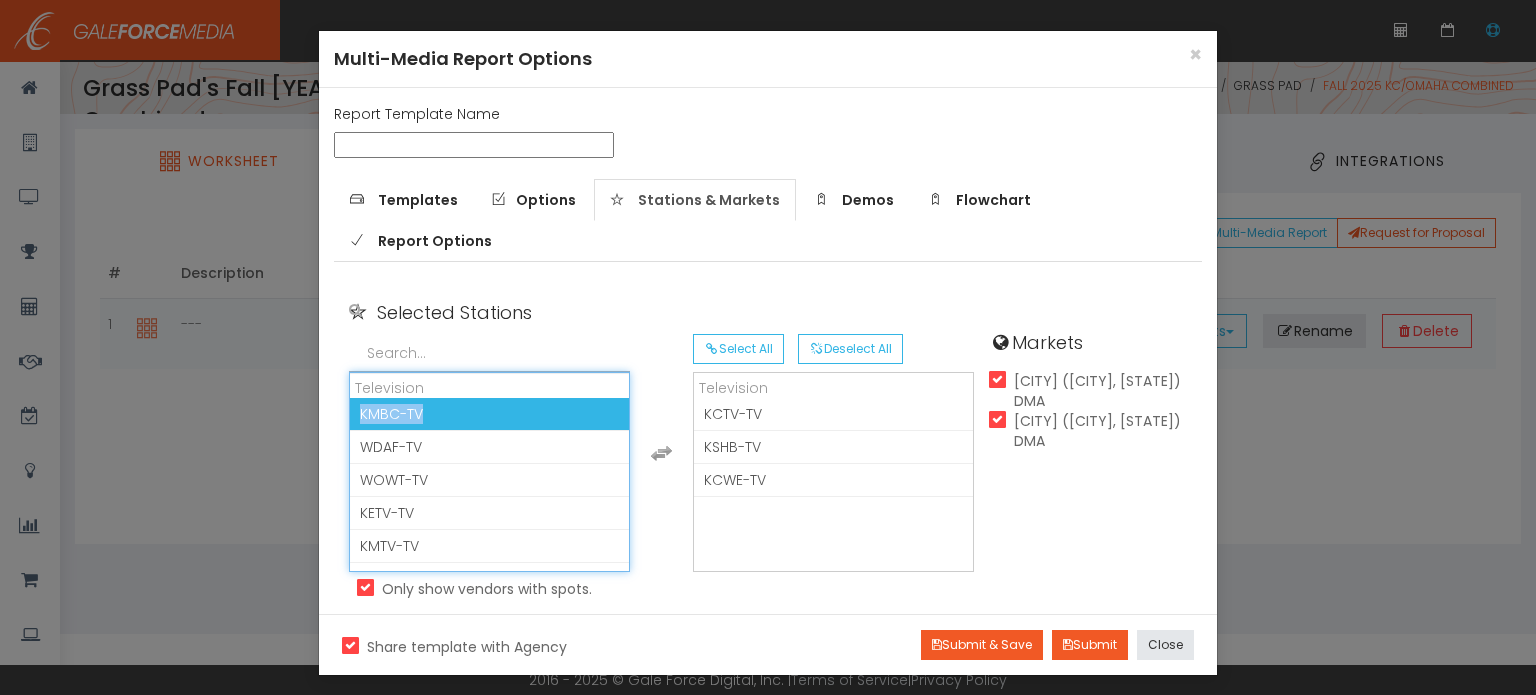 click on "KMBC-TV" at bounding box center (391, 414) 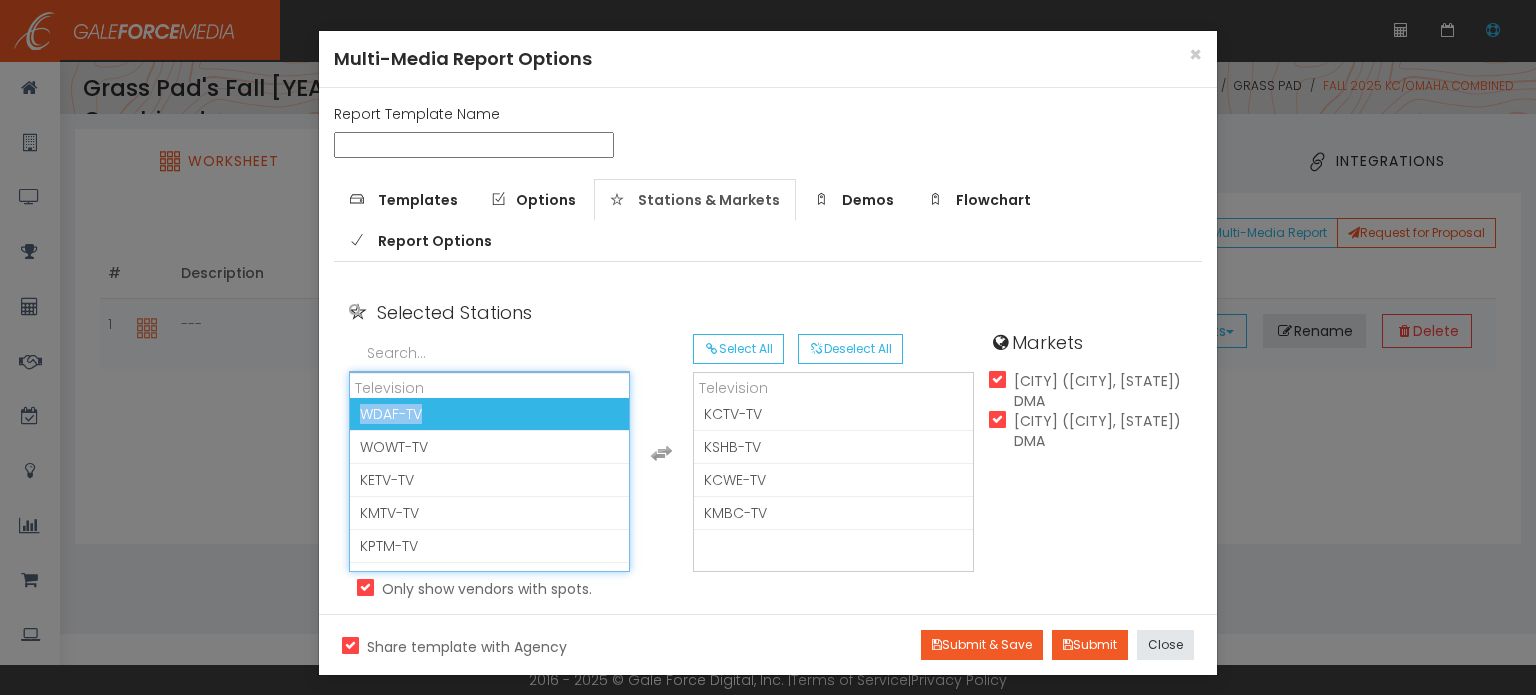 click on "WDAF-TV" at bounding box center (391, 414) 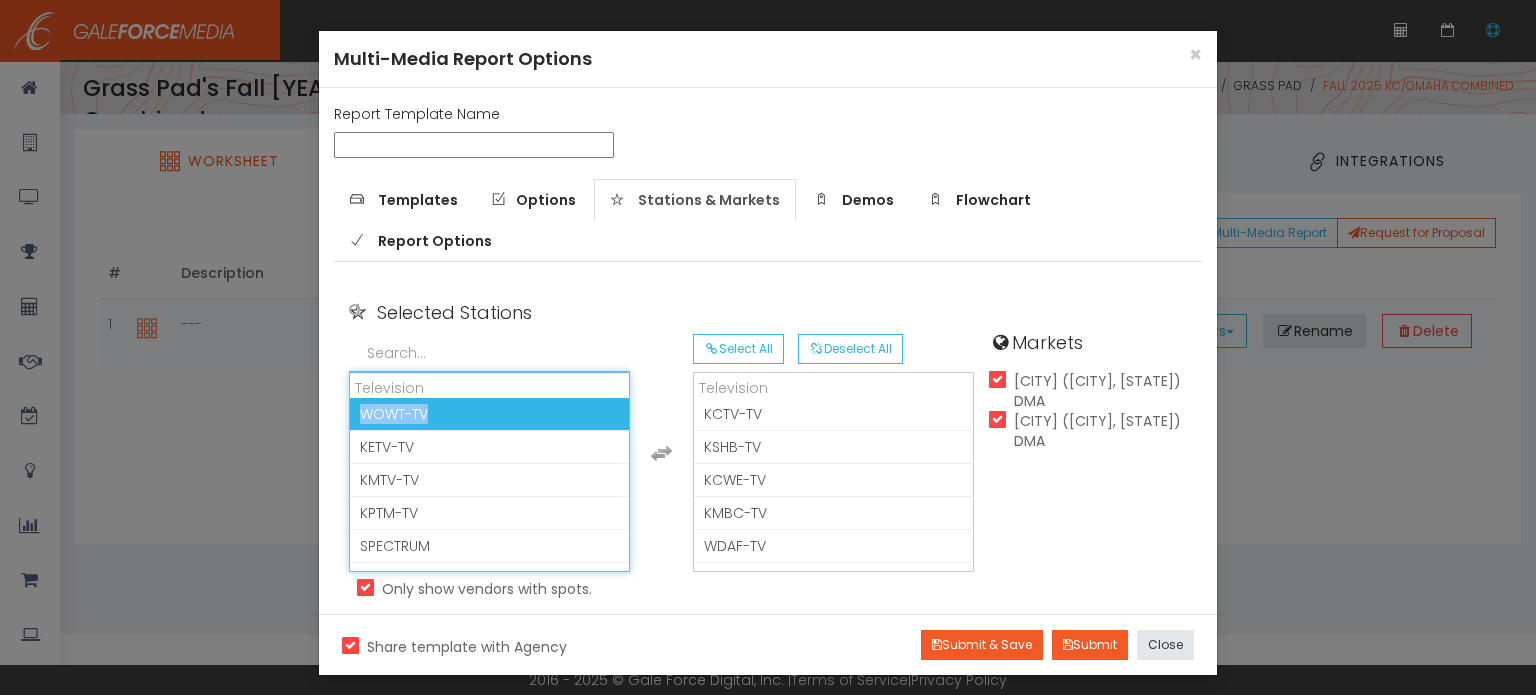 click on "WOWT-TV" at bounding box center [394, 414] 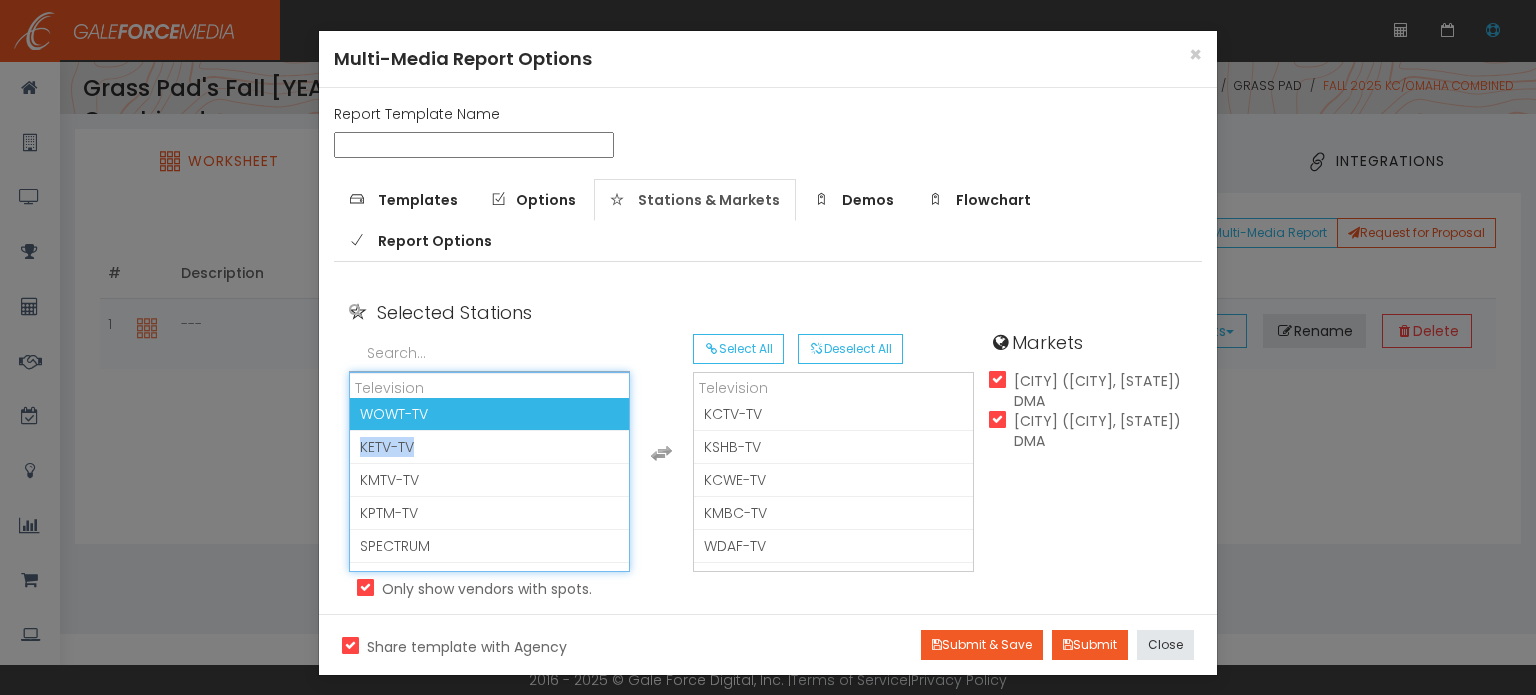 click on "KETV-TV" at bounding box center [489, 447] 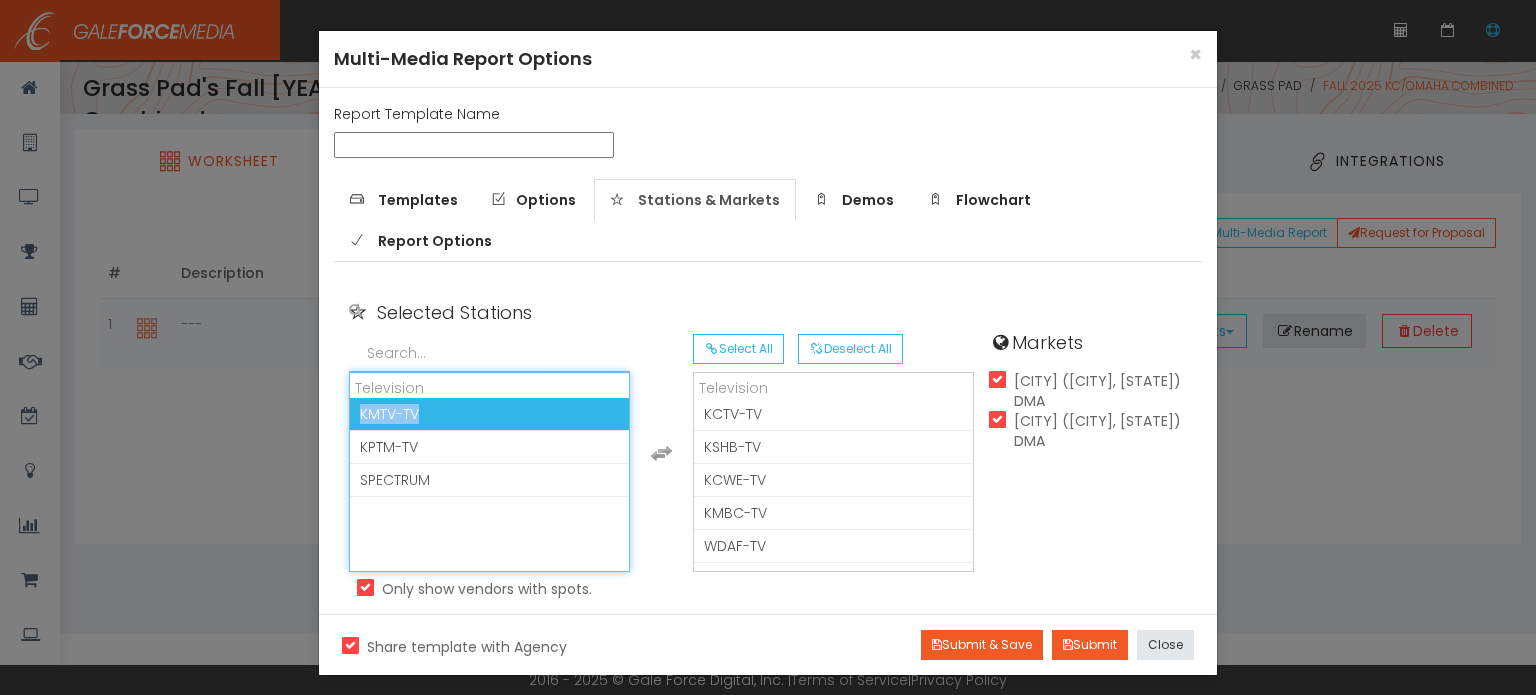 click on "KMTV-TV" at bounding box center [489, 414] 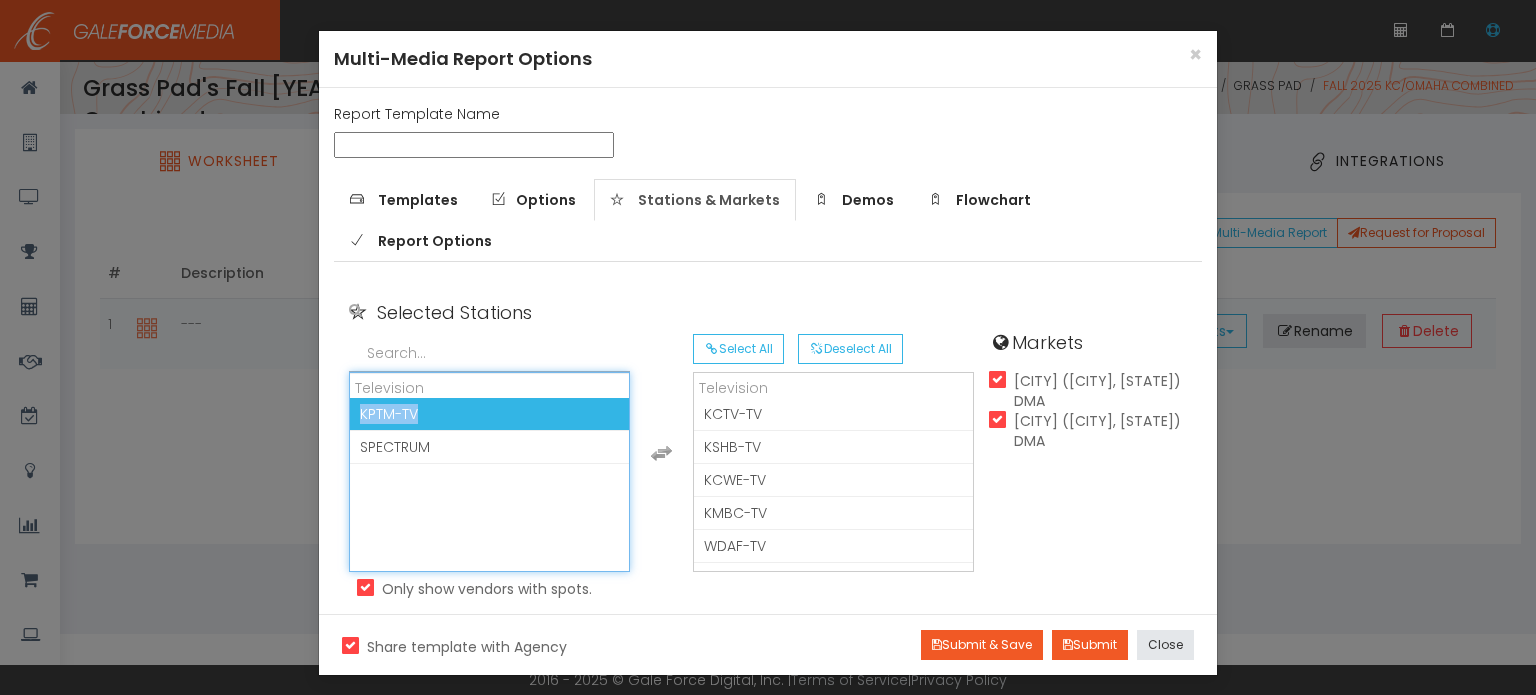 click on "KPTM-TV" at bounding box center (489, 414) 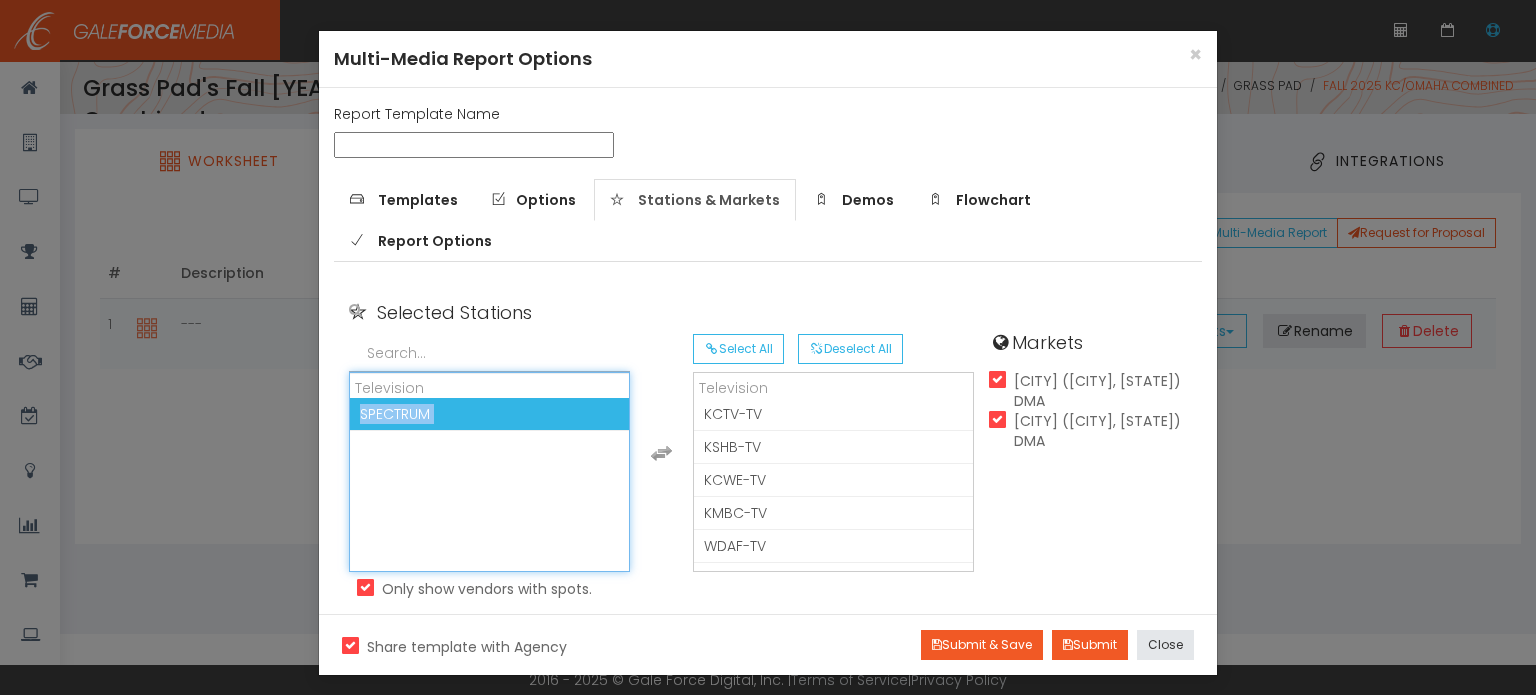 click on "SPECTRUM" at bounding box center (395, 414) 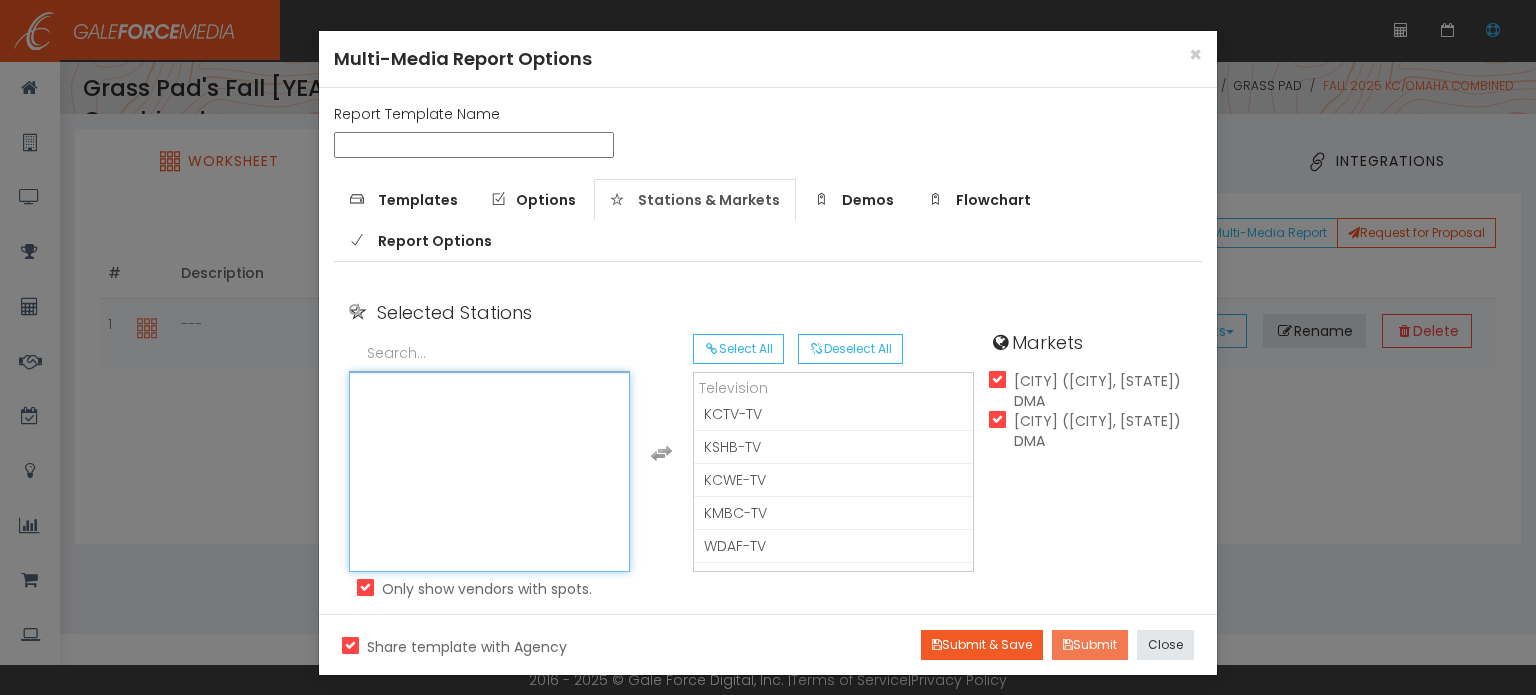 click on "Submit" at bounding box center (1090, 645) 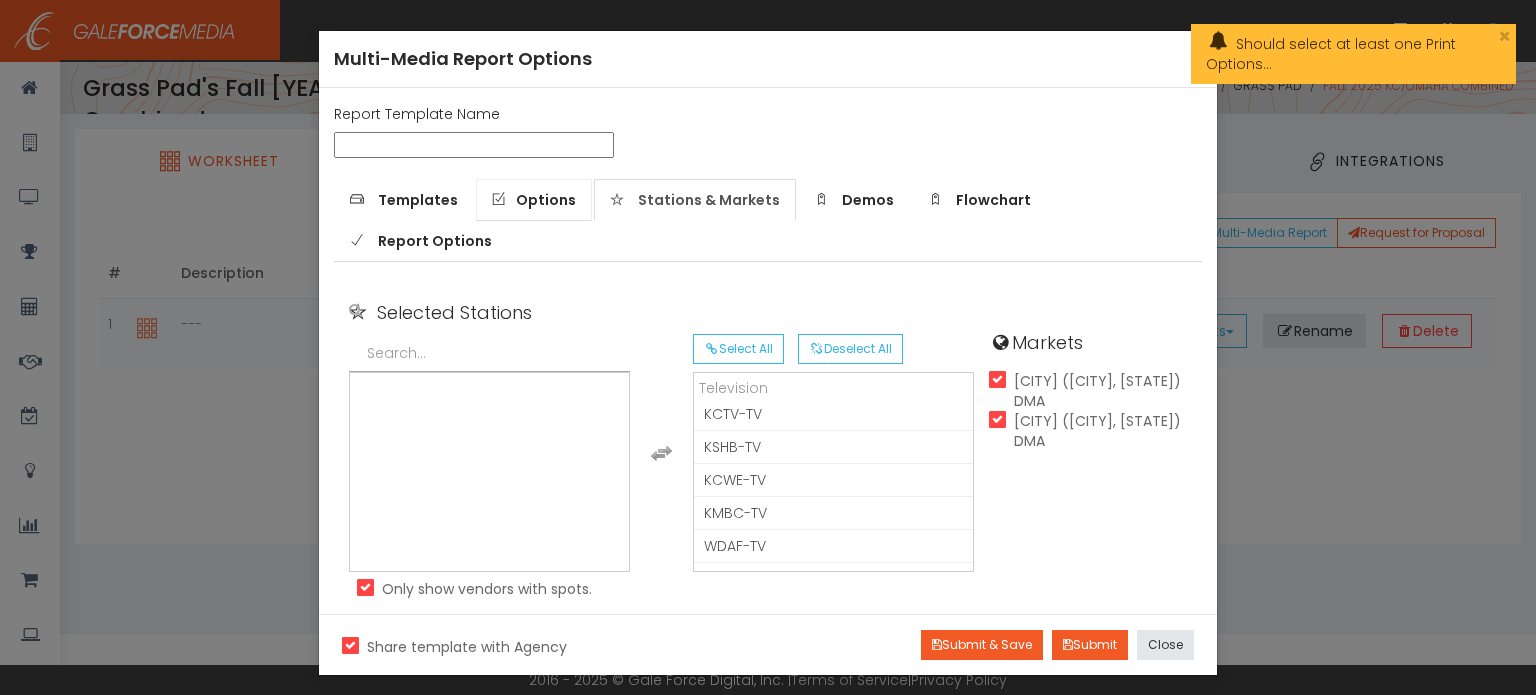 click on "Options" at bounding box center (546, 200) 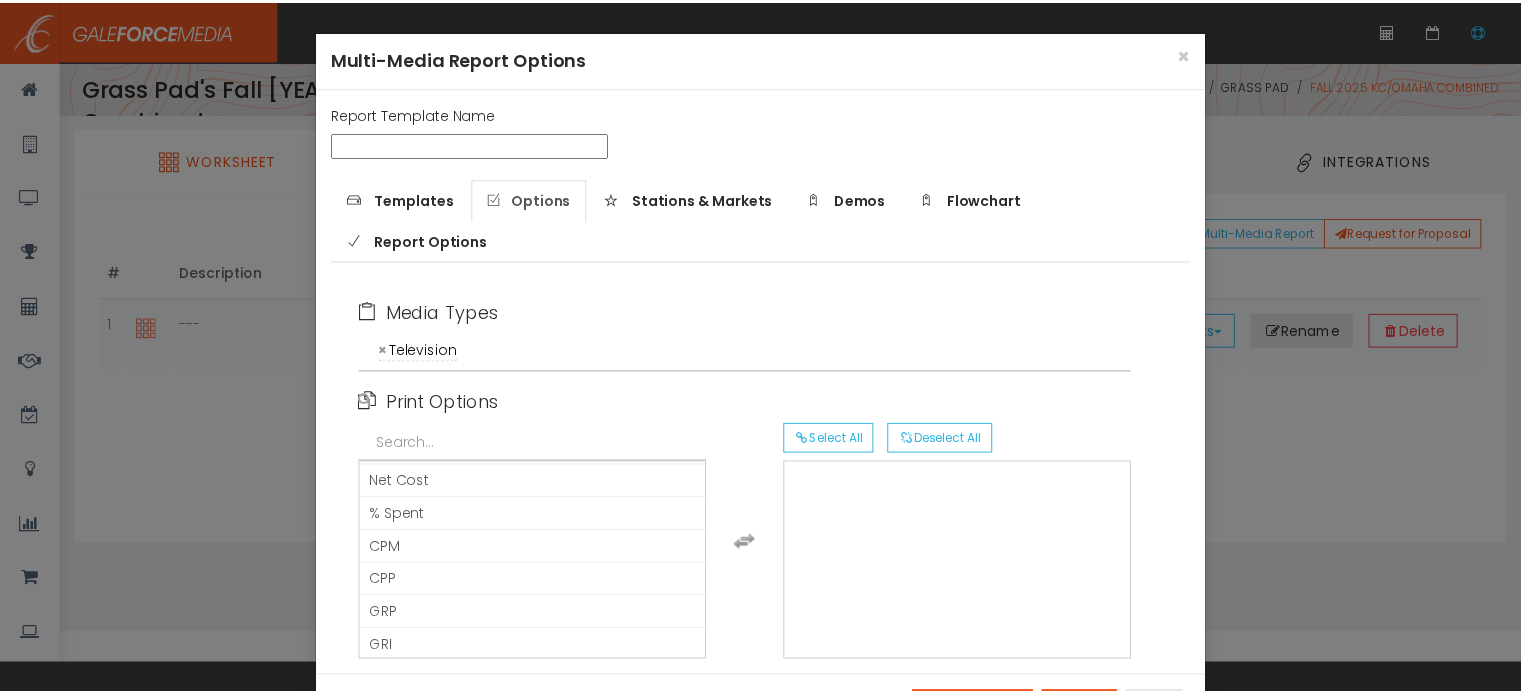 scroll, scrollTop: 0, scrollLeft: 0, axis: both 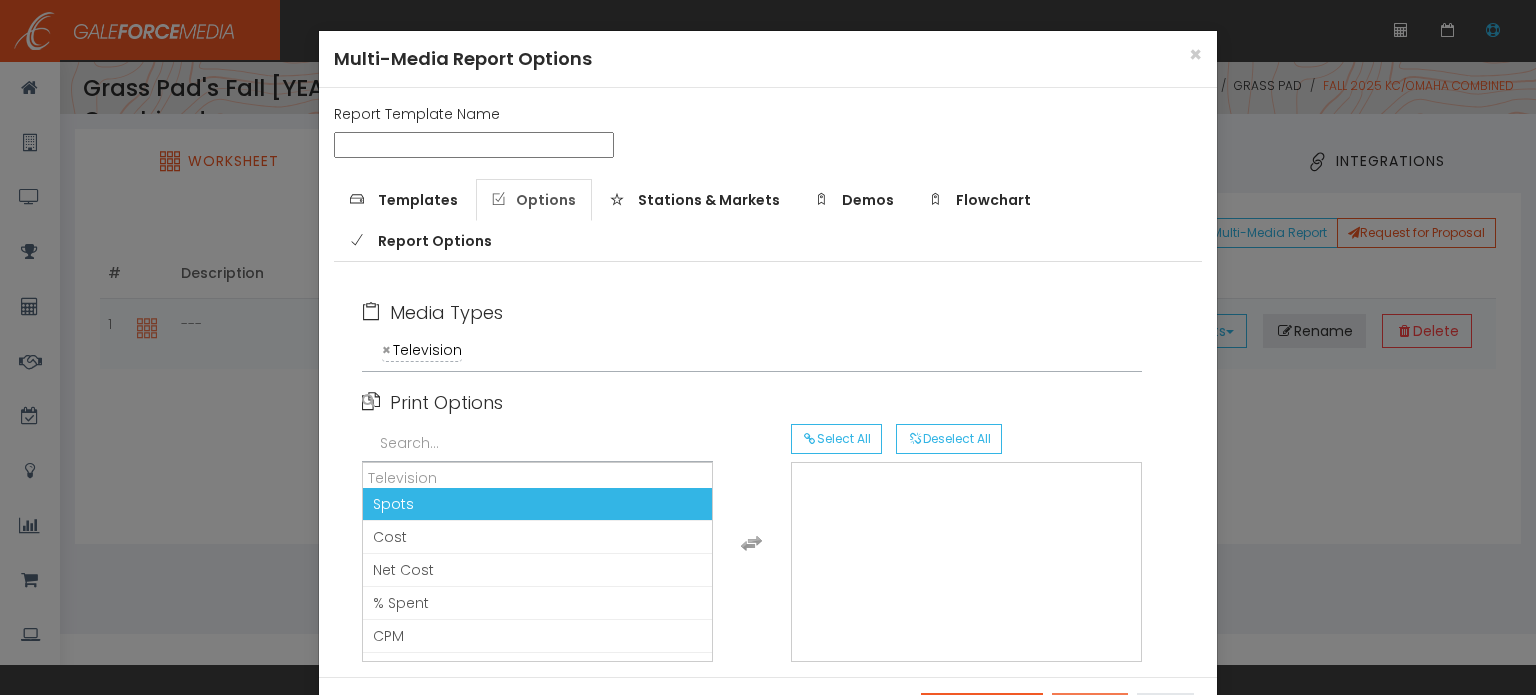 click on "Submit" at bounding box center [1090, 708] 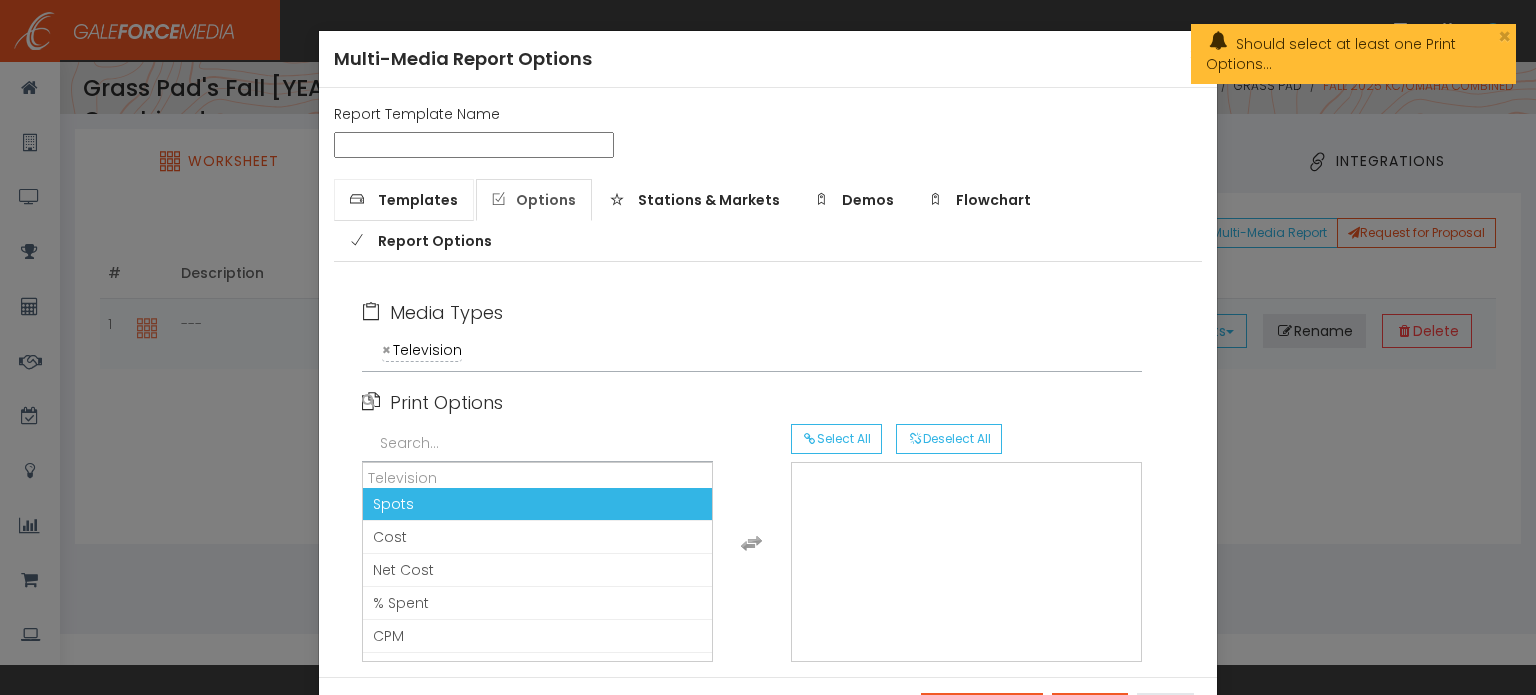 click on "Templates" at bounding box center [418, 200] 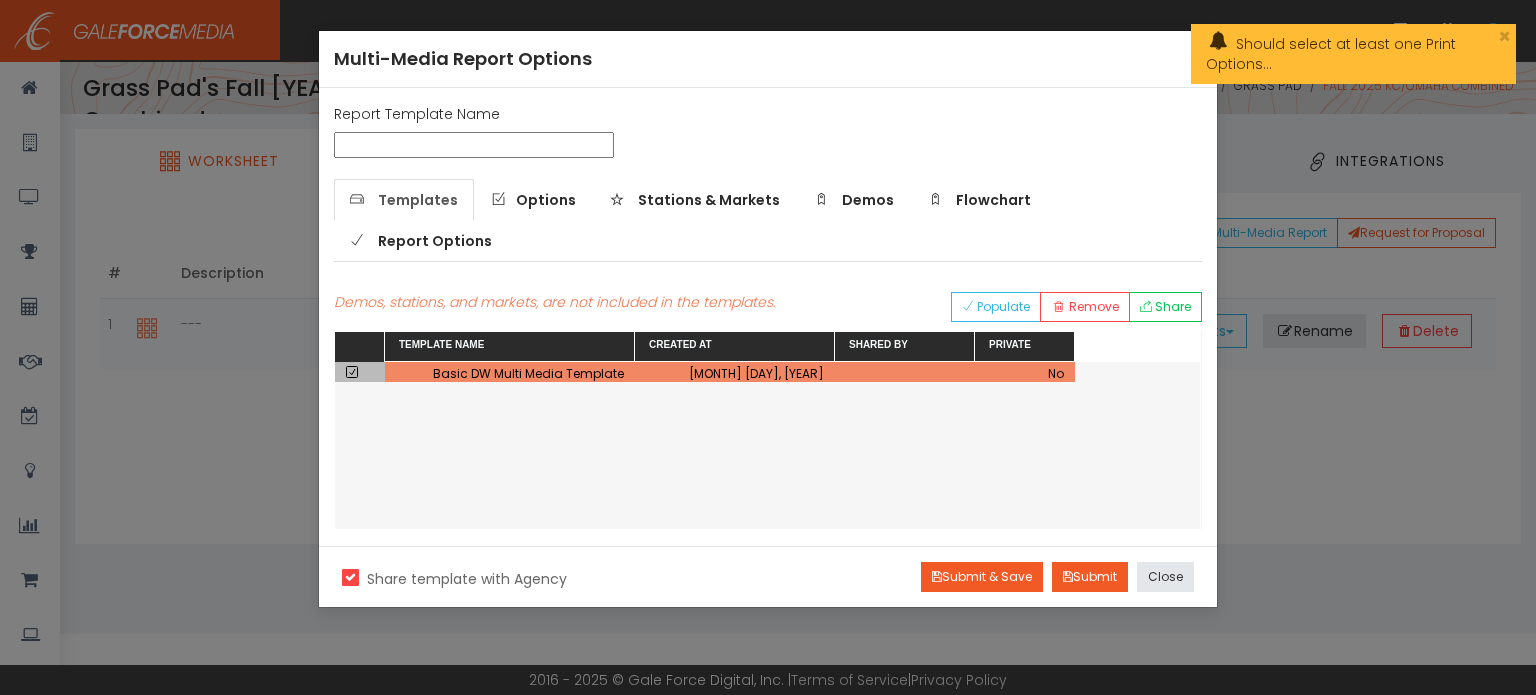 click on "Multi-Media Report Options" at bounding box center [768, 59] 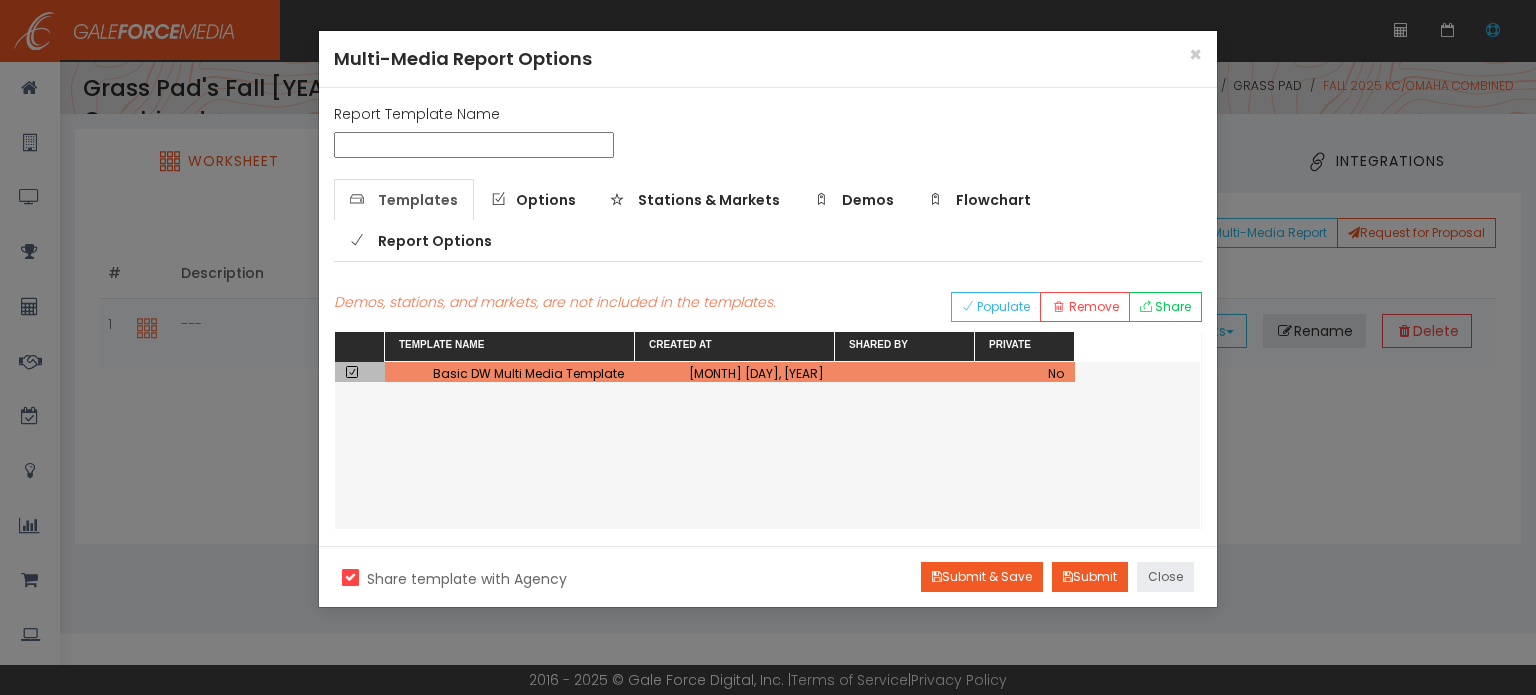 click on "Close" at bounding box center [1165, 577] 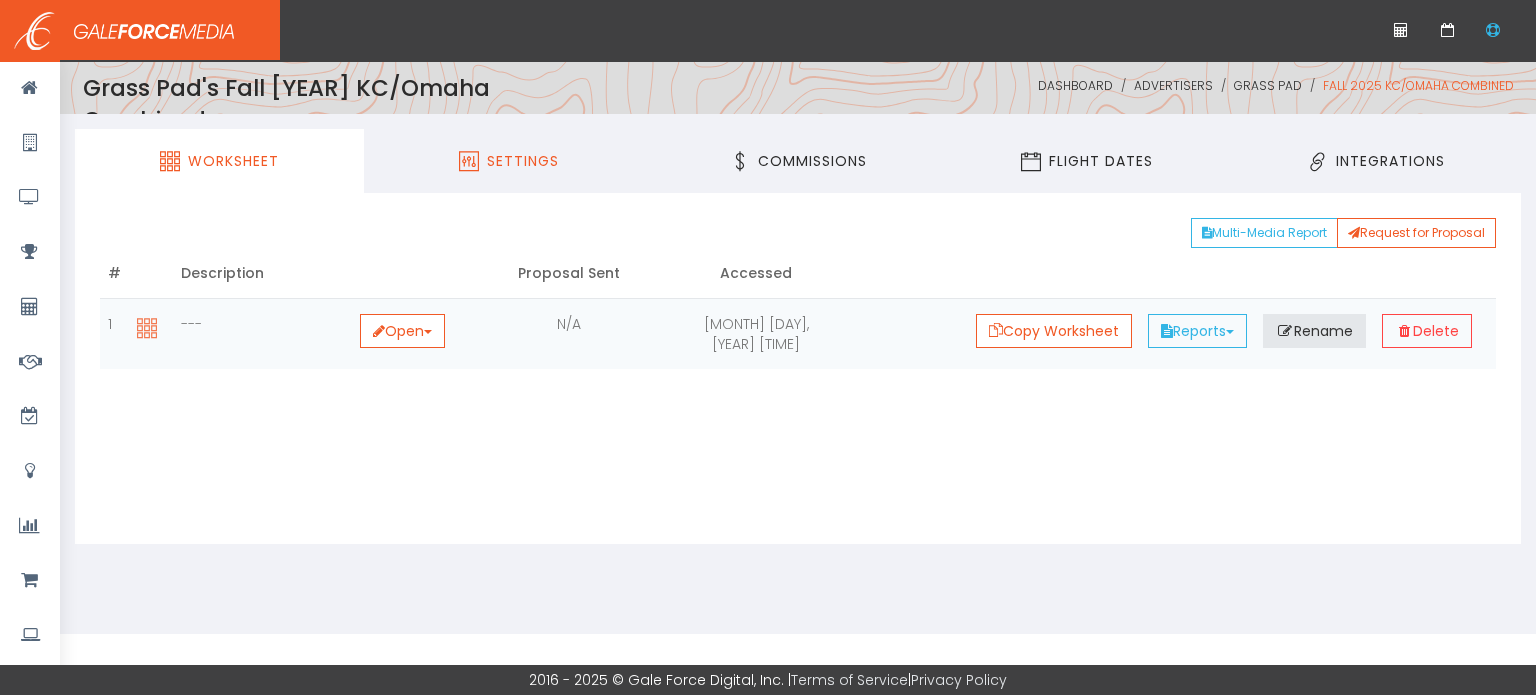 click on "Settings" at bounding box center [508, 161] 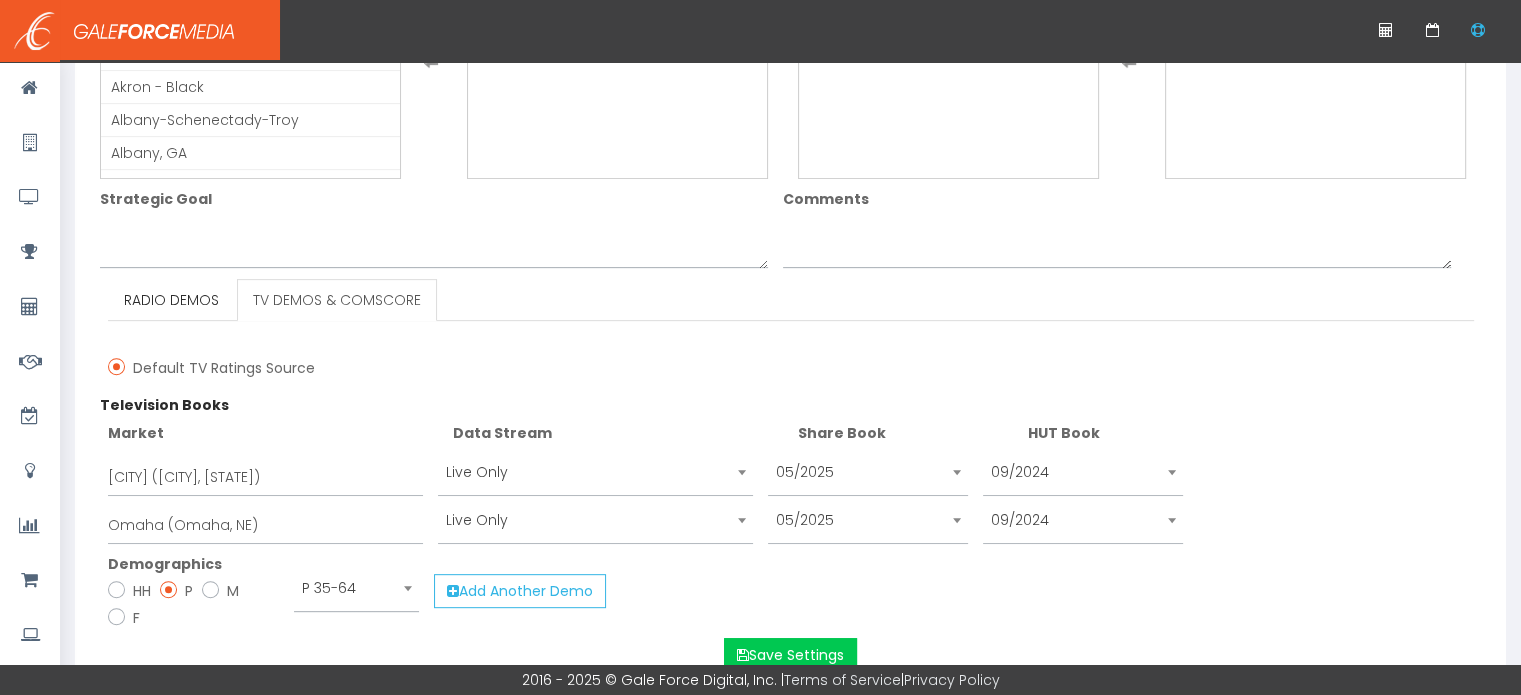 scroll, scrollTop: 831, scrollLeft: 0, axis: vertical 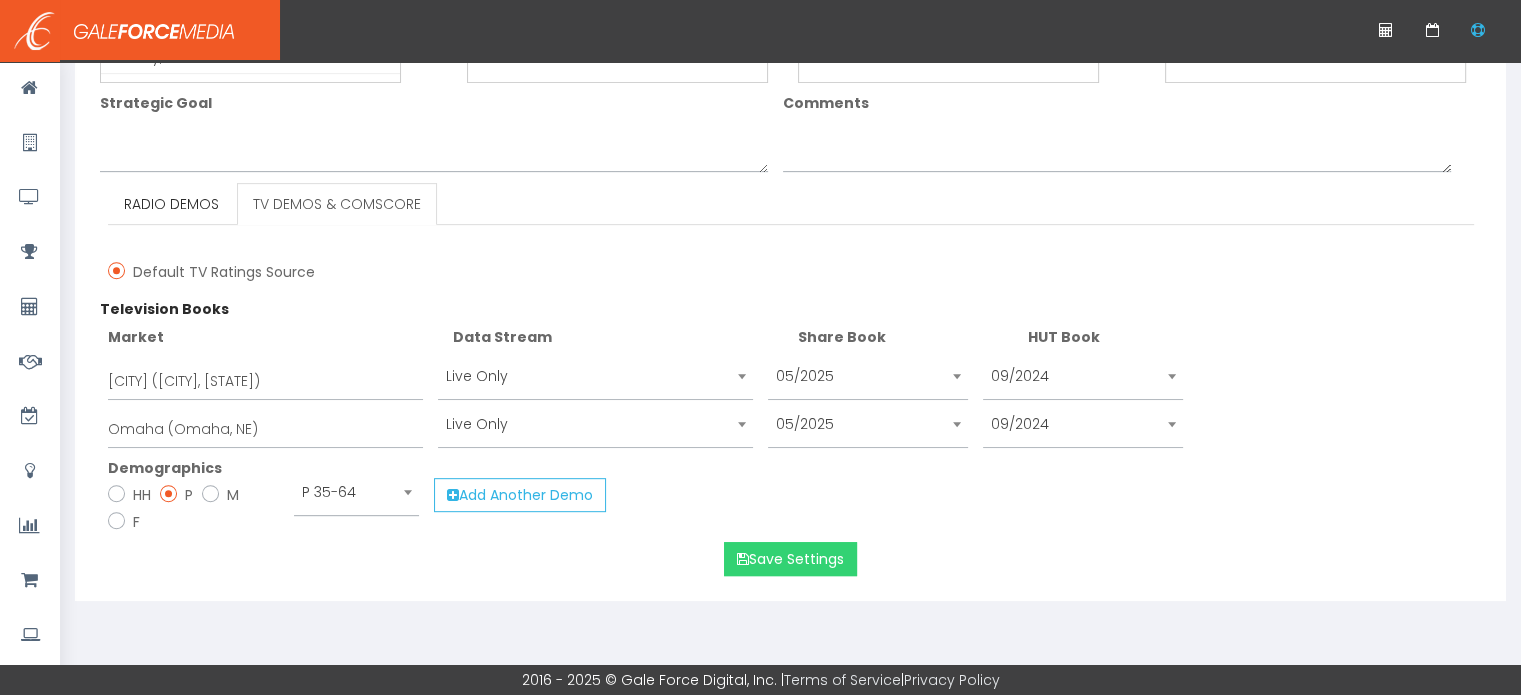 click on "Save Settings" at bounding box center [790, 559] 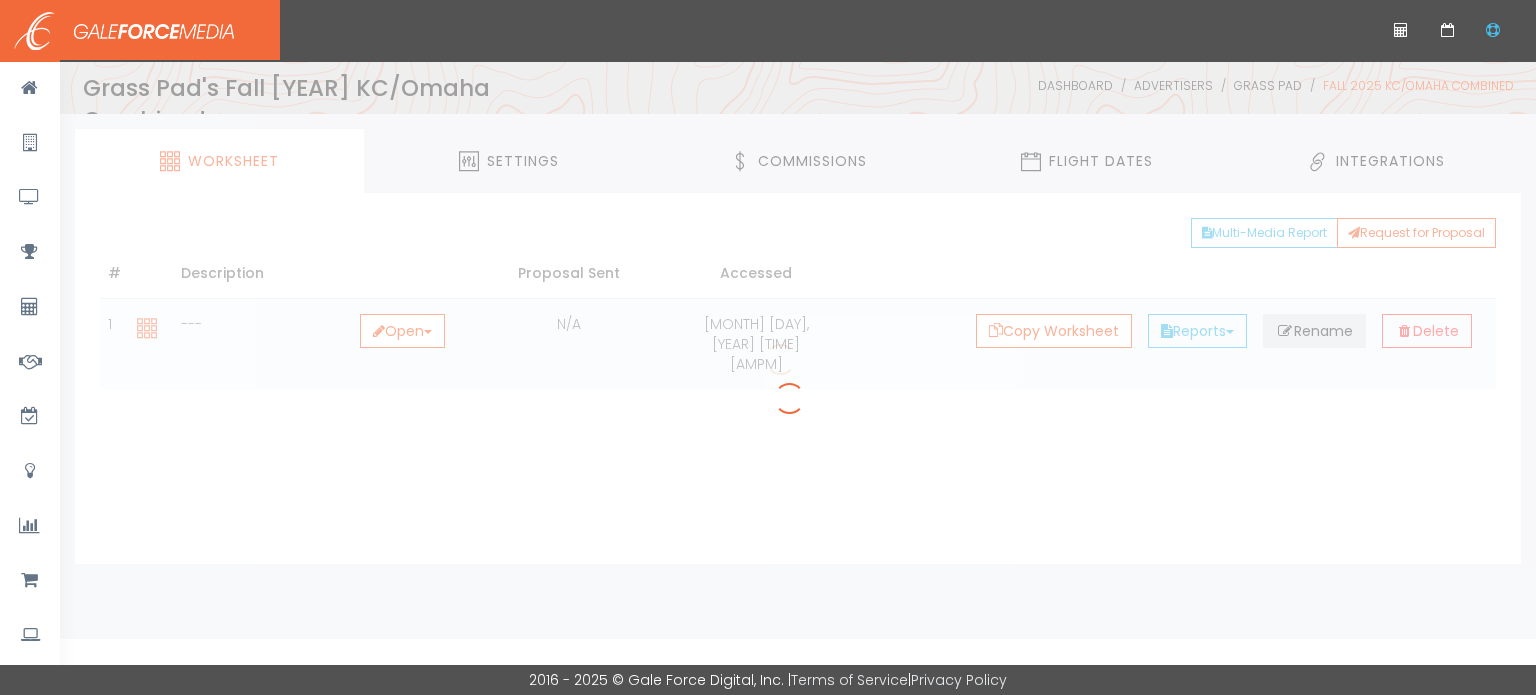 scroll, scrollTop: 0, scrollLeft: 0, axis: both 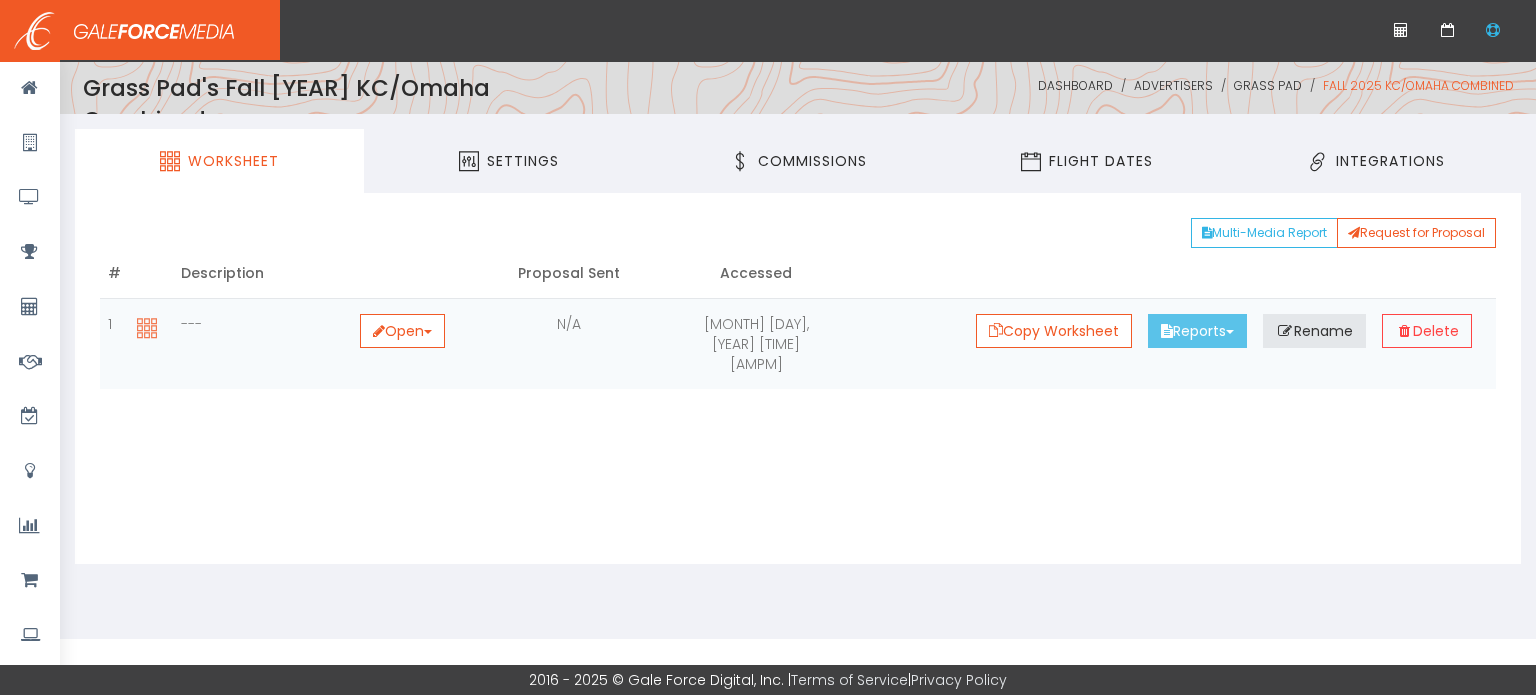 click on "Reports
Toggle Dropdown" at bounding box center (1197, 331) 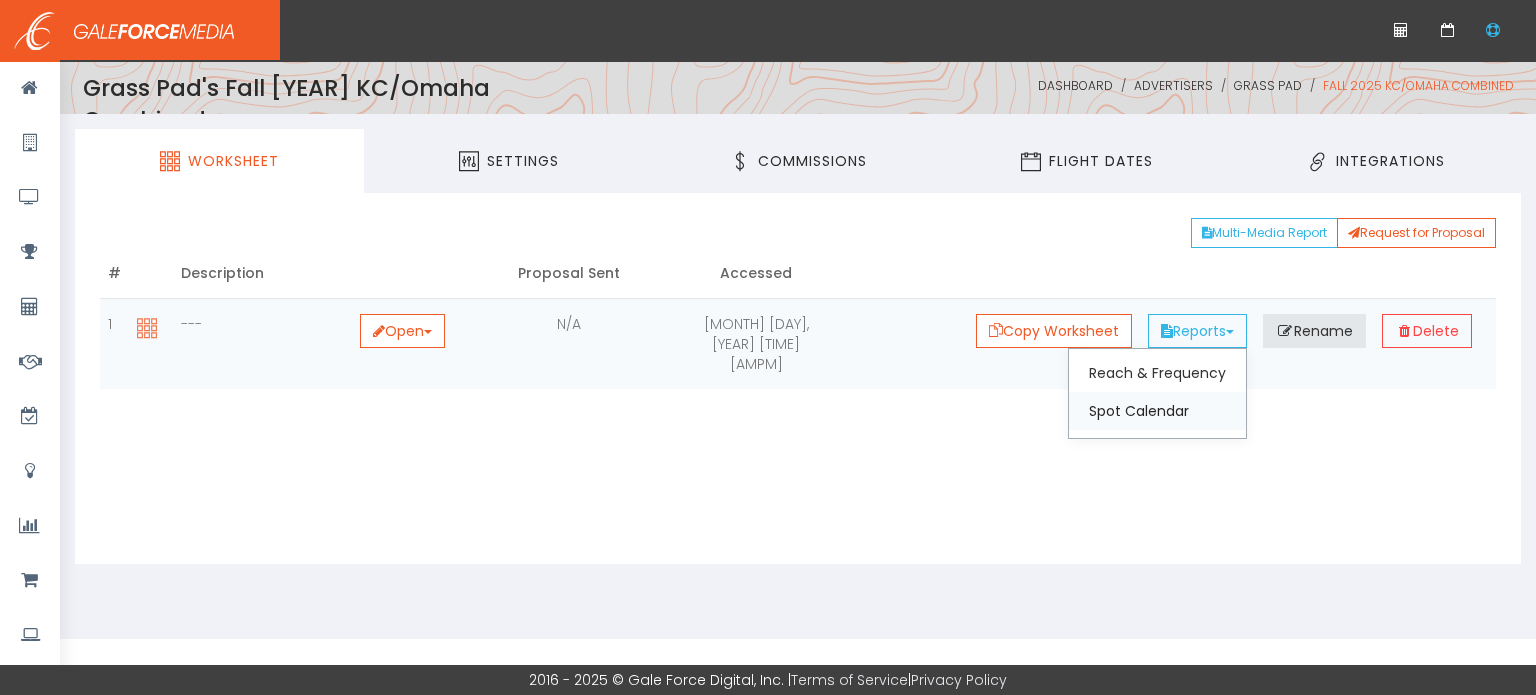 click on "Spot Calendar" at bounding box center (1157, 411) 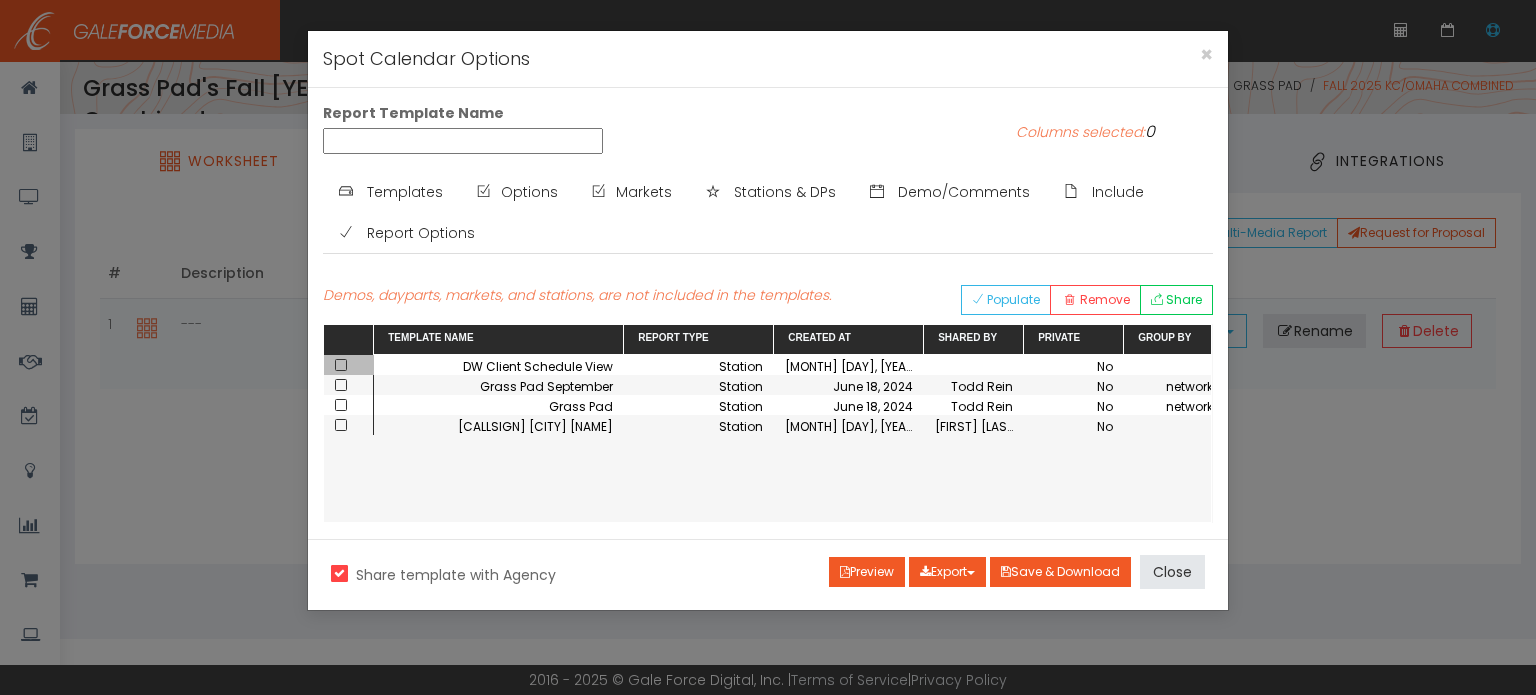 click at bounding box center (341, 365) 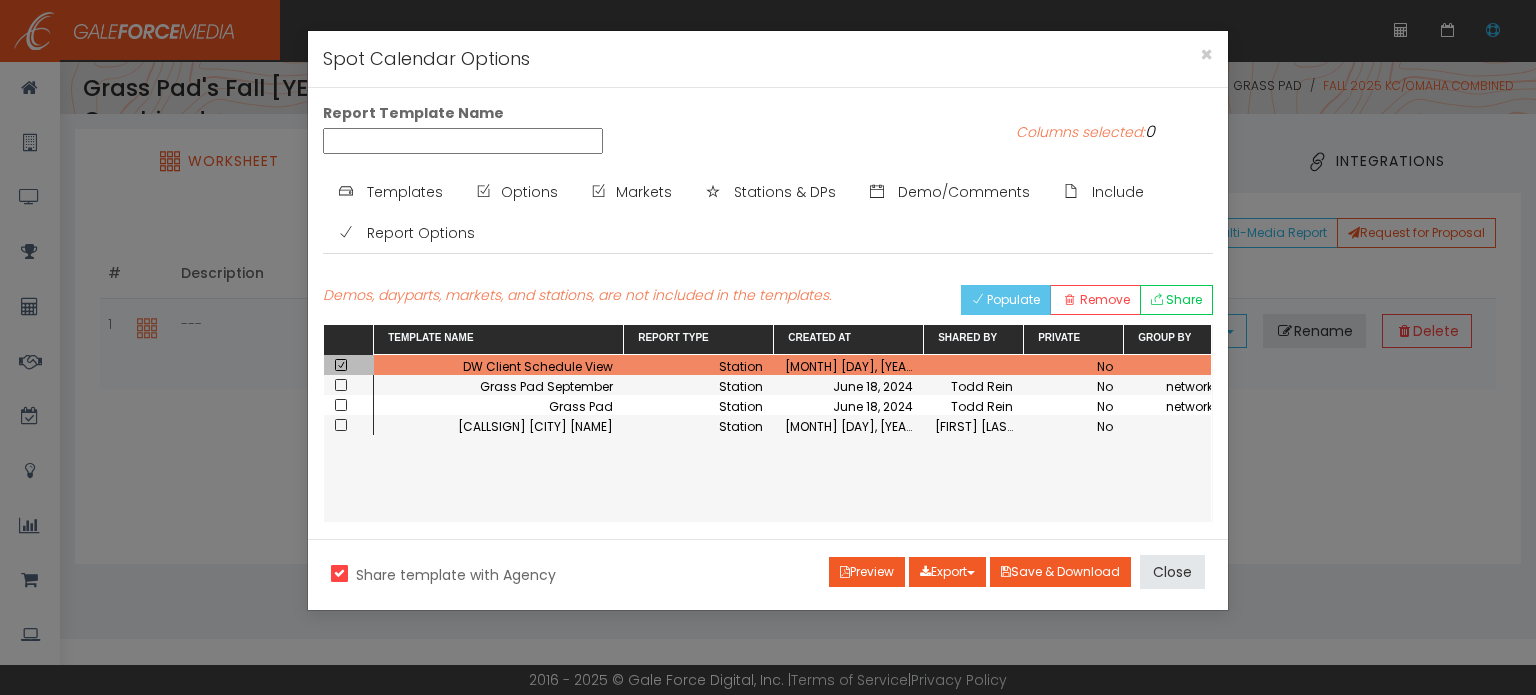 click on "Populate" at bounding box center [1013, 299] 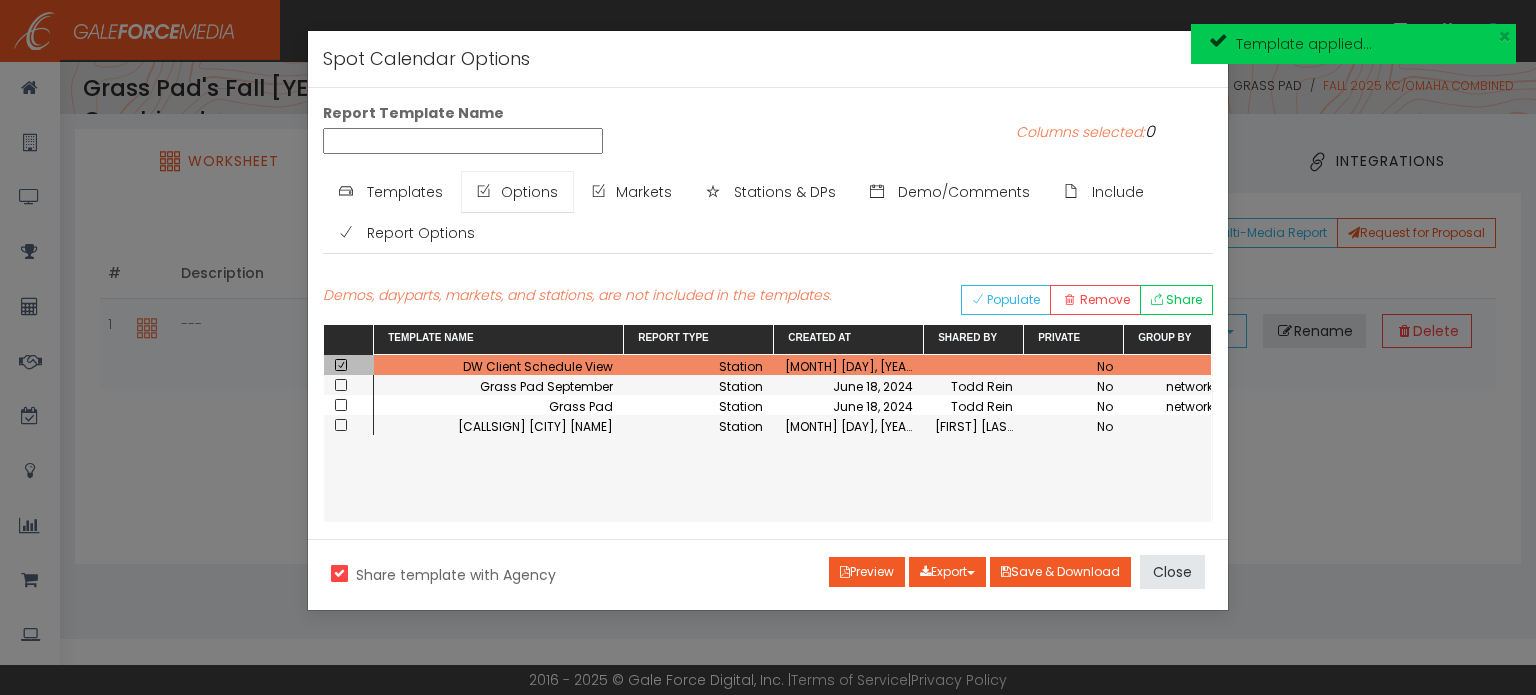 click on "Options" at bounding box center [529, 192] 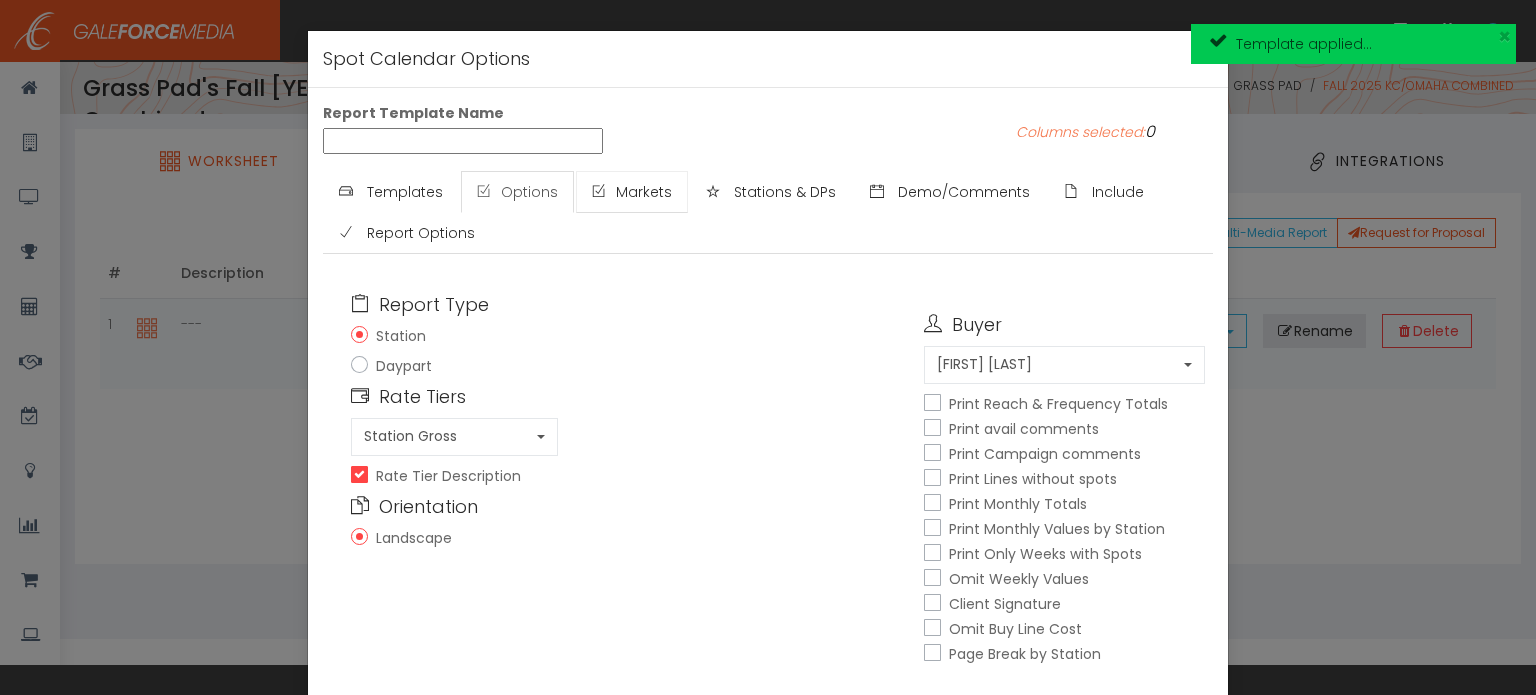 click on "Markets" at bounding box center (644, 192) 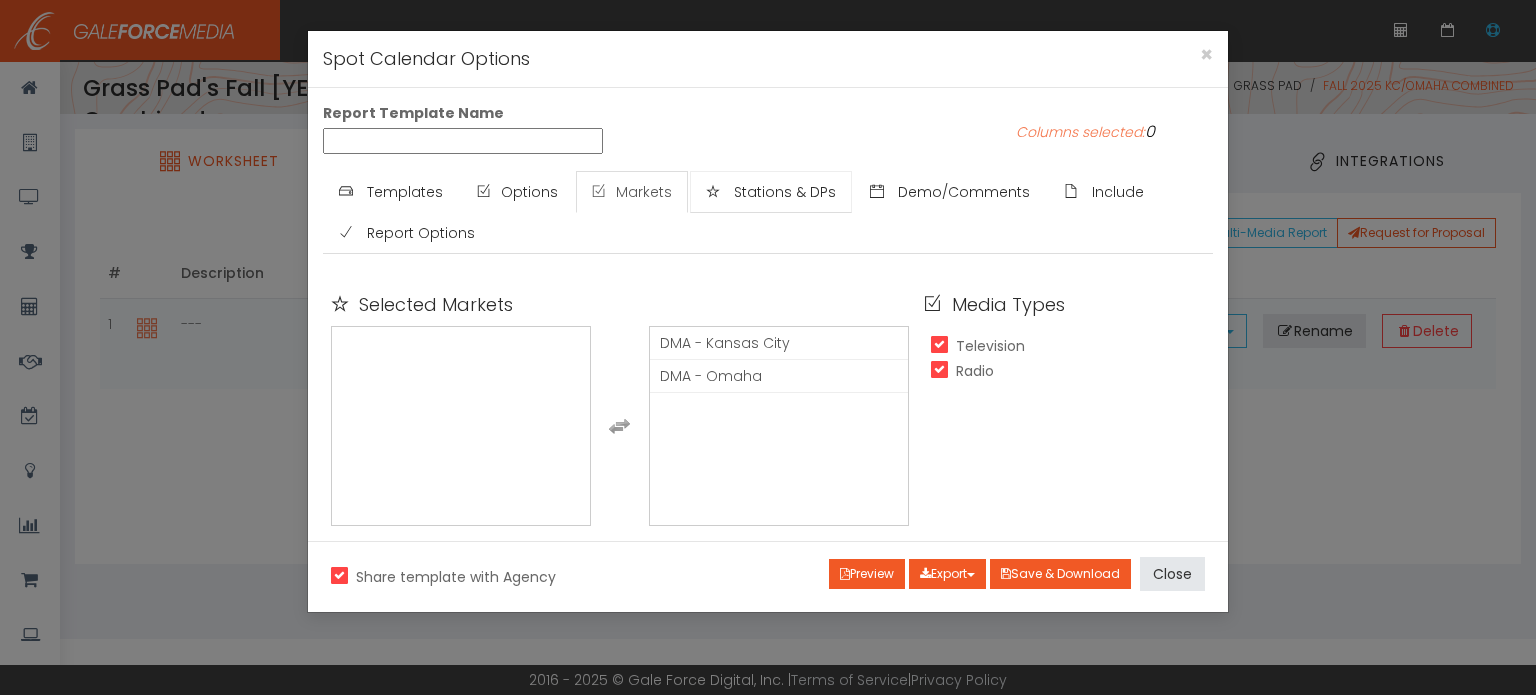 click on "Stations & DPs" at bounding box center (785, 192) 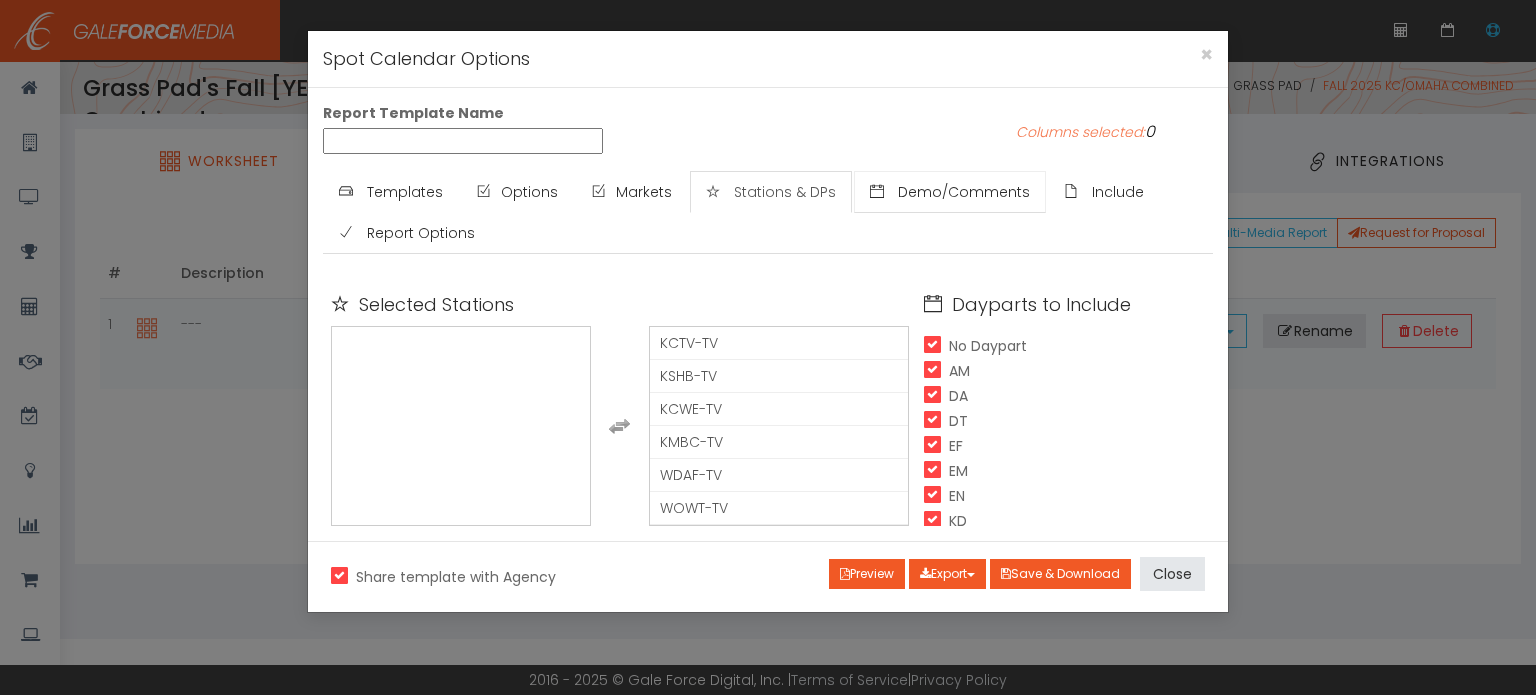 click on "Demo/Comments" at bounding box center [964, 192] 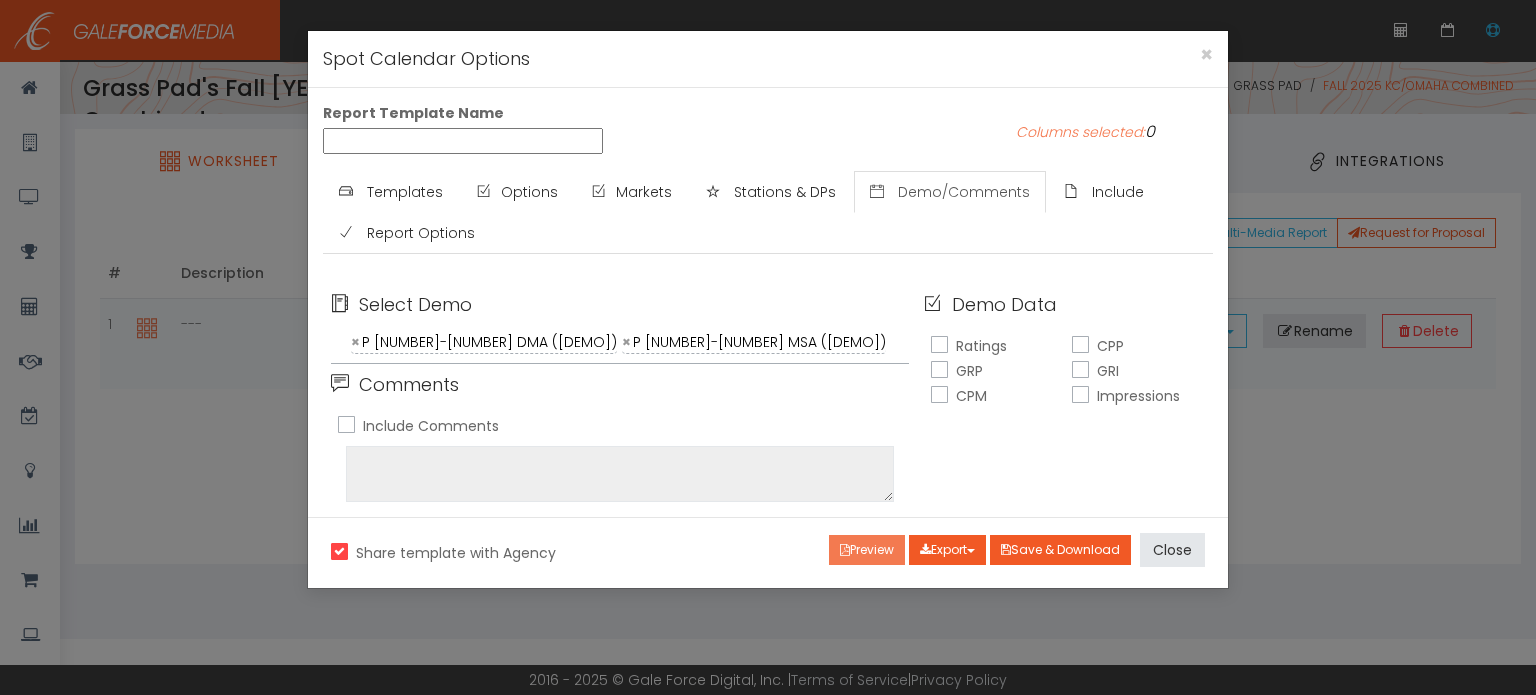 click on "Preview" at bounding box center (867, 550) 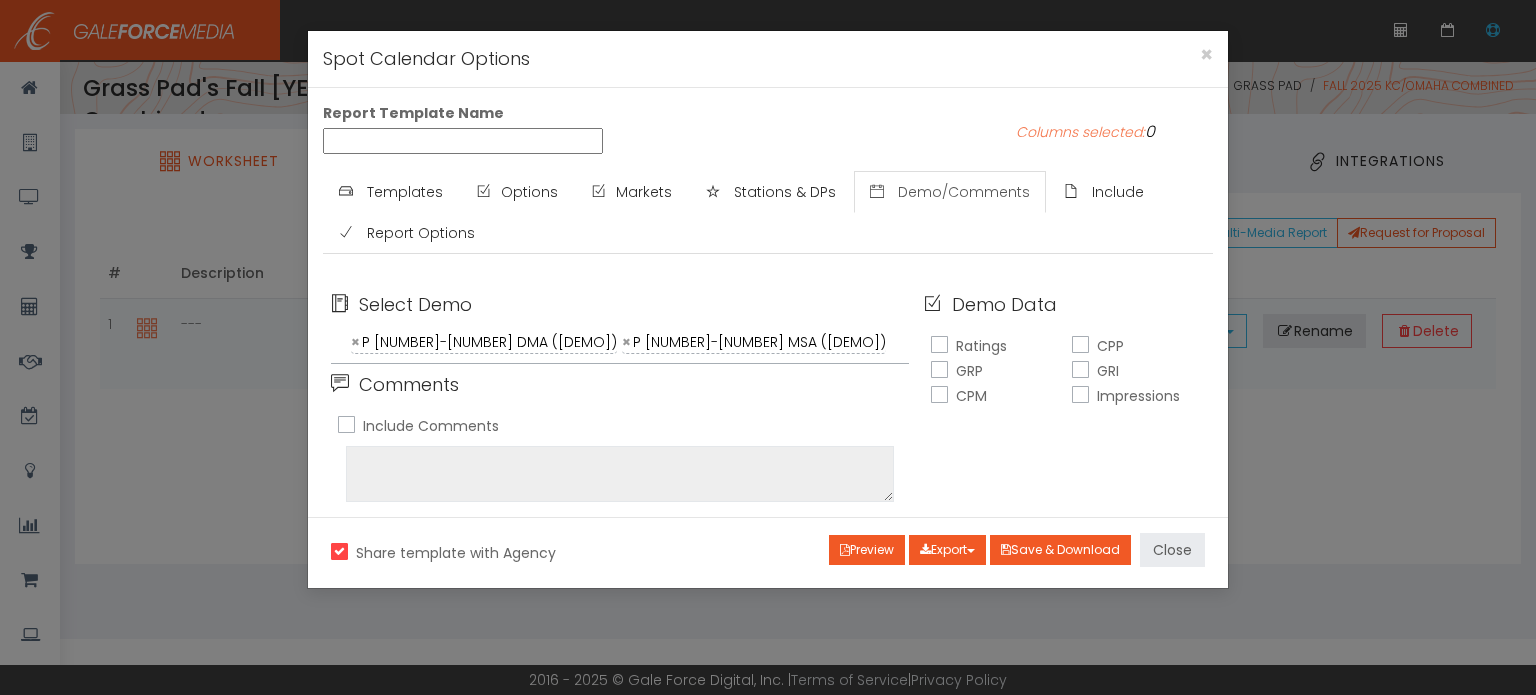 click on "Close" at bounding box center [1172, 550] 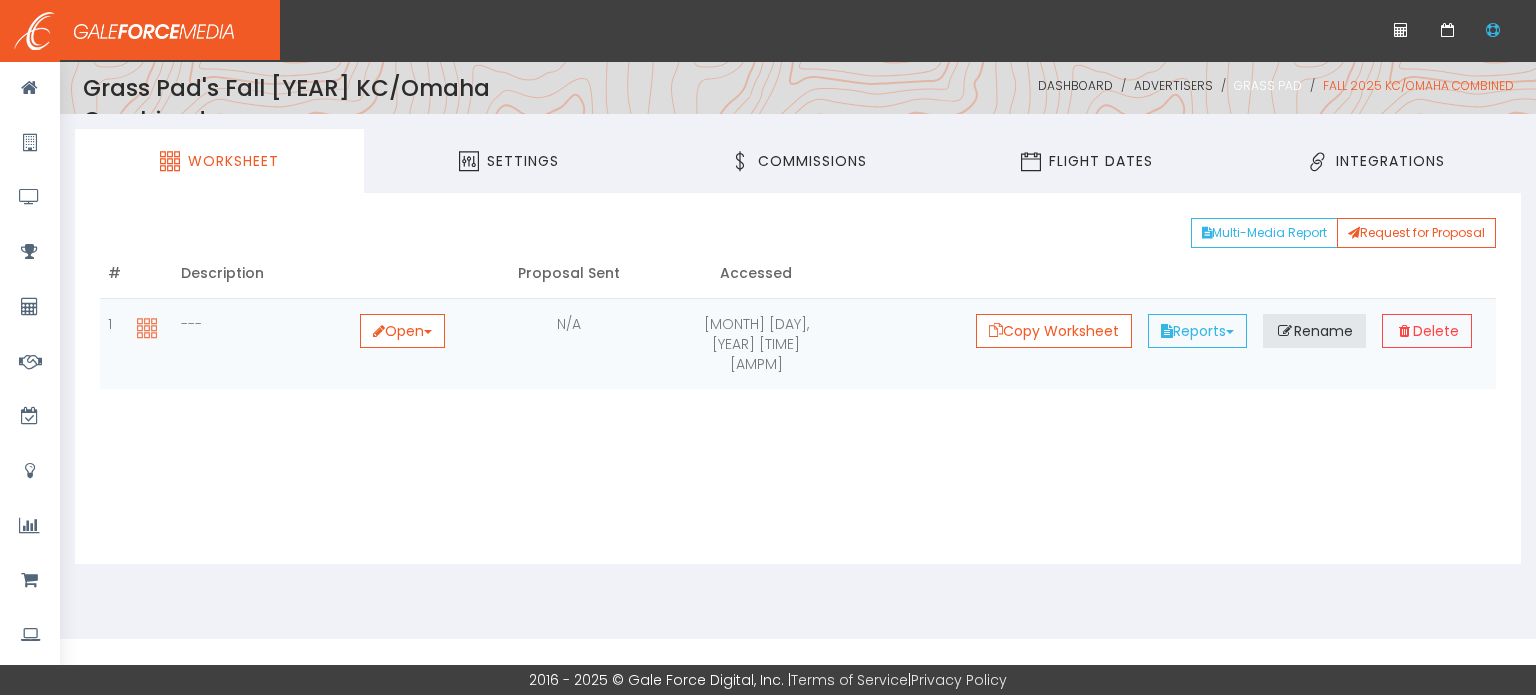 click on "Grass Pad" at bounding box center (1268, 85) 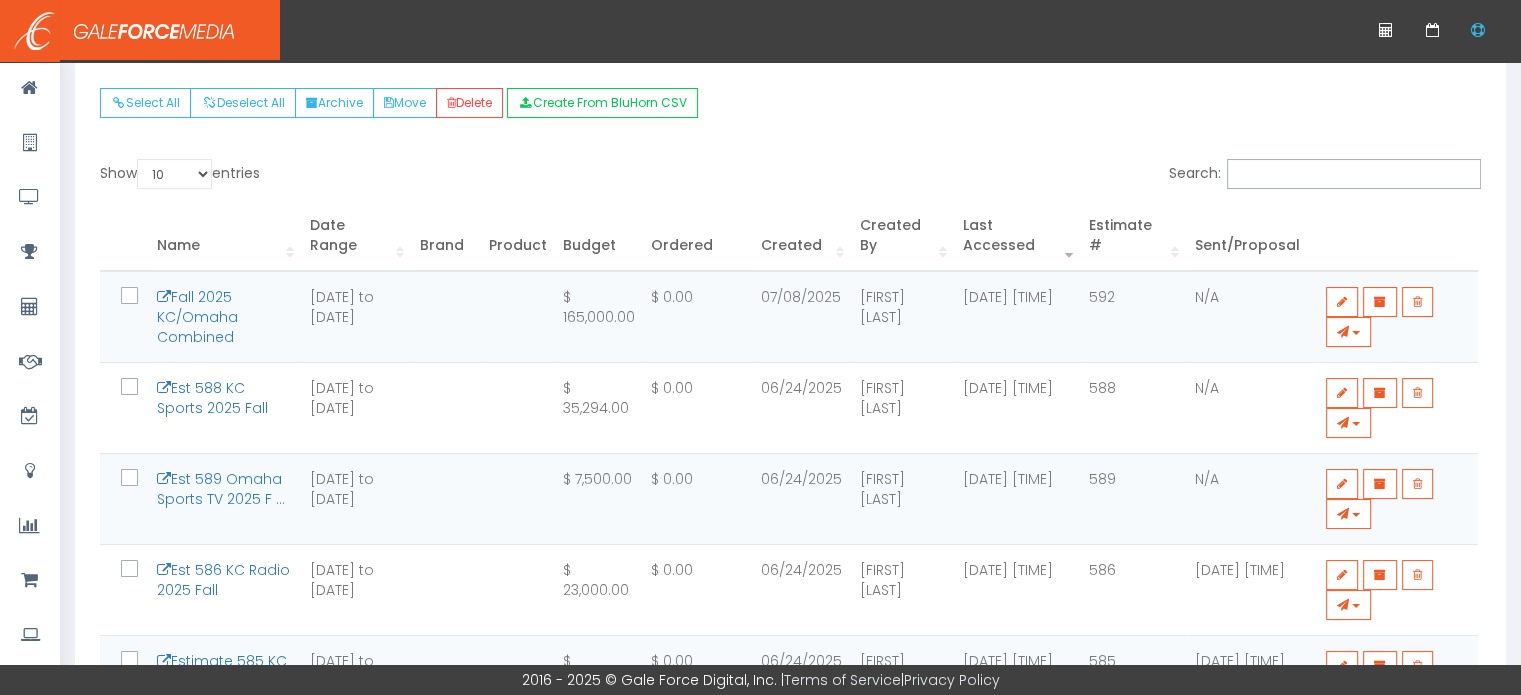 scroll, scrollTop: 204, scrollLeft: 0, axis: vertical 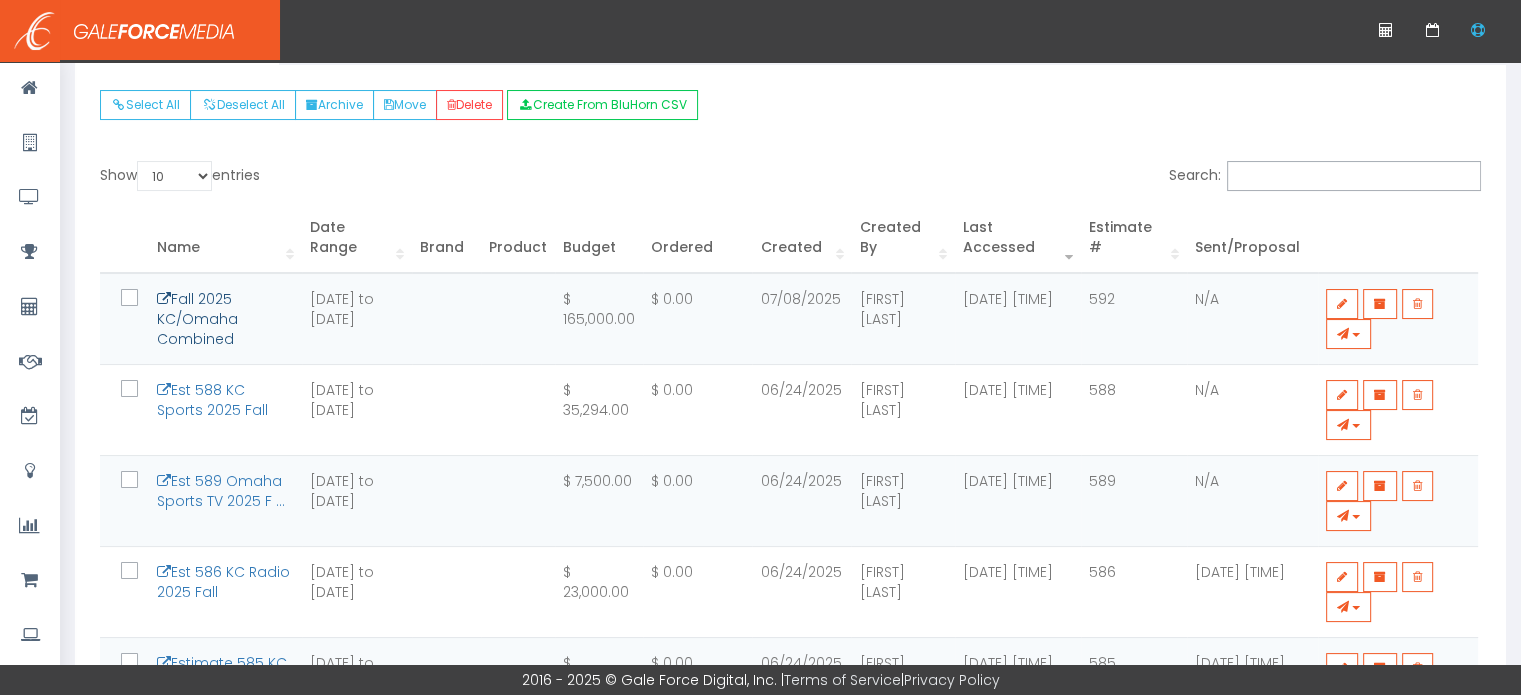 click on "Fall 2025 KC/Omaha Combined" at bounding box center [197, 319] 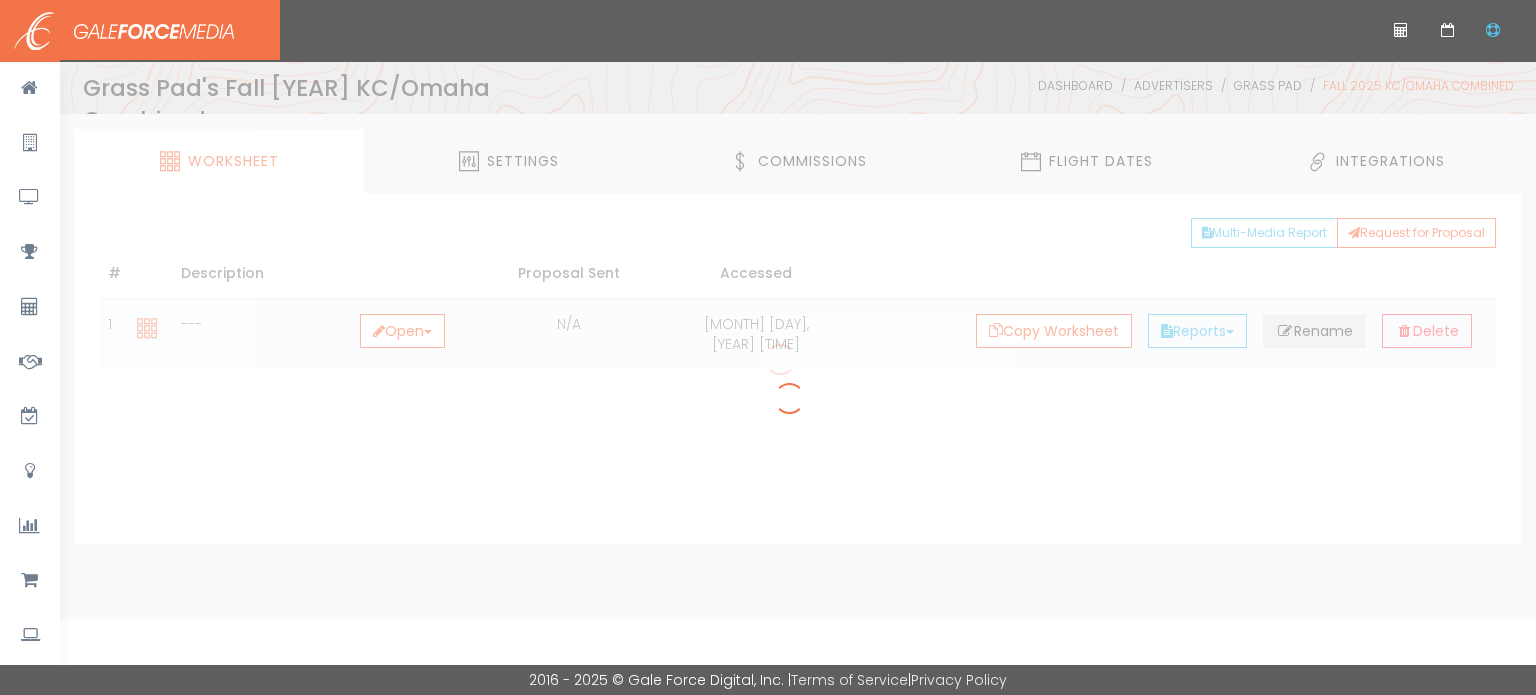 scroll, scrollTop: 0, scrollLeft: 0, axis: both 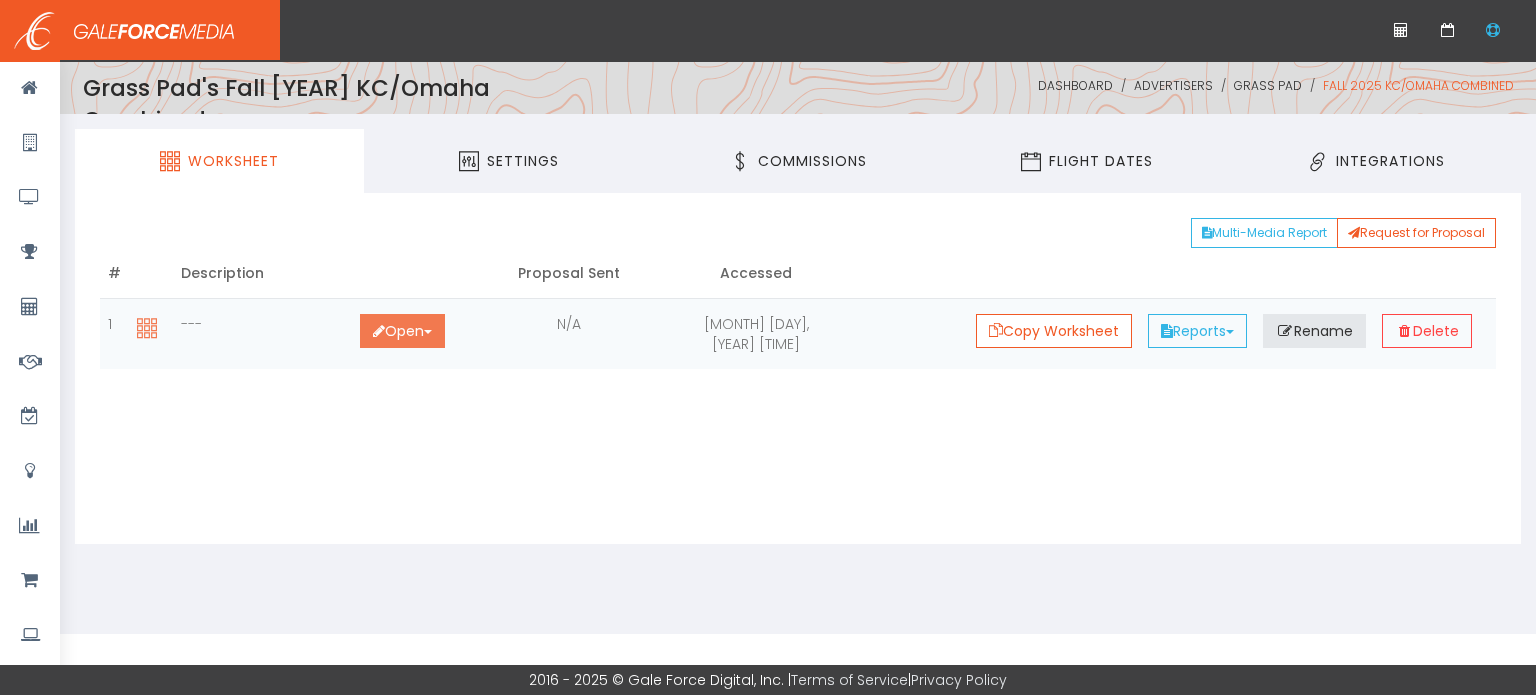 click on "Open
Toggle Dropdown" at bounding box center (402, 331) 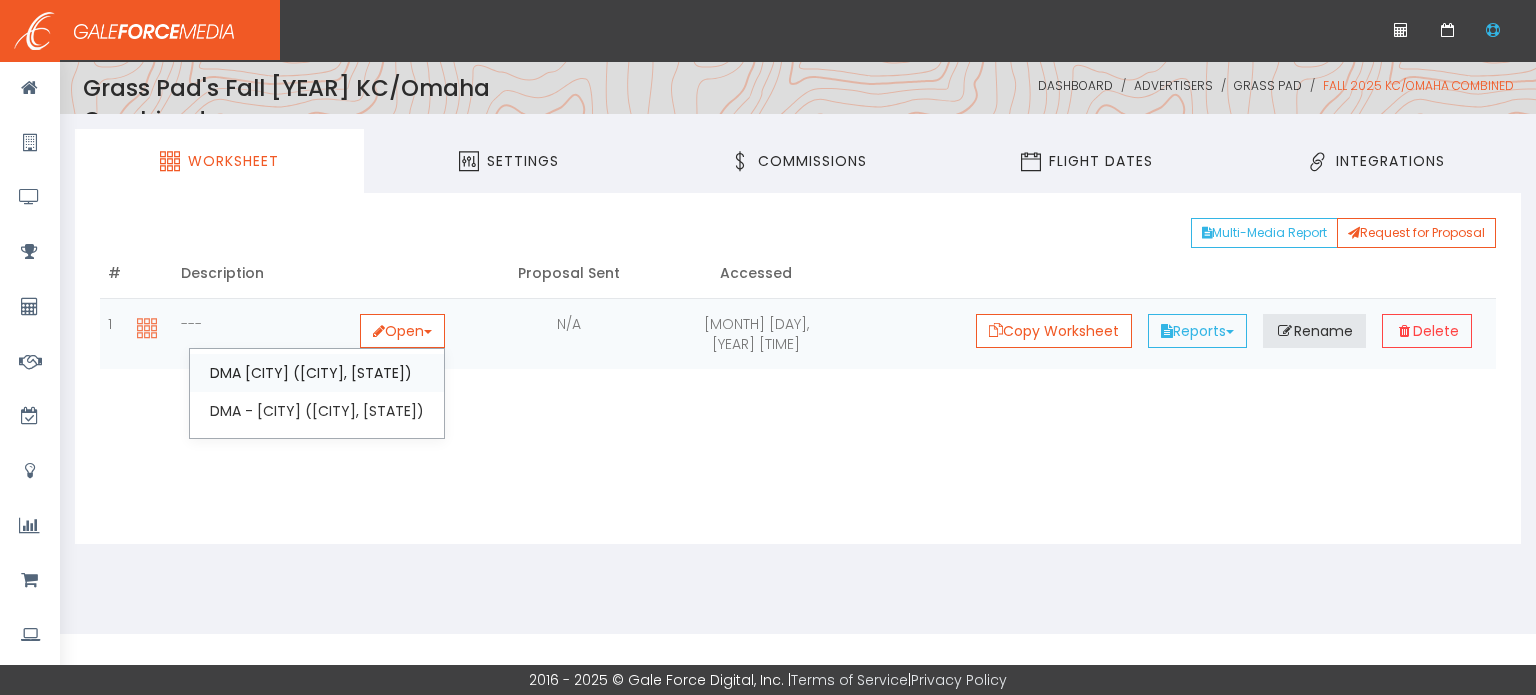 click on "DMA - Kansas City (Kansas City, MO)" at bounding box center [317, 373] 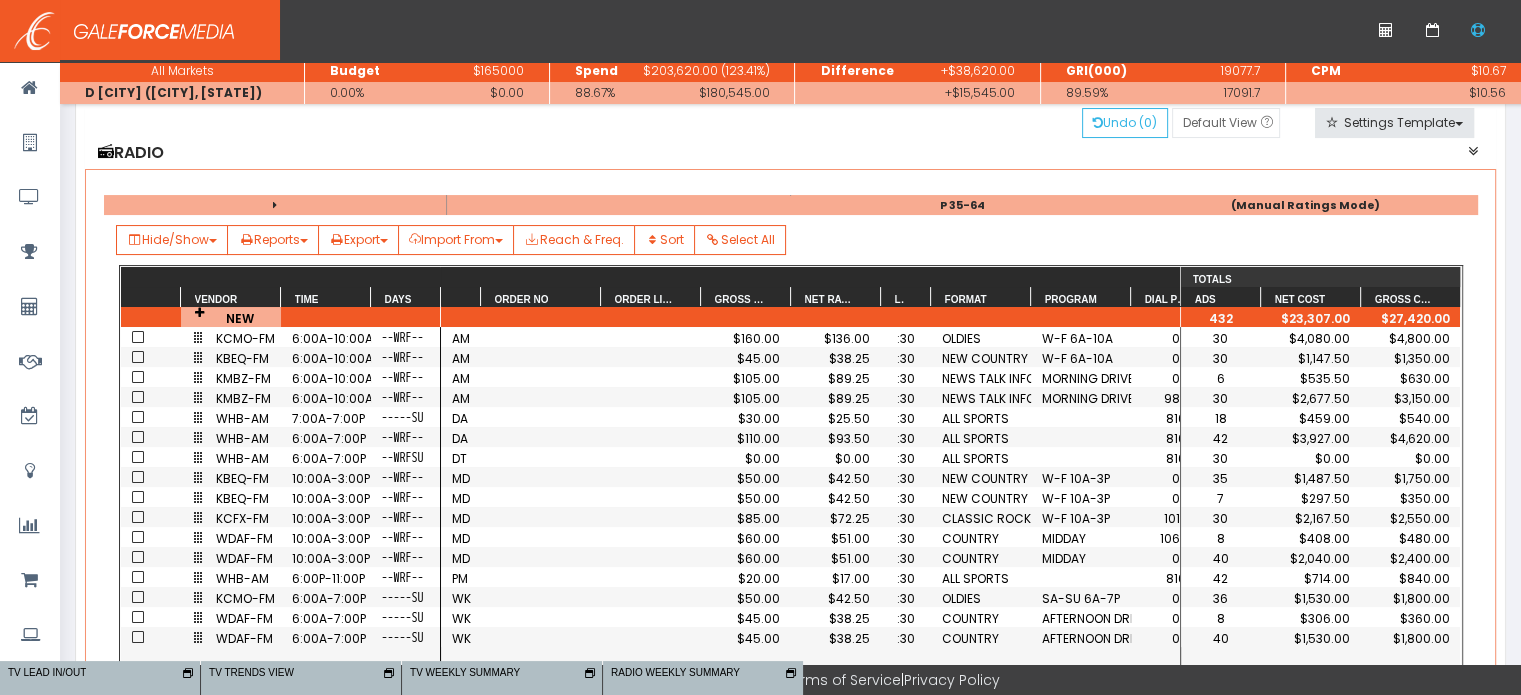scroll, scrollTop: 0, scrollLeft: 0, axis: both 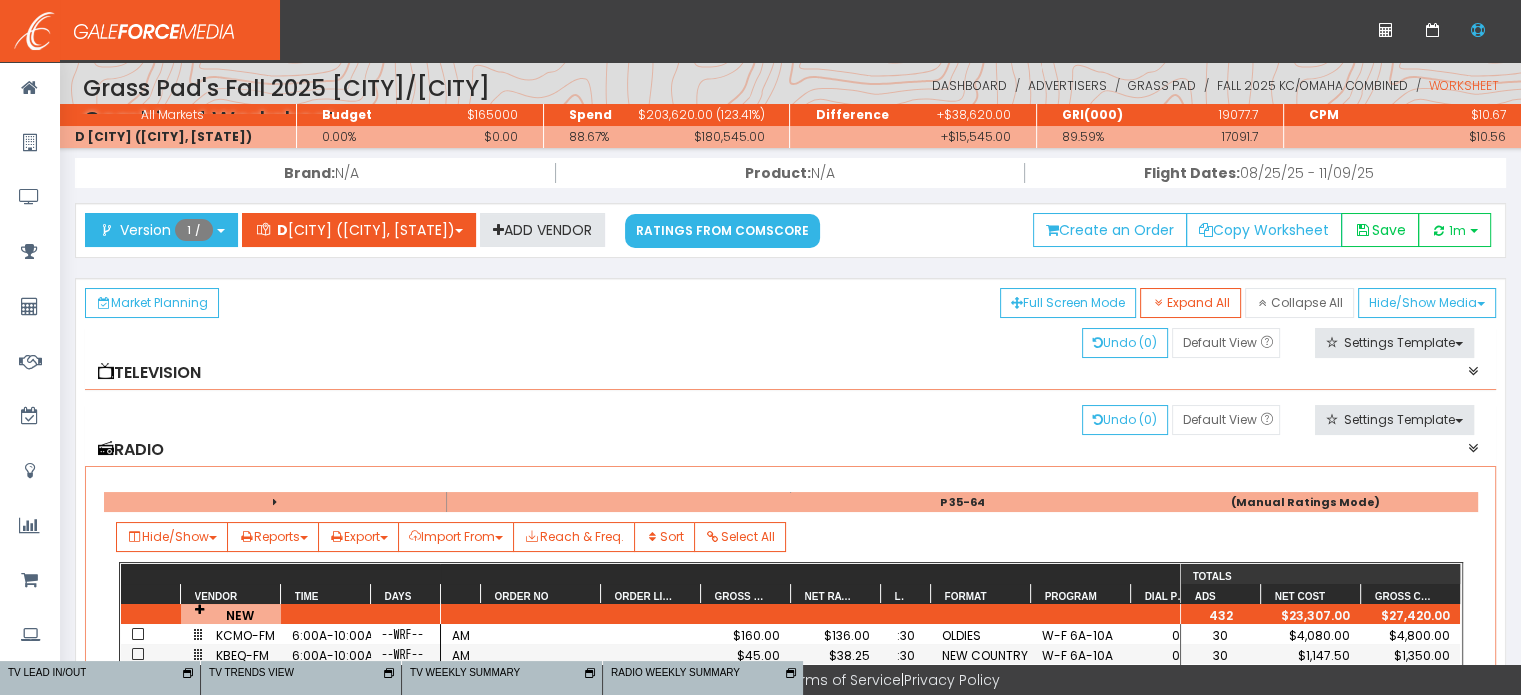 click at bounding box center [1473, 371] 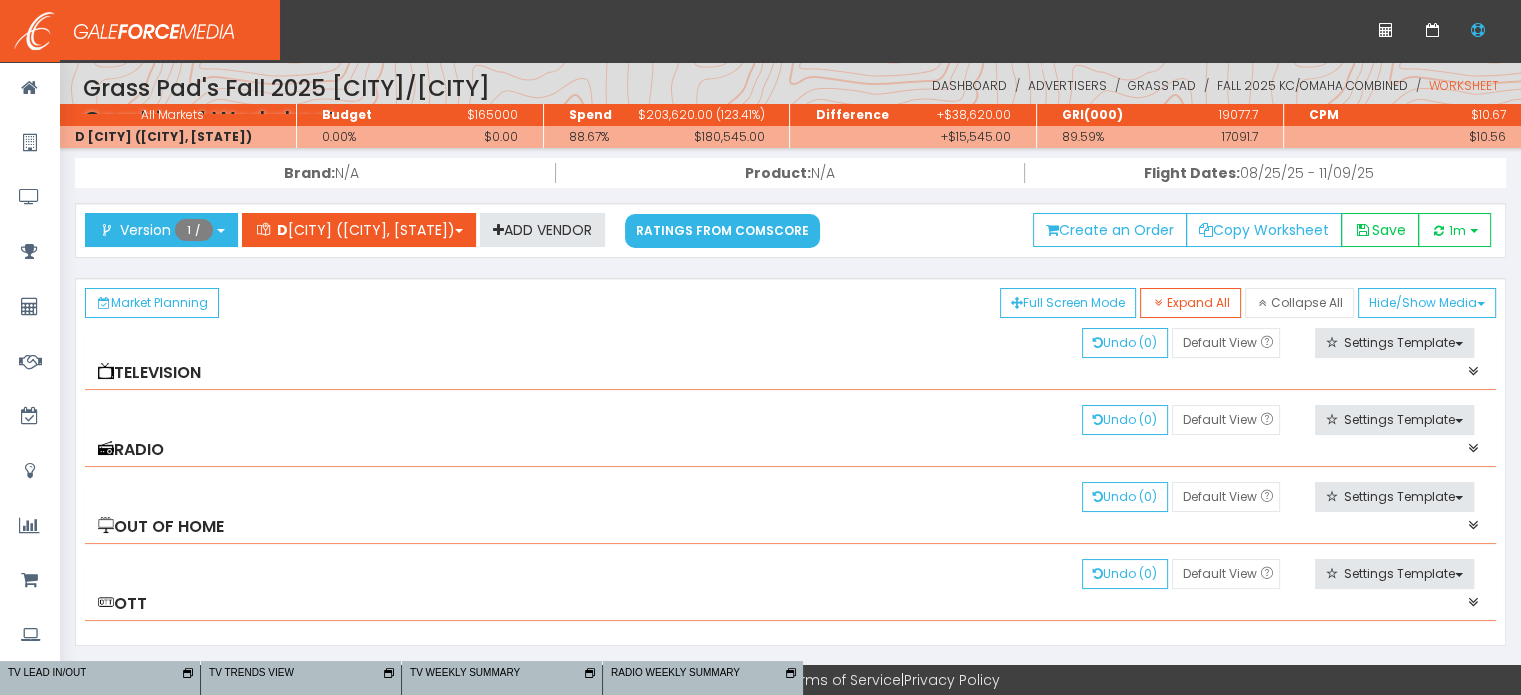 click on "Television" at bounding box center [791, 373] 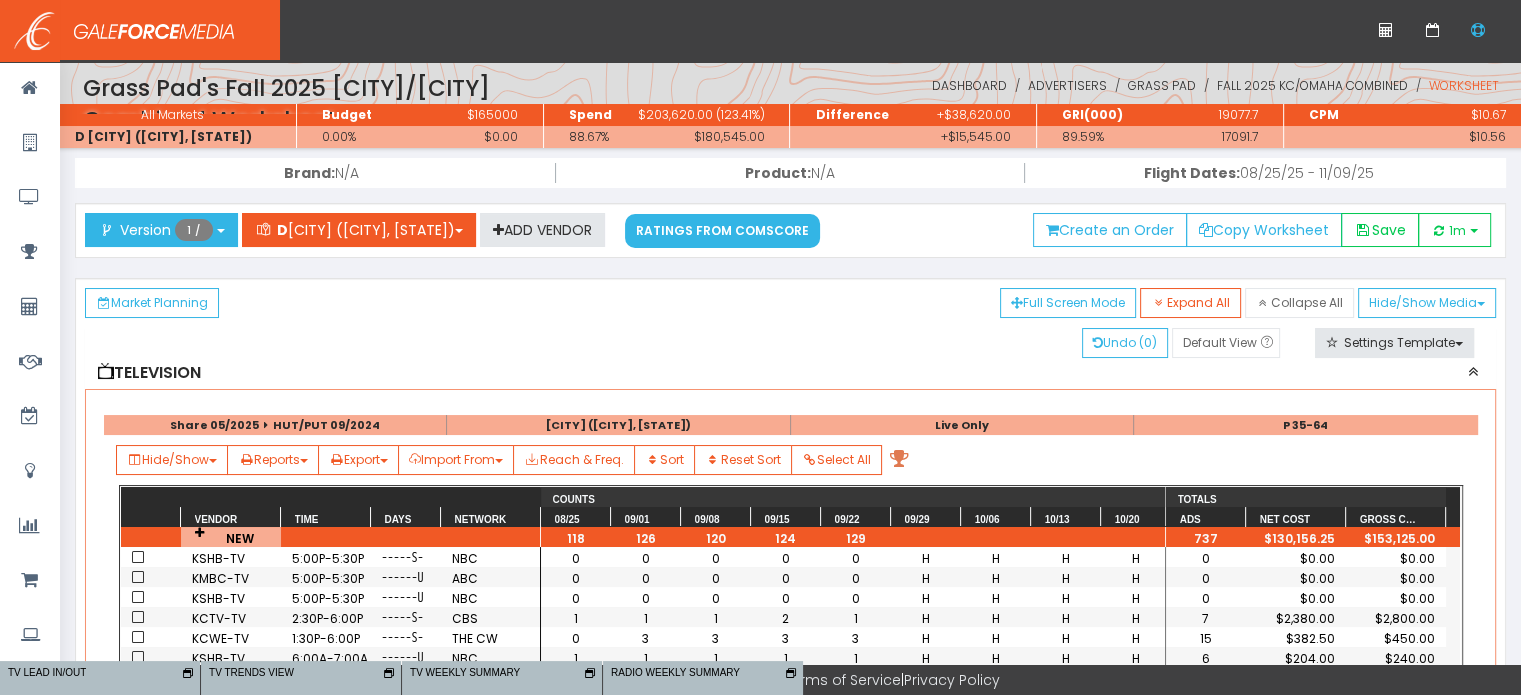 scroll, scrollTop: 44, scrollLeft: 0, axis: vertical 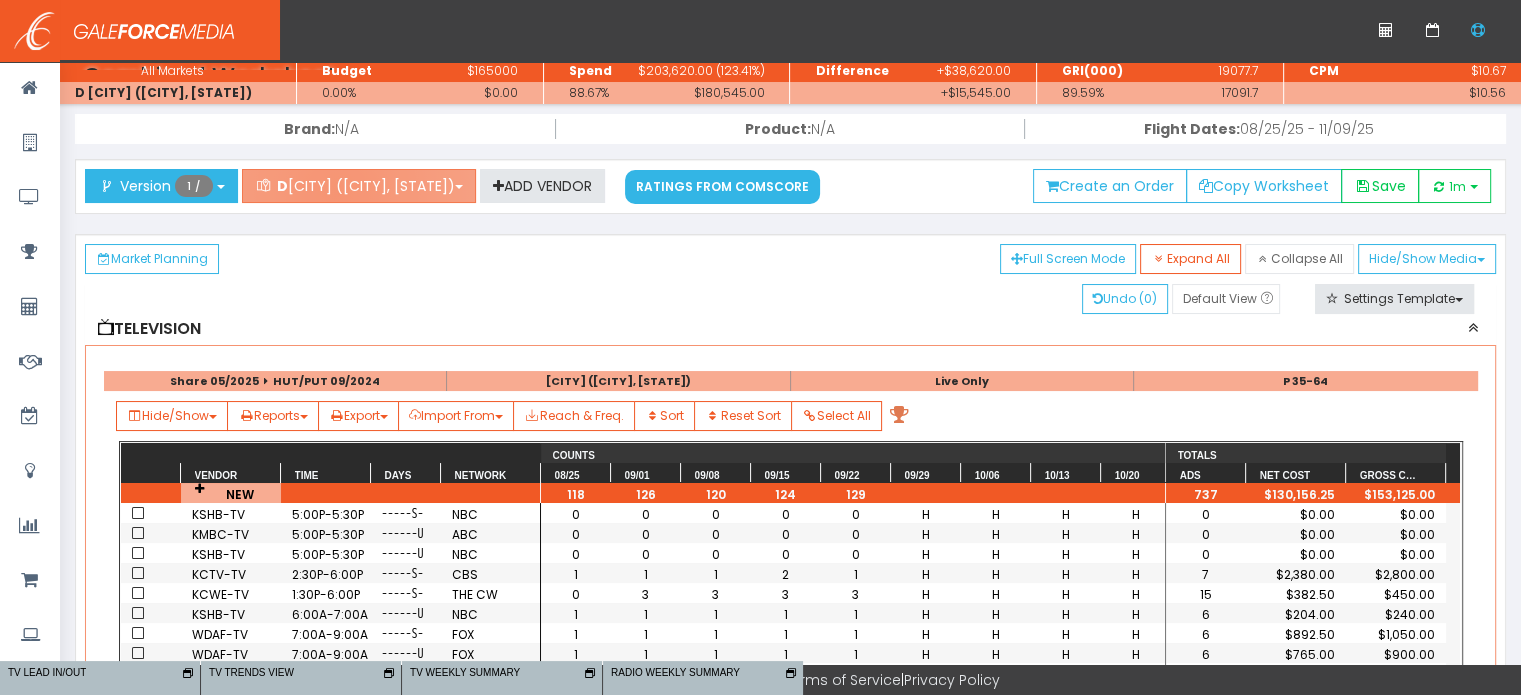 click on "D                                          KANSAS CITY (KANSAS CITY, MO)" at bounding box center [359, 186] 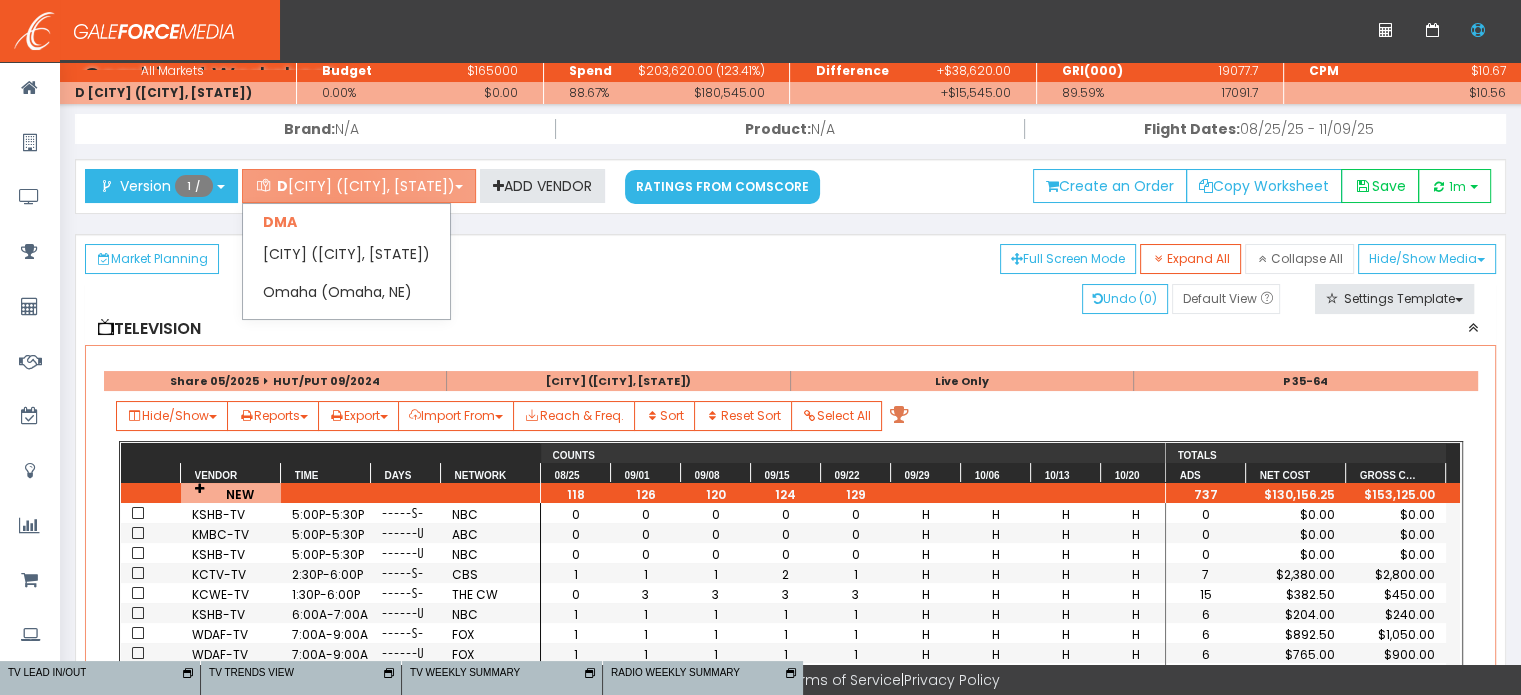 click on "D                                          KANSAS CITY (KANSAS CITY, MO)" at bounding box center [359, 186] 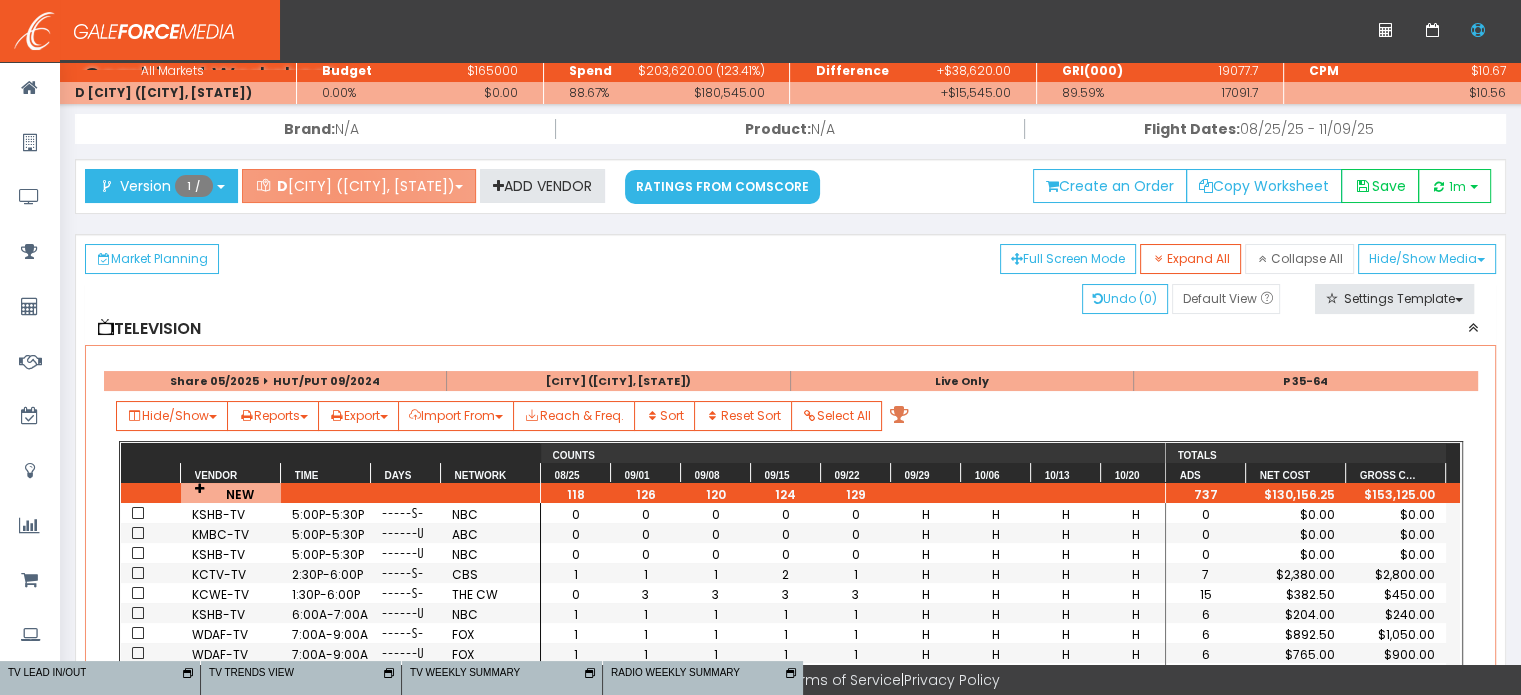 click on "D                                          KANSAS CITY (KANSAS CITY, MO)" at bounding box center [359, 186] 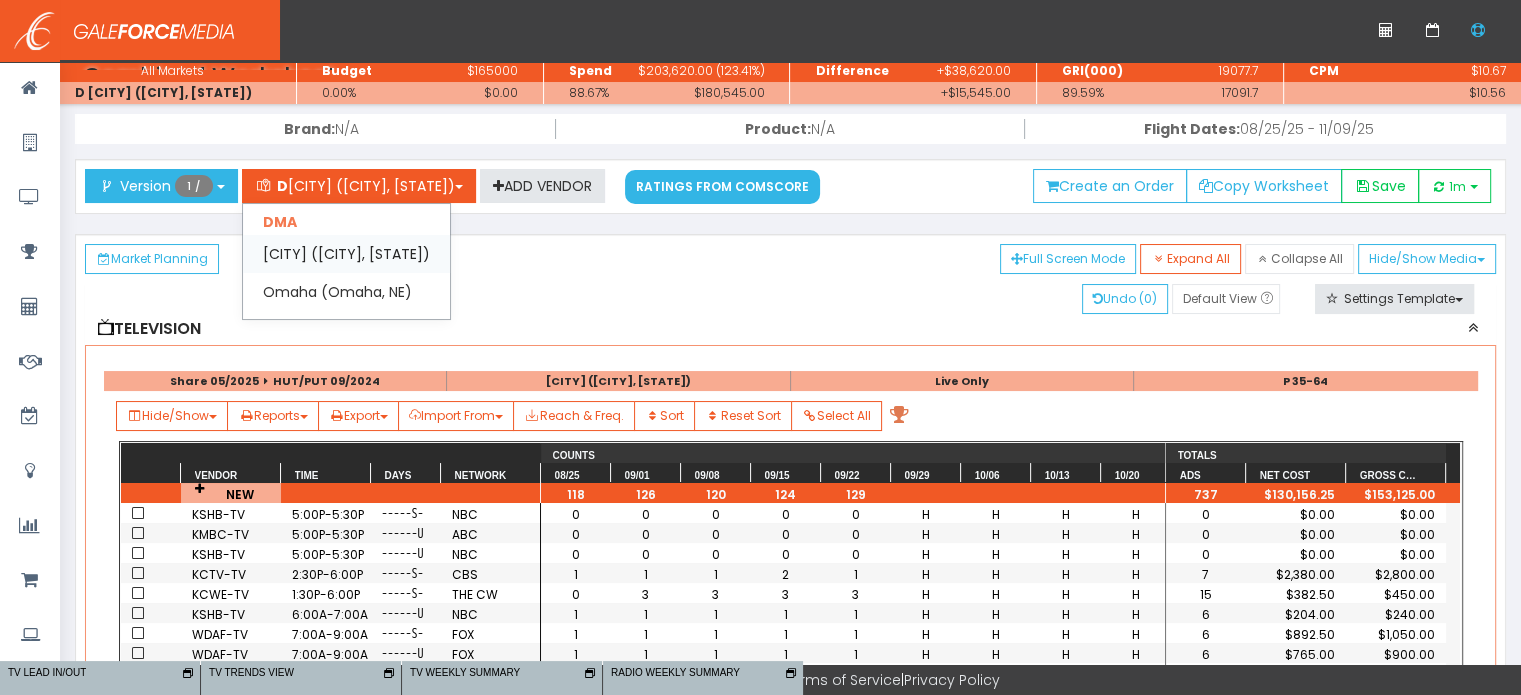 click on "[CITY] ([CITY], [STATE])" at bounding box center [346, 254] 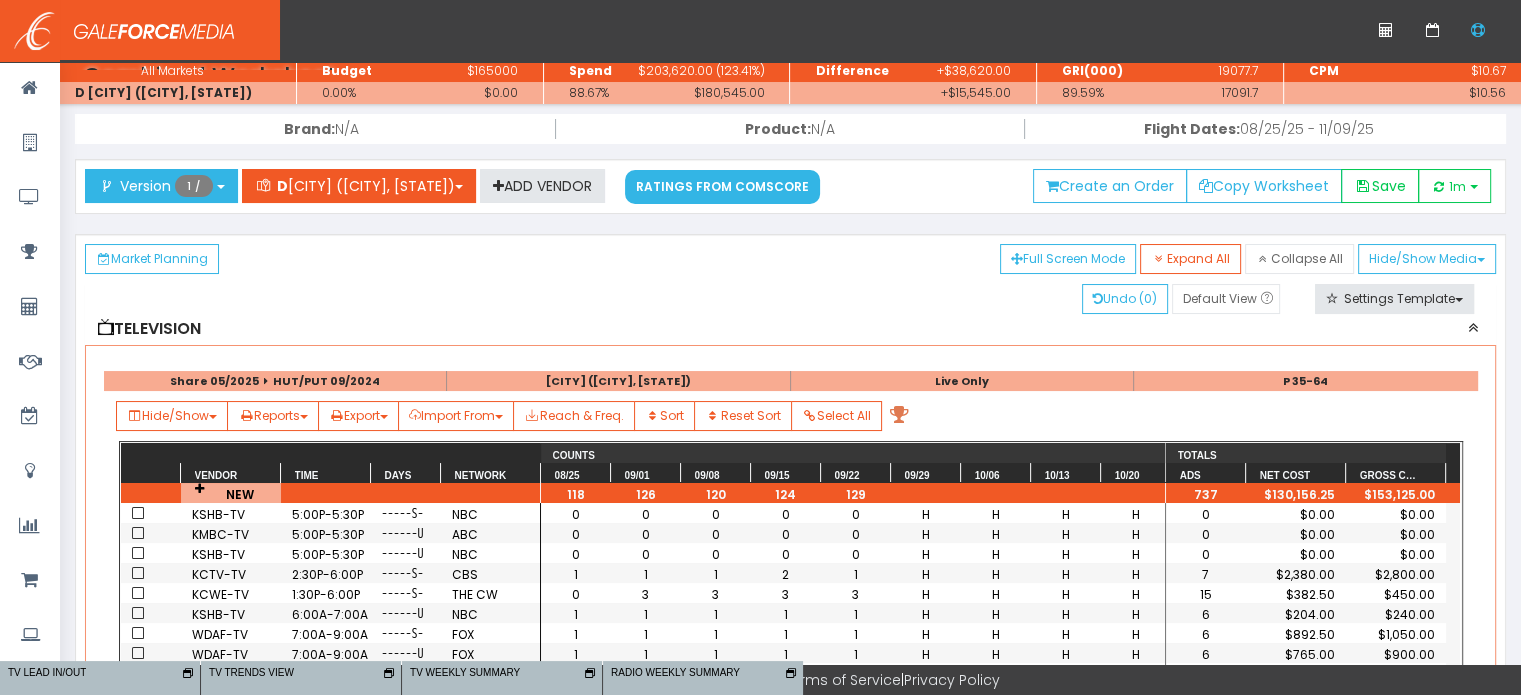 scroll, scrollTop: 0, scrollLeft: 0, axis: both 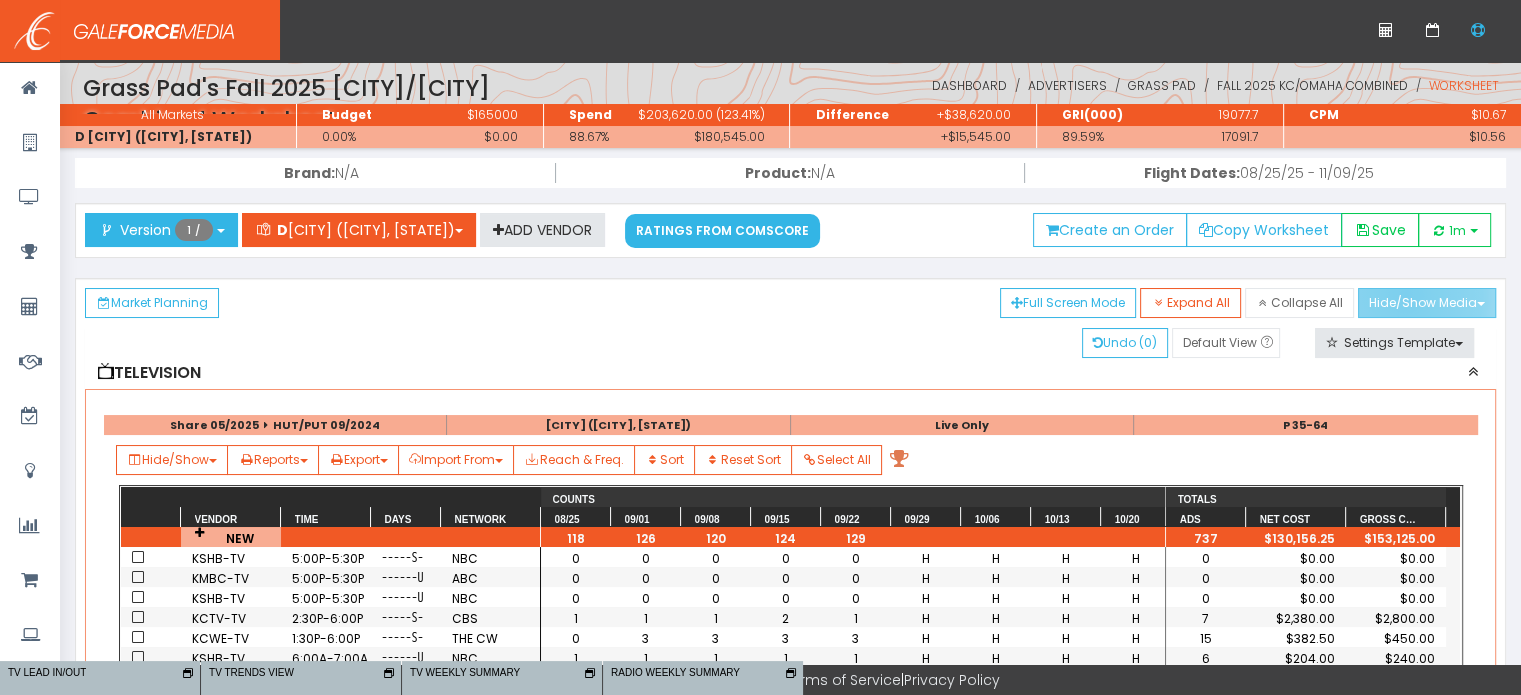 click on "Hide/Show Media" at bounding box center [1427, 303] 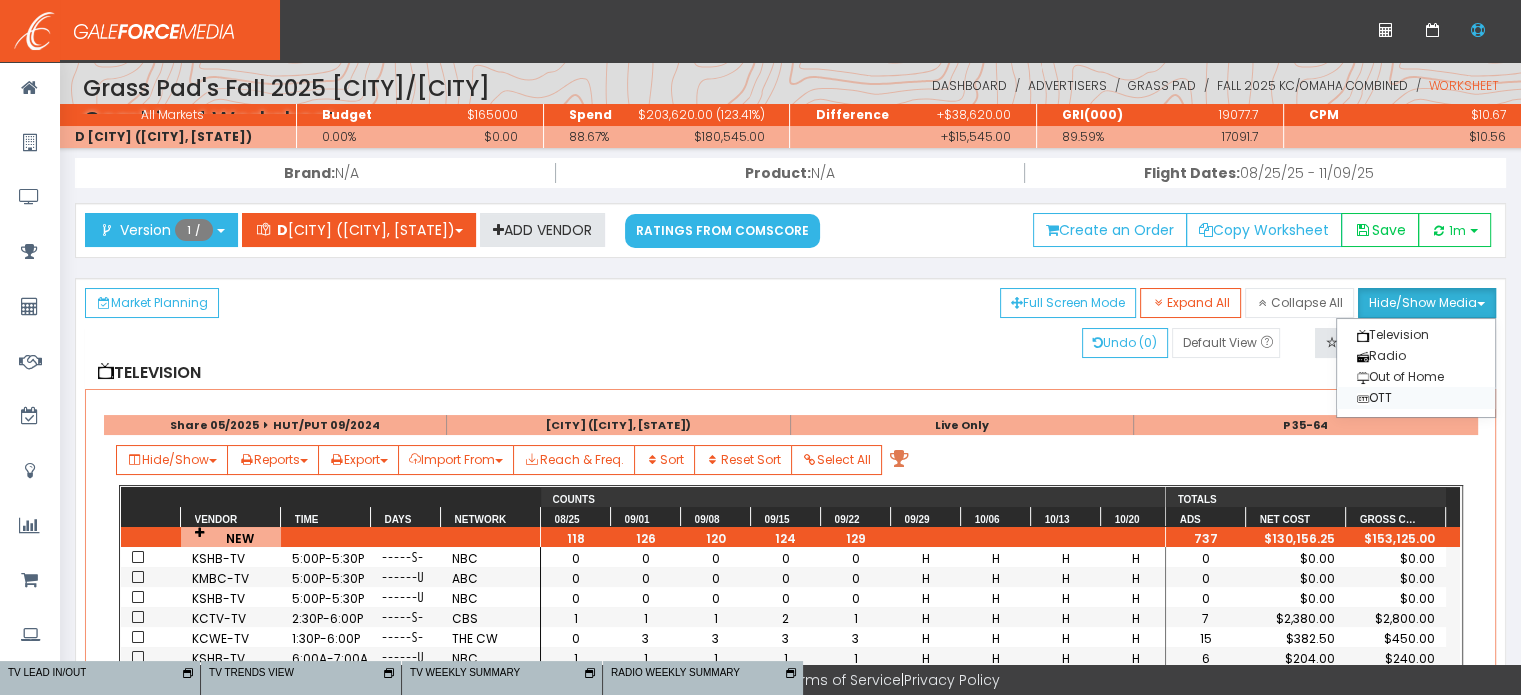 click on "OTT" at bounding box center (1416, 334) 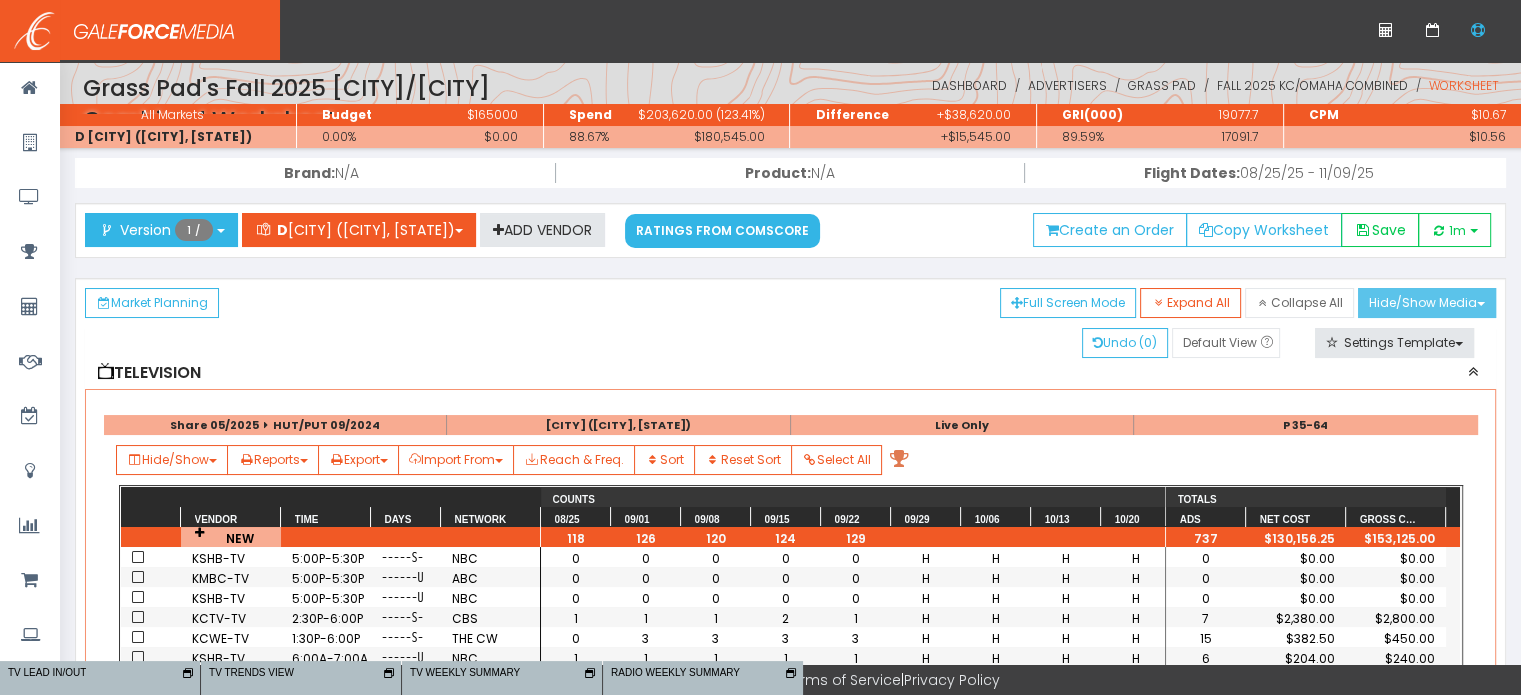 click on "Hide/Show Media" at bounding box center [1427, 303] 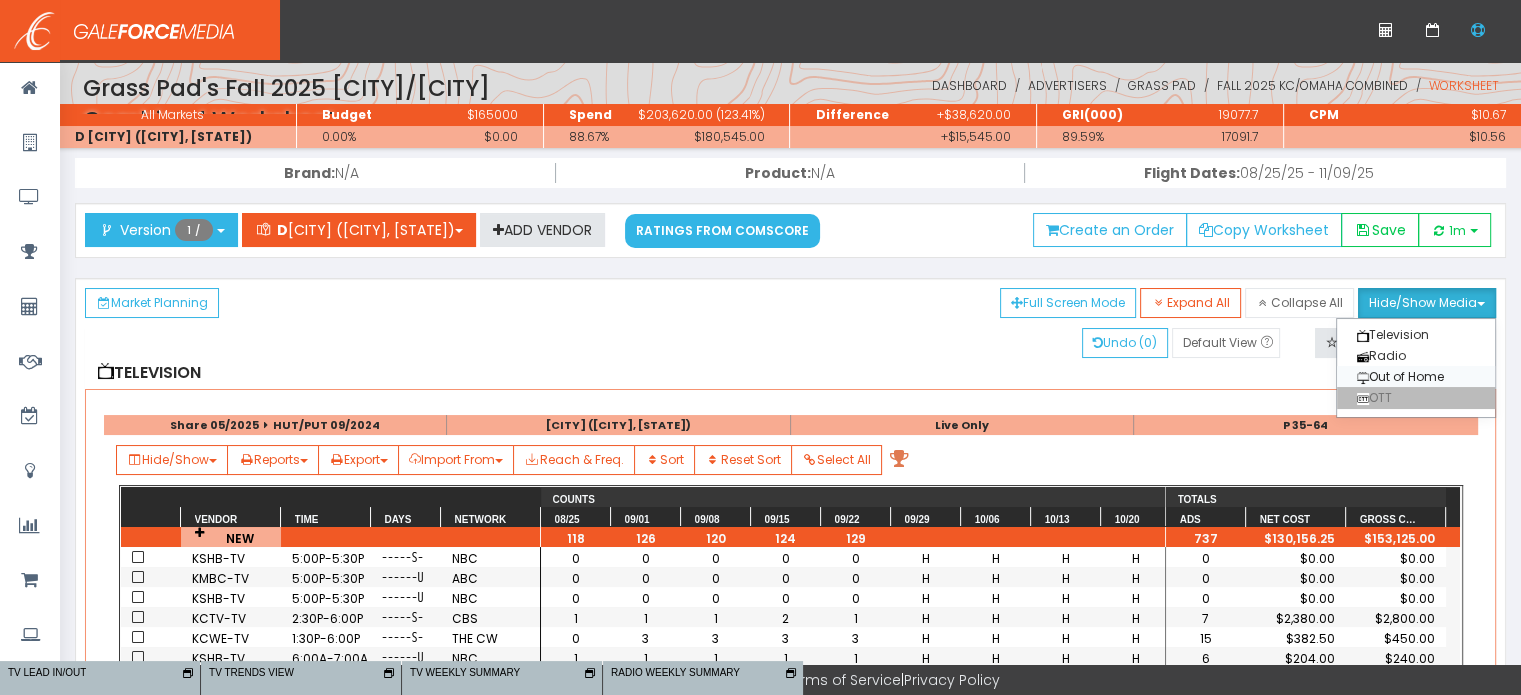 click on "Out of Home" at bounding box center (1399, 334) 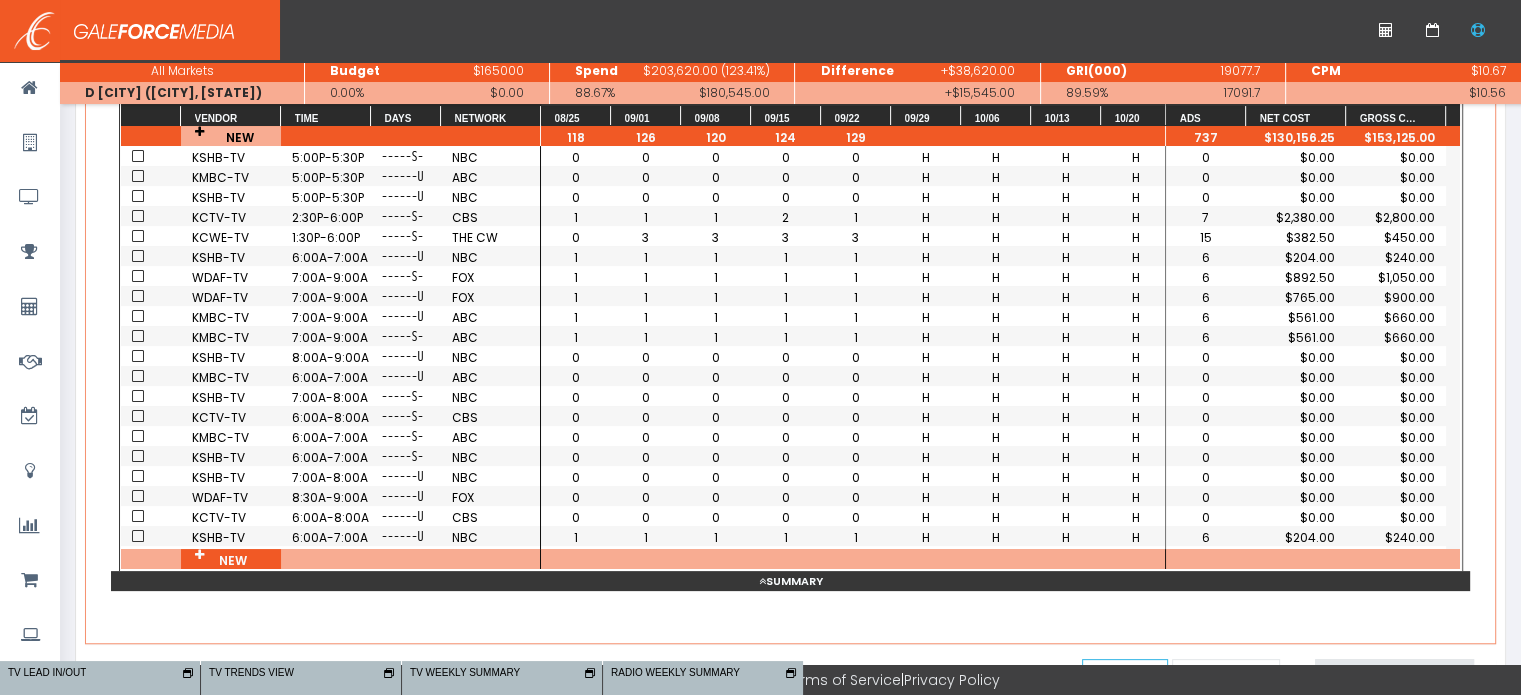 scroll, scrollTop: 374, scrollLeft: 0, axis: vertical 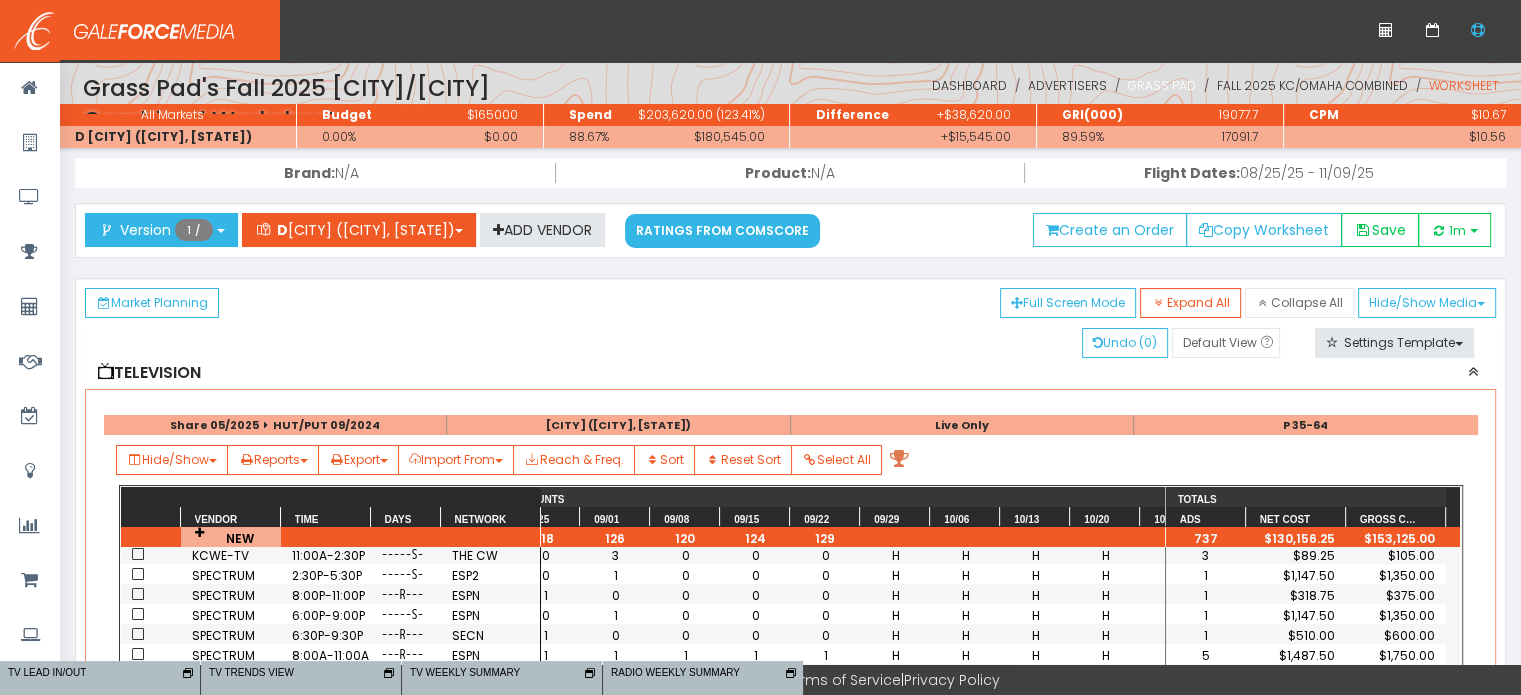 click on "Grass Pad" at bounding box center (1162, 85) 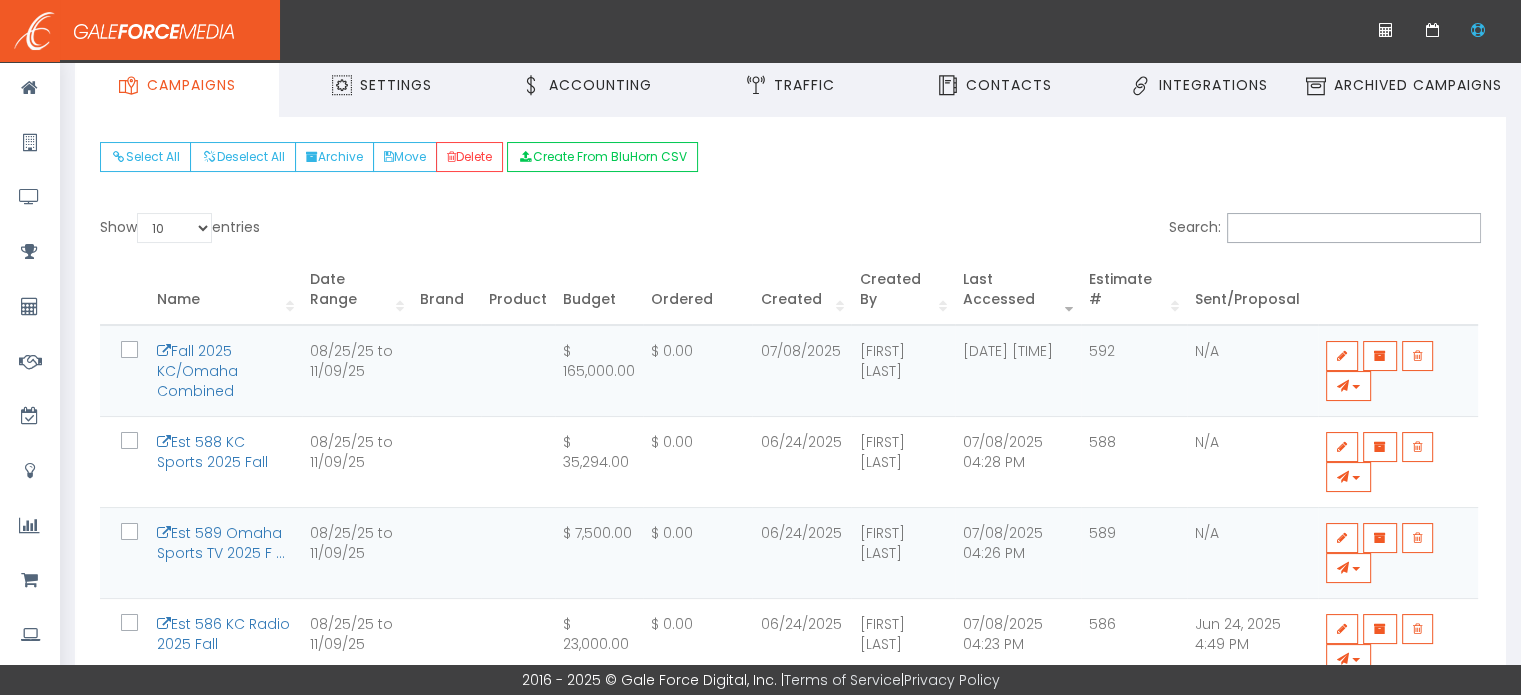 scroll, scrollTop: 156, scrollLeft: 0, axis: vertical 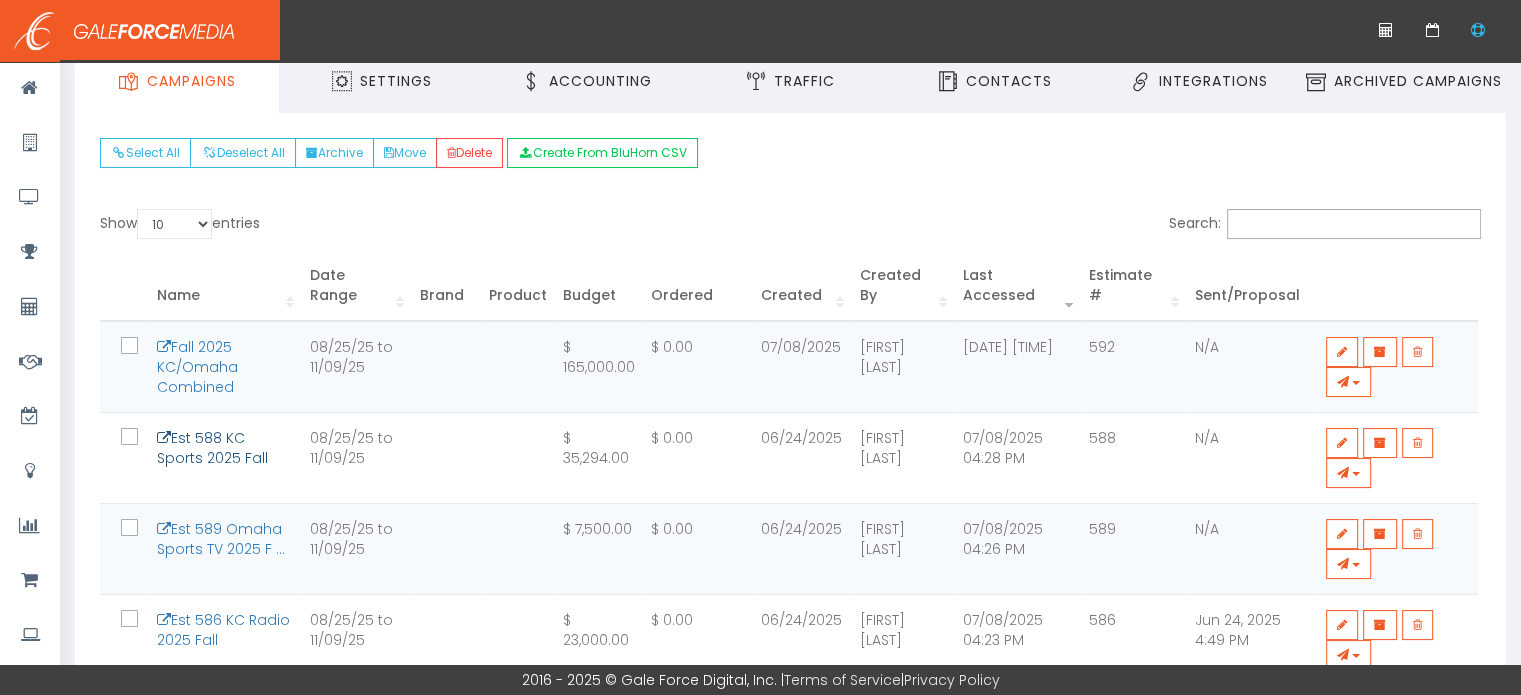 click on "Est 588 KC Sports 2025 Fall" at bounding box center (212, 448) 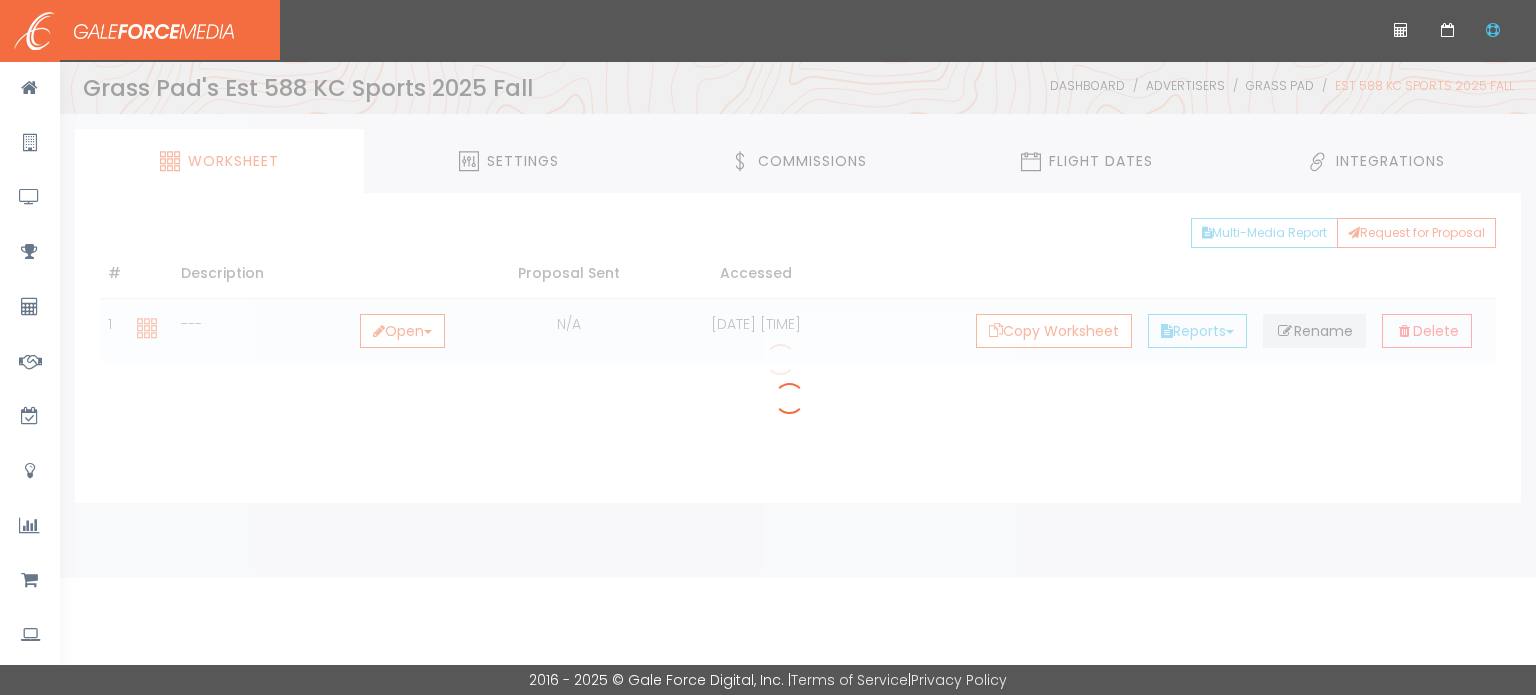 scroll, scrollTop: 0, scrollLeft: 0, axis: both 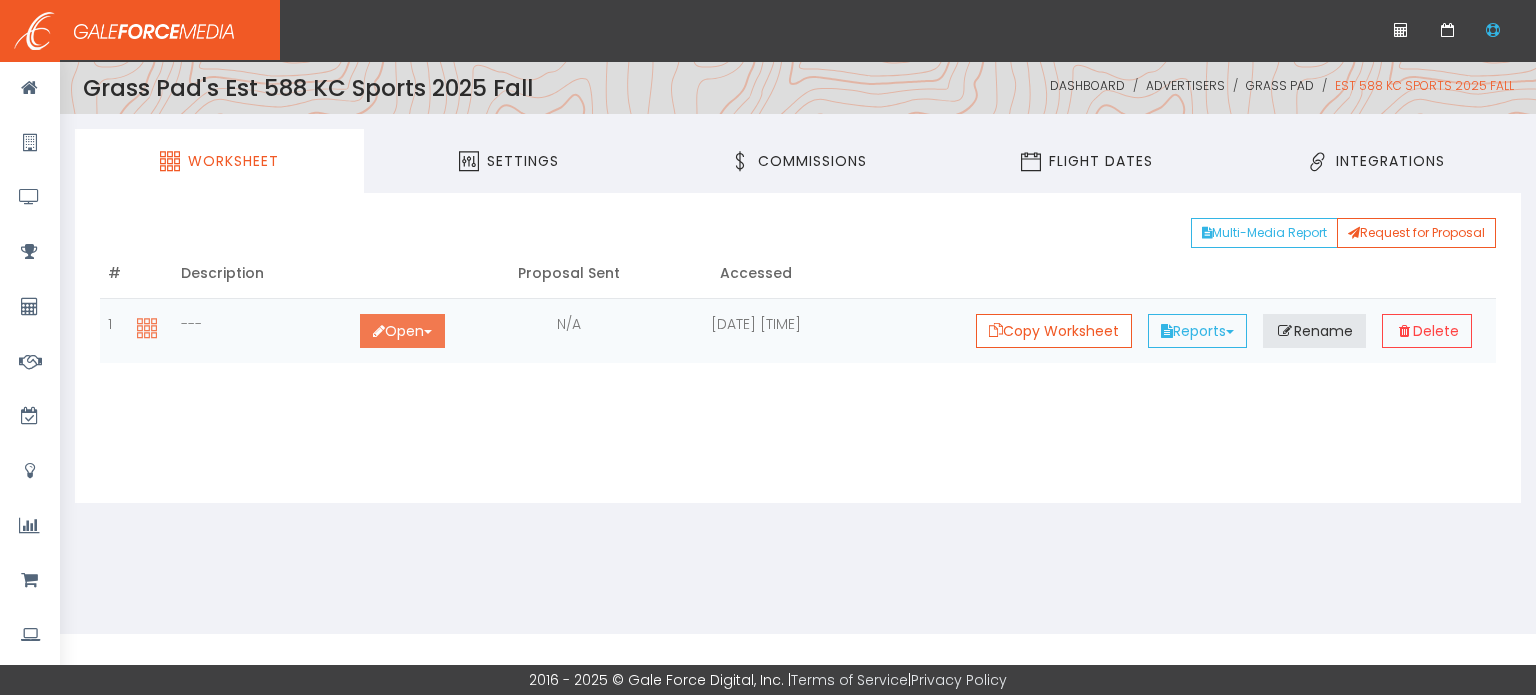 click on "Open
Toggle Dropdown" at bounding box center [402, 331] 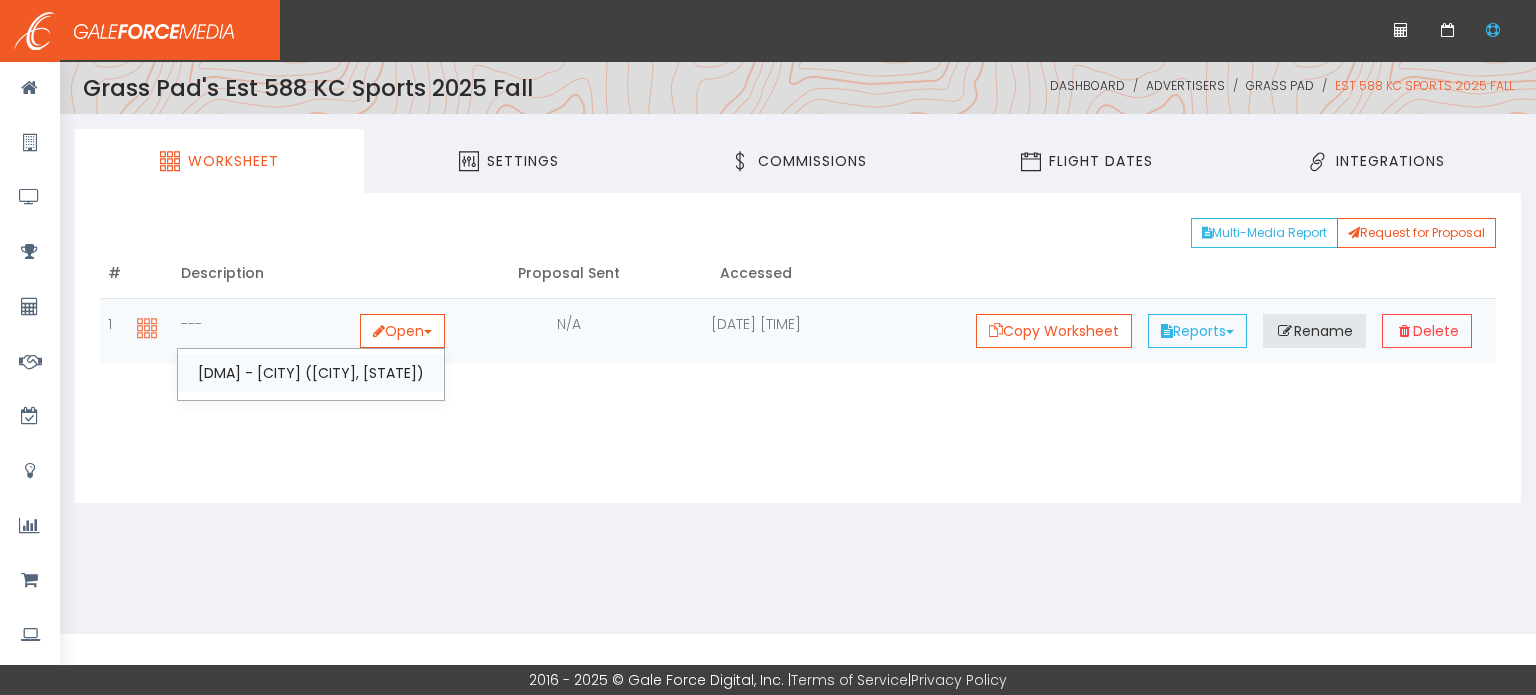 click on "DMA - Kansas City (Kansas City, MO)" at bounding box center [311, 373] 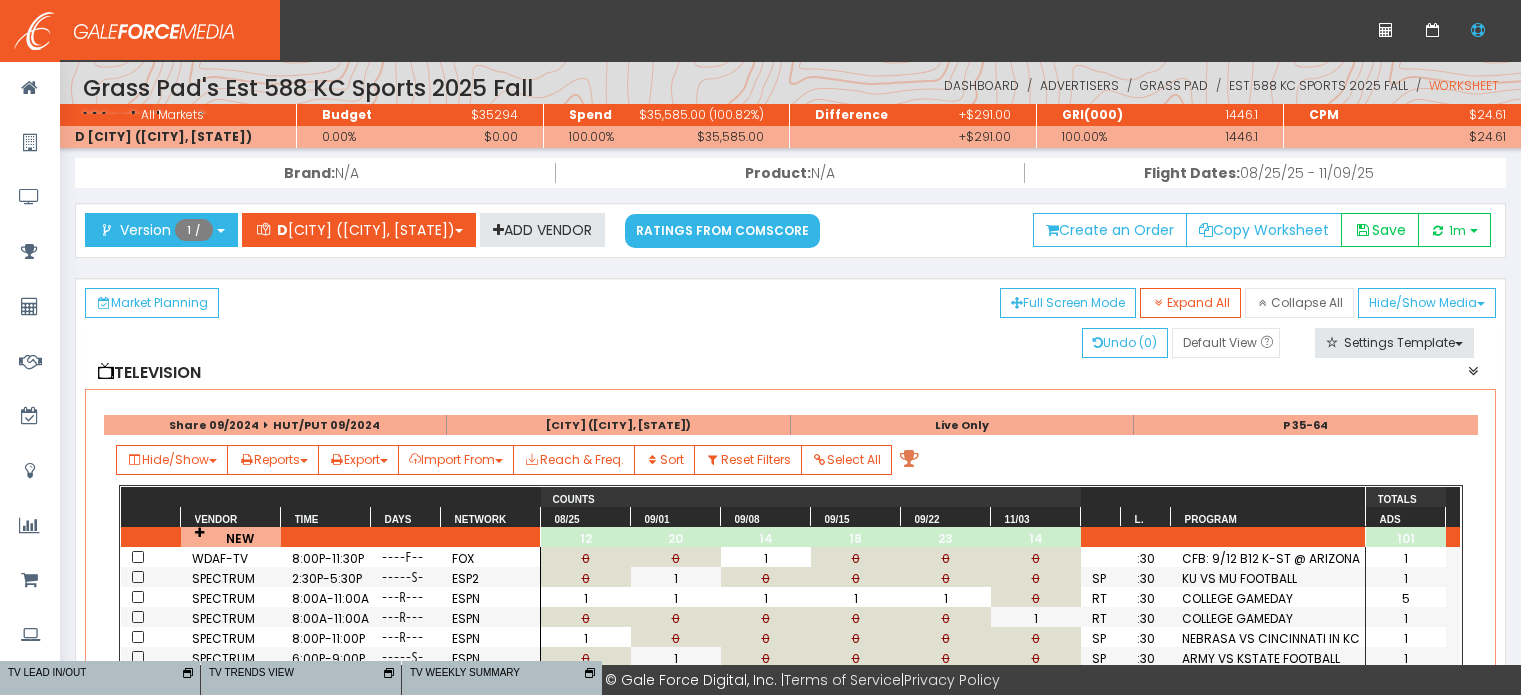 scroll, scrollTop: 0, scrollLeft: 0, axis: both 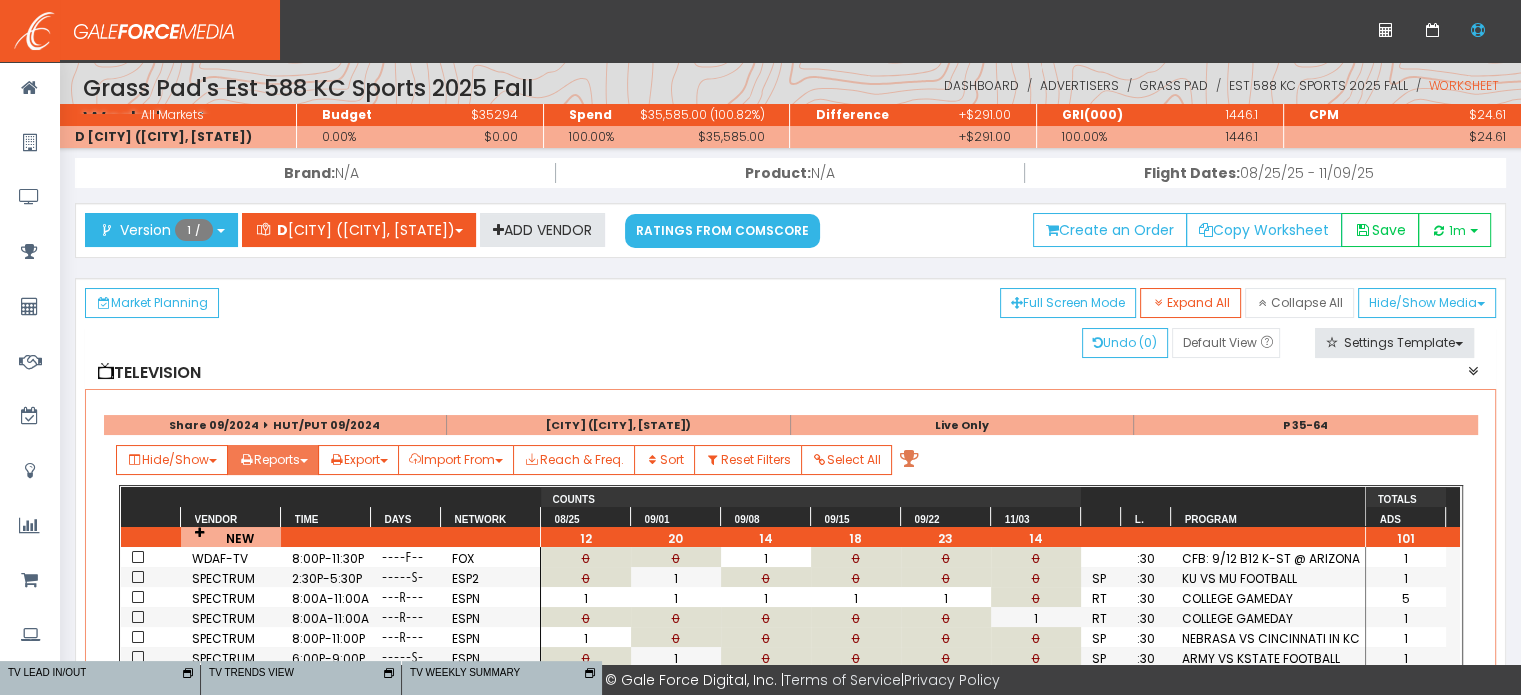 click on "Reports" at bounding box center (172, 460) 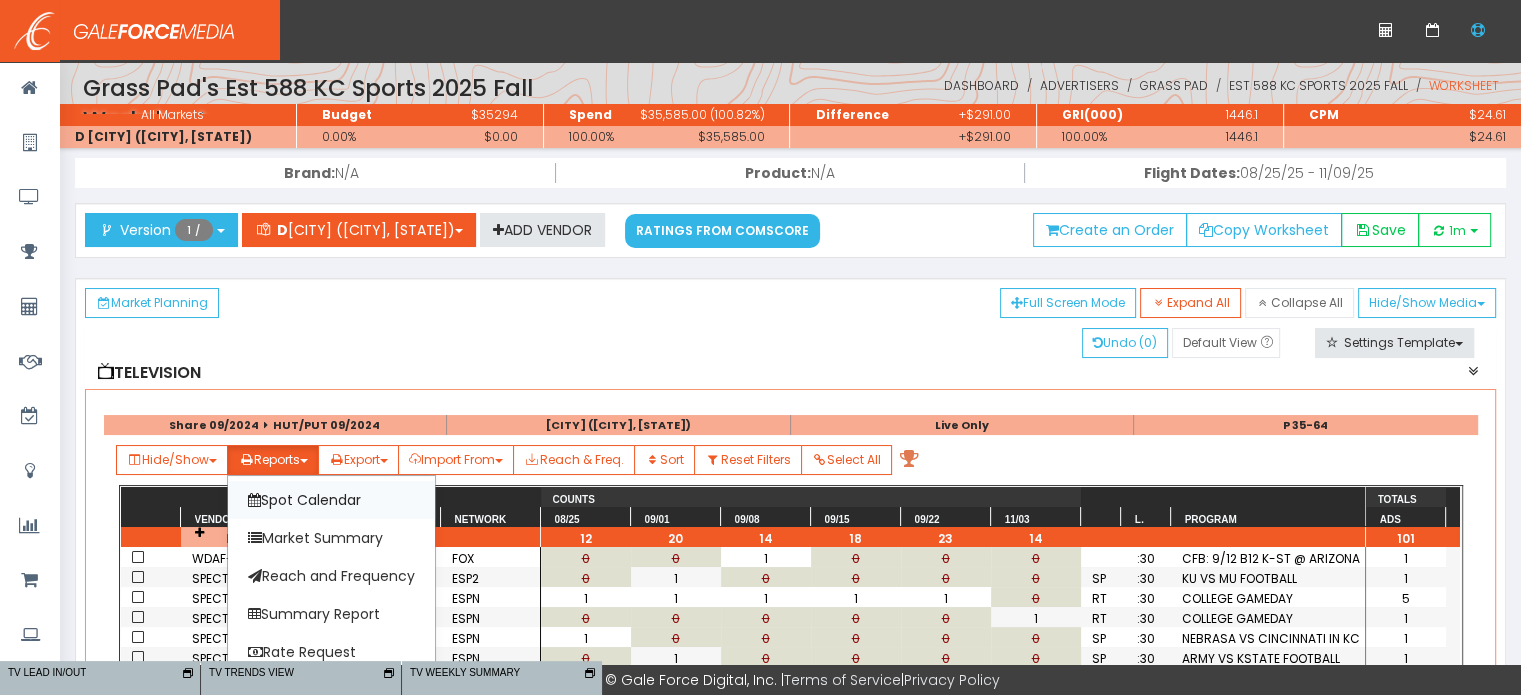 click on "Spot Calendar" at bounding box center [331, 500] 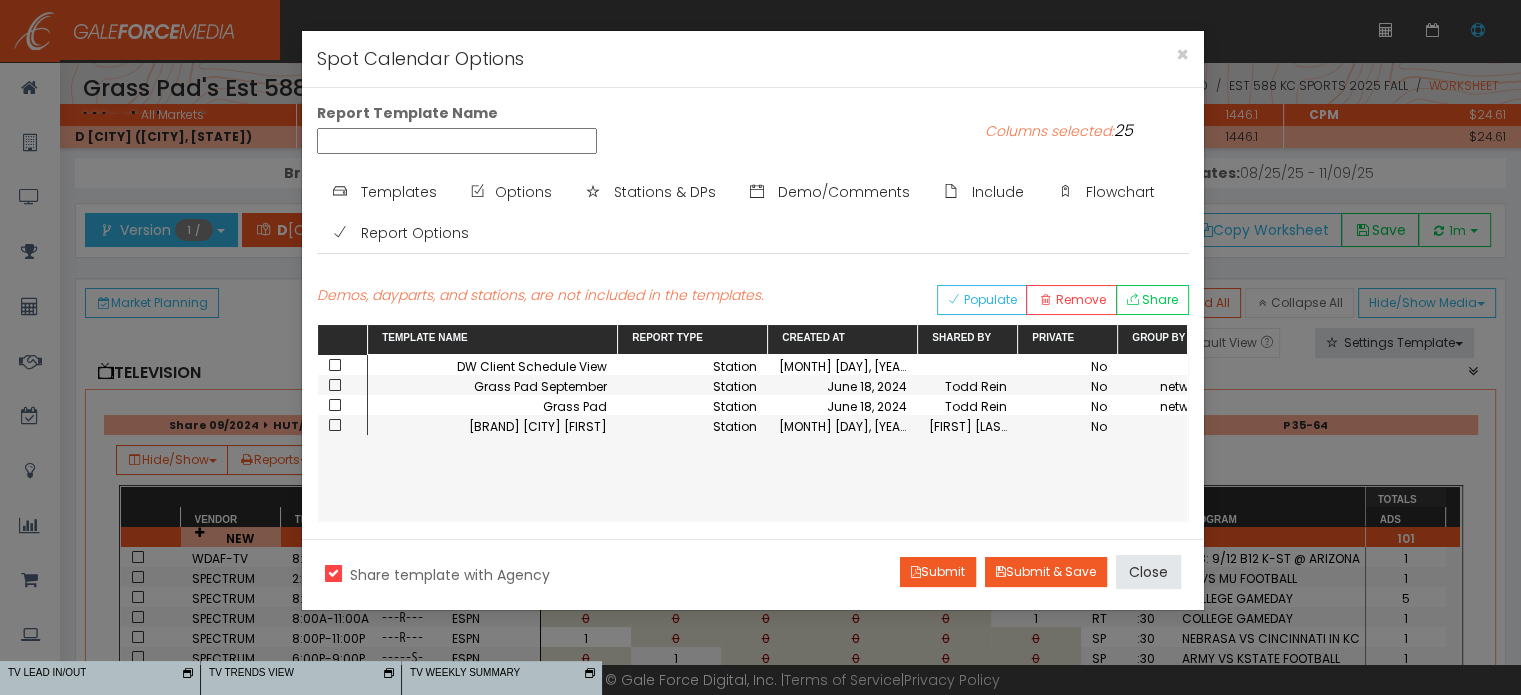 click at bounding box center [335, 365] 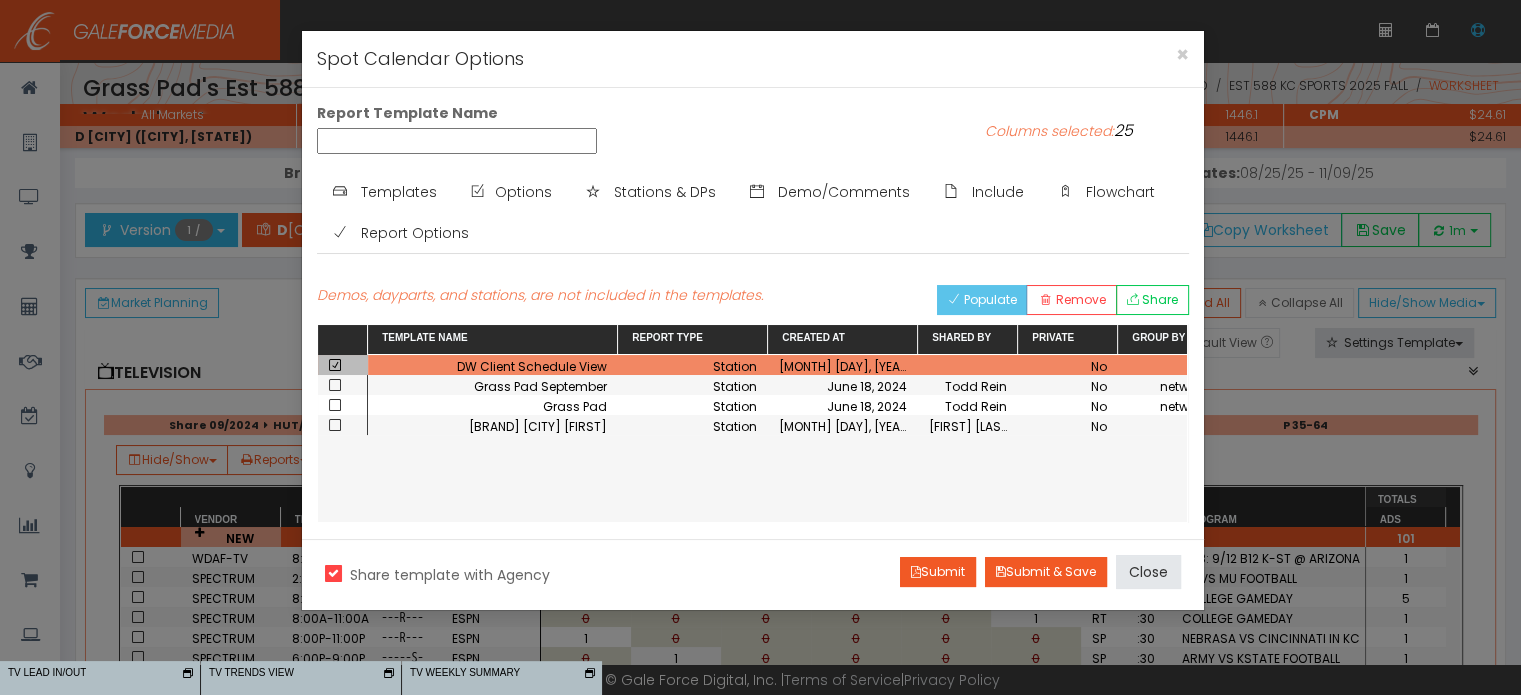 click on "Populate" at bounding box center [989, 299] 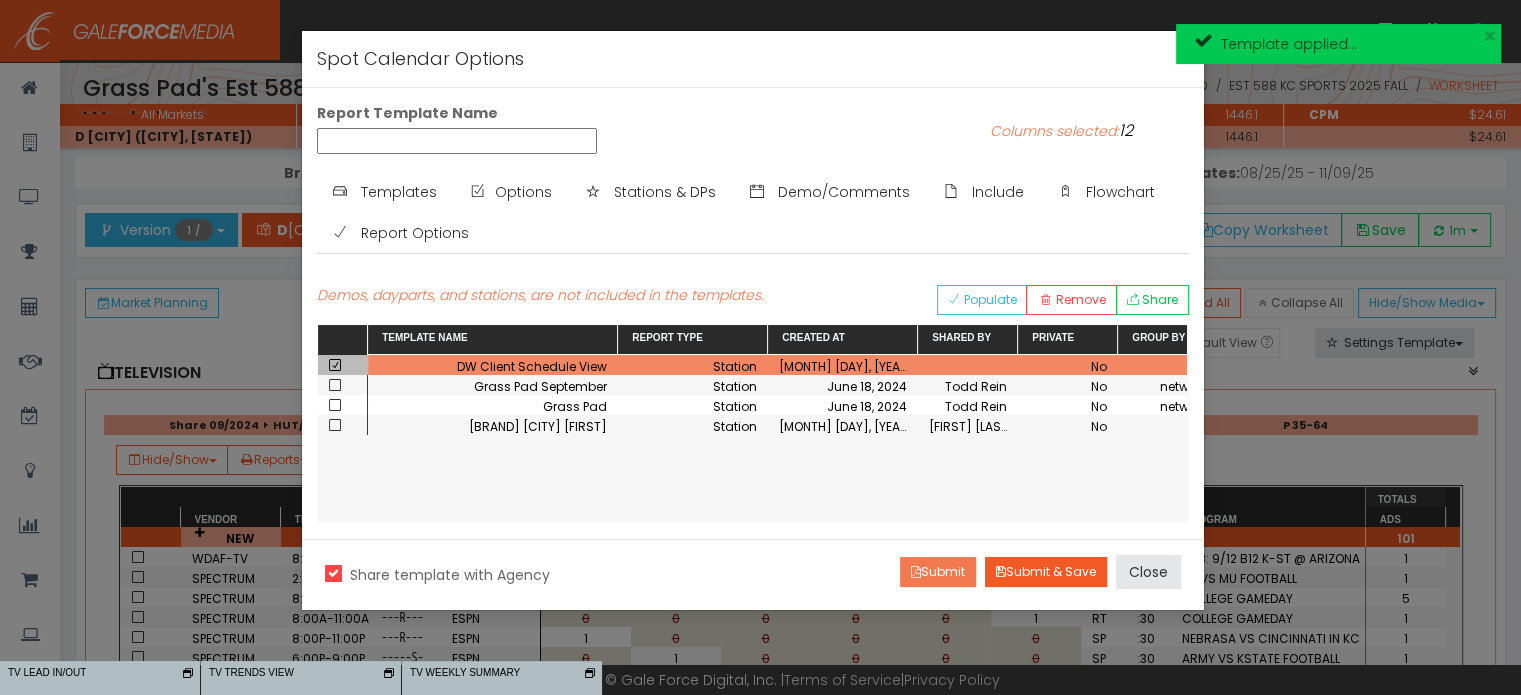 click on "Submit" at bounding box center (938, 572) 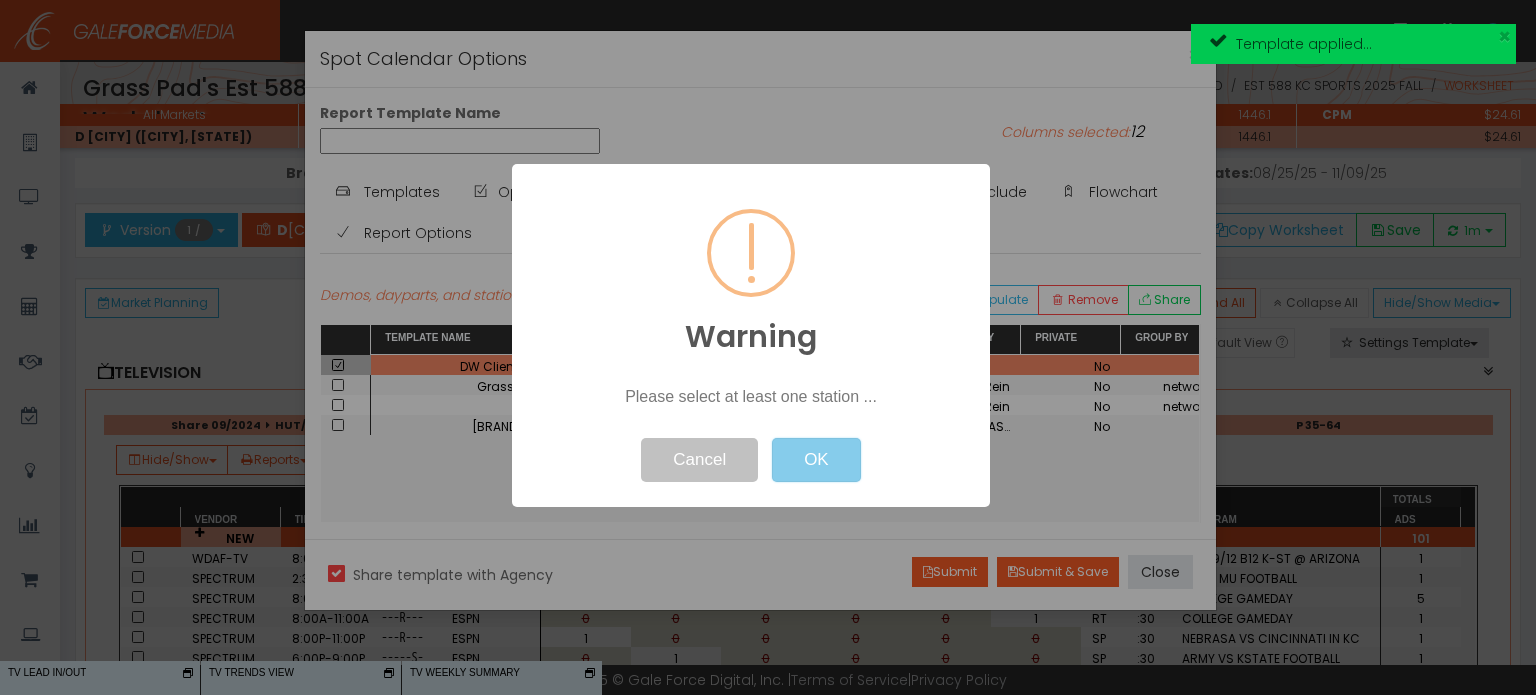 click on "OK" at bounding box center [816, 460] 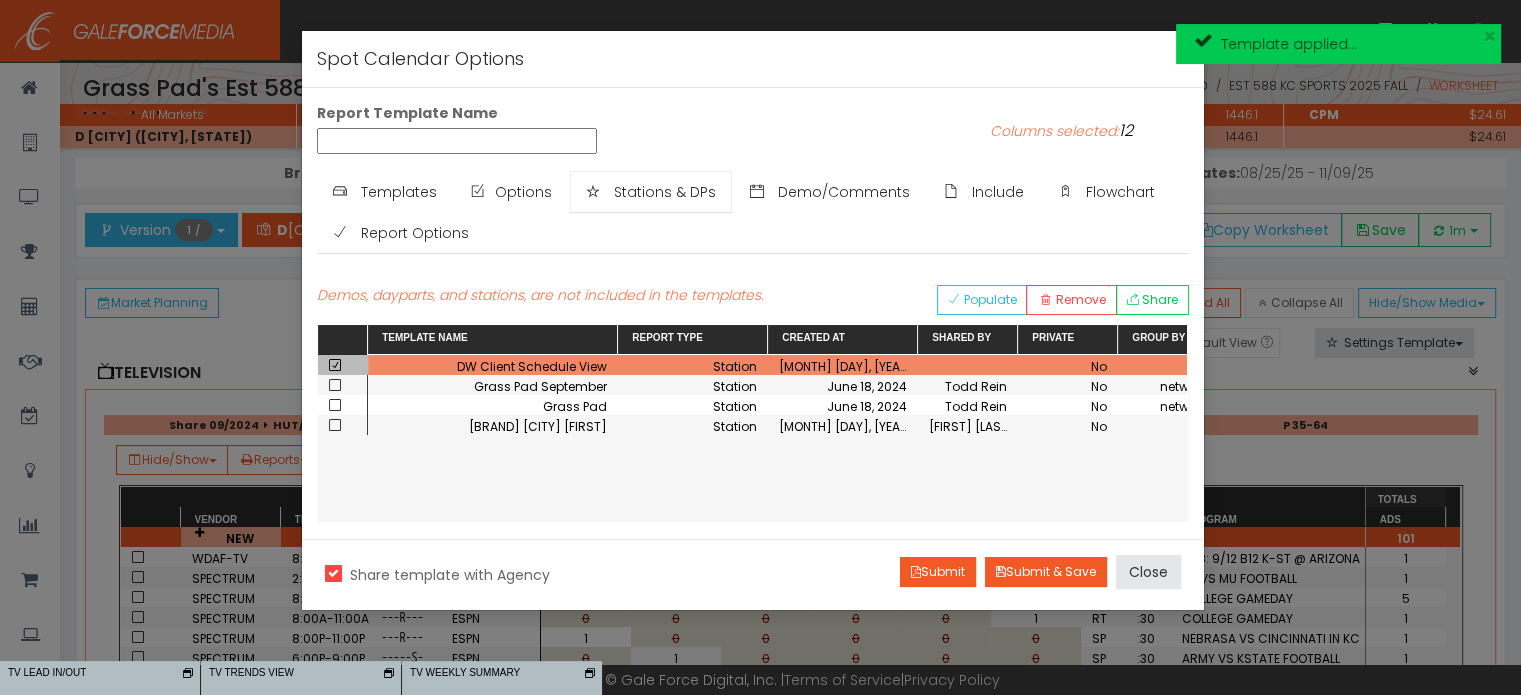 click on "Stations & DPs" at bounding box center (665, 192) 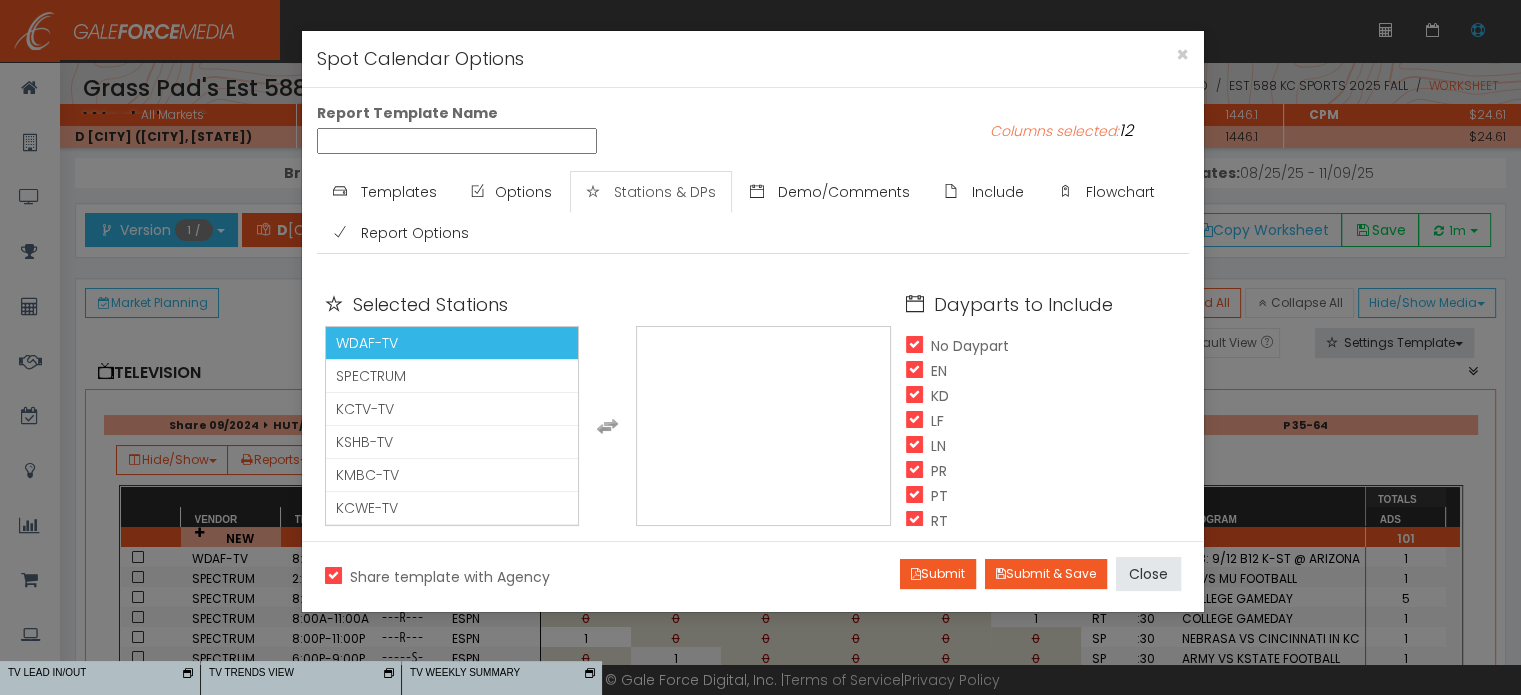 click on "WDAF-TV" at bounding box center (452, 343) 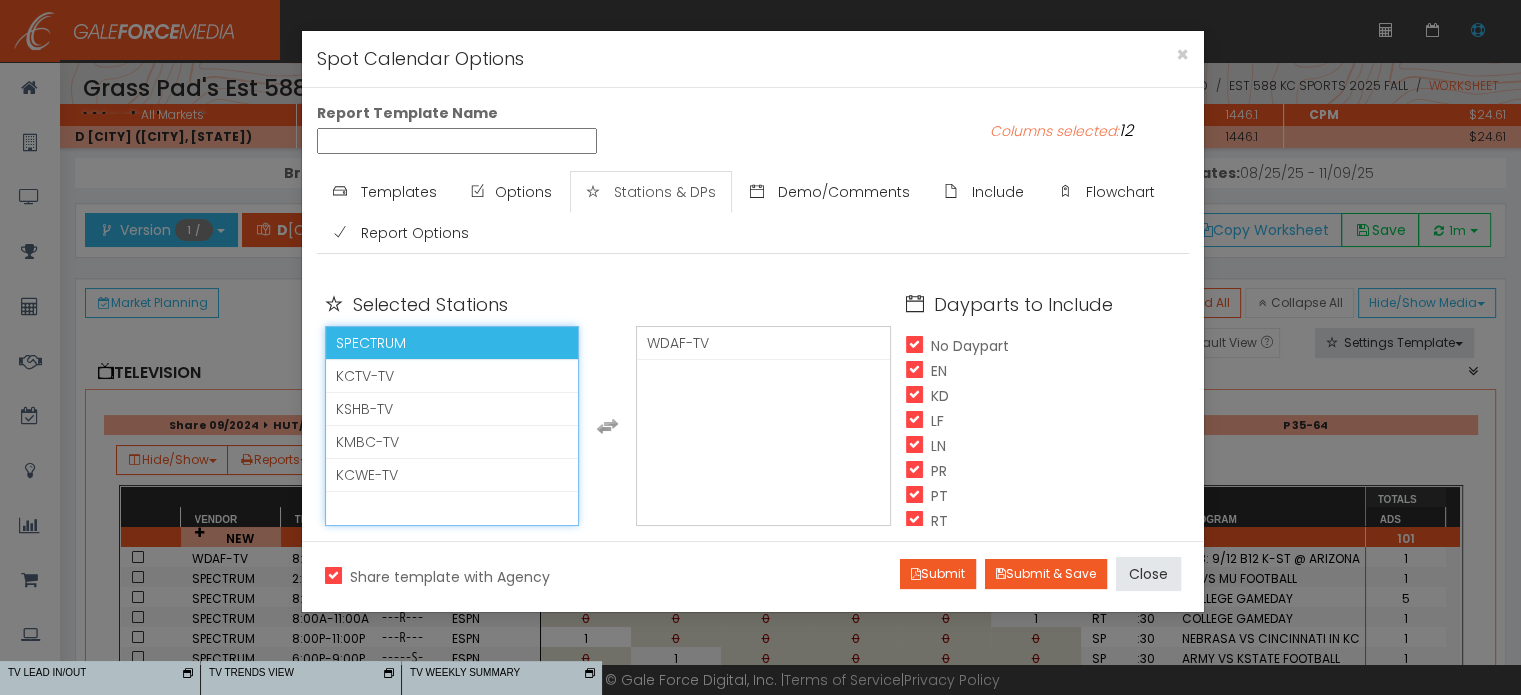 click on "SPECTRUM" at bounding box center [452, 343] 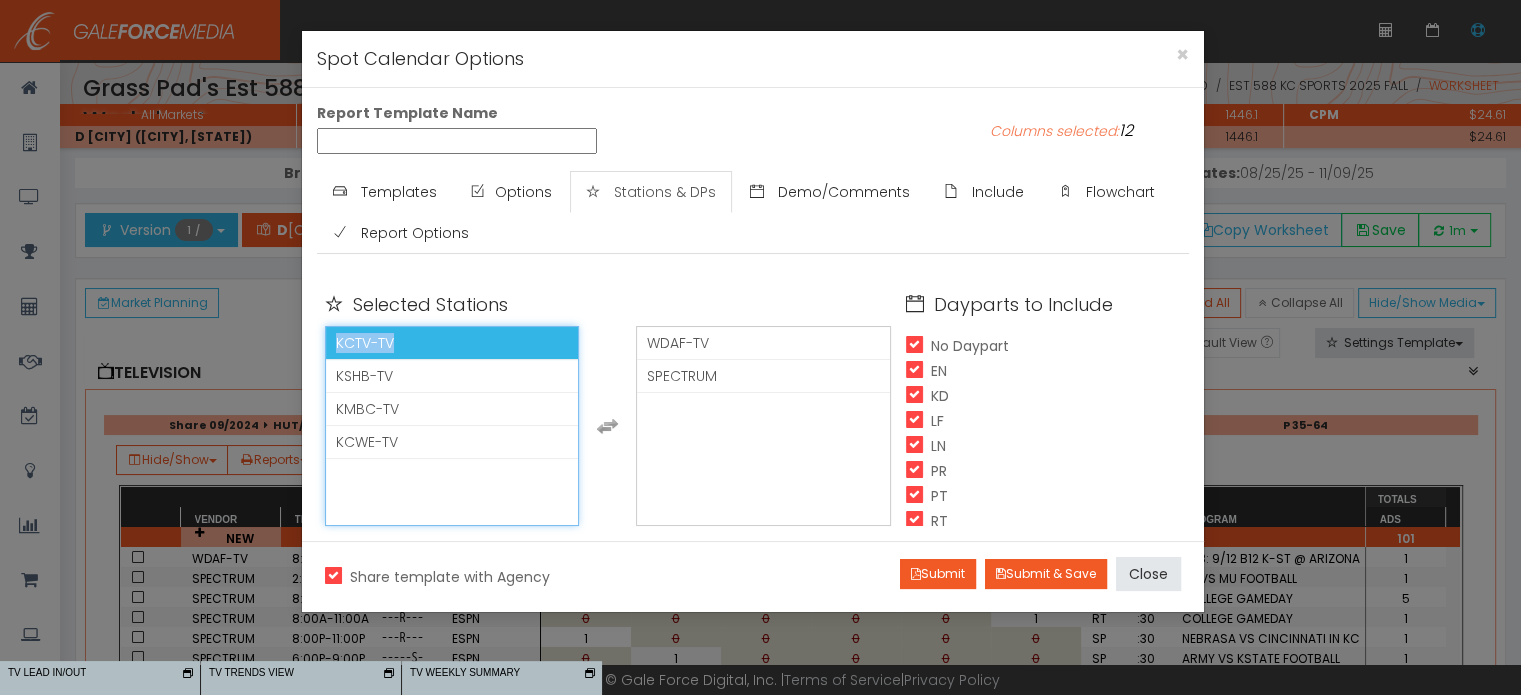 click on "KCTV-TV" at bounding box center [452, 343] 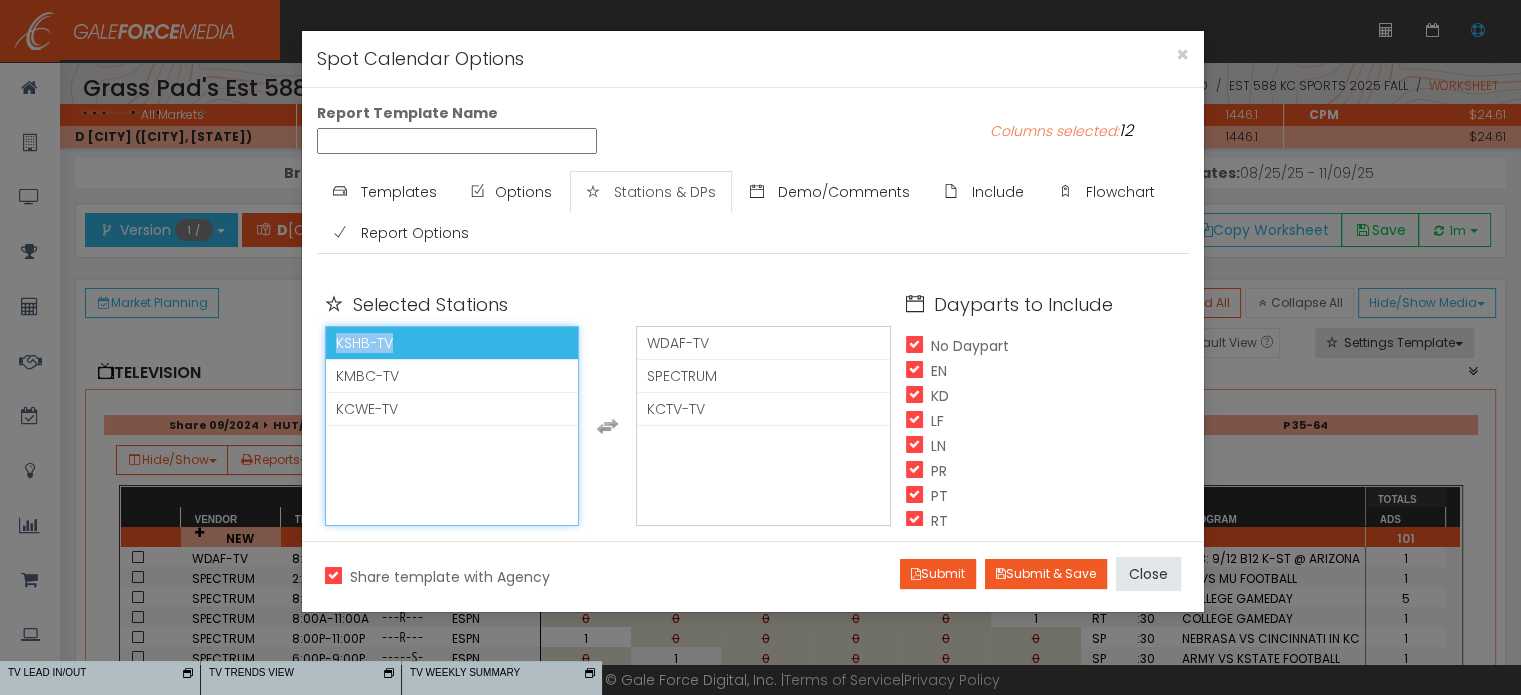 click on "KSHB-TV" at bounding box center [452, 343] 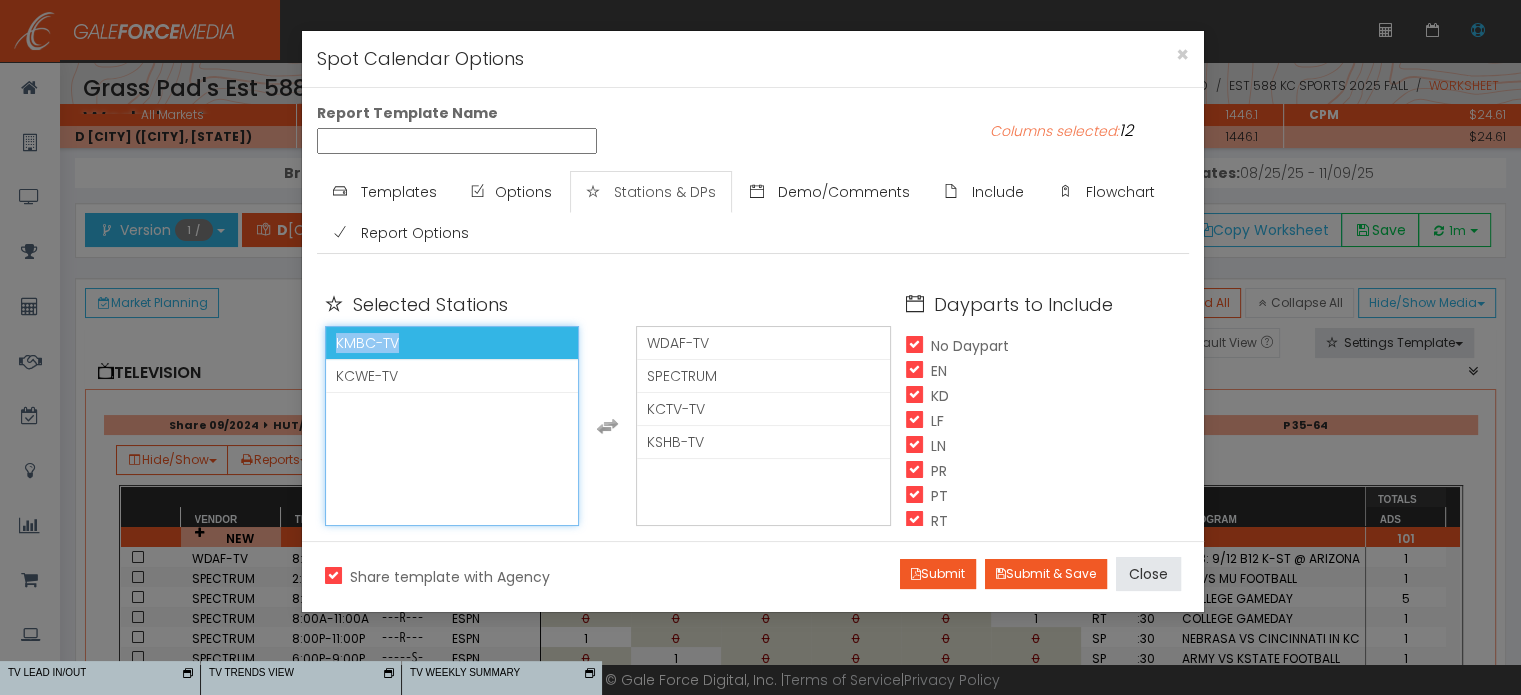 click on "KMBC-TV" at bounding box center (452, 343) 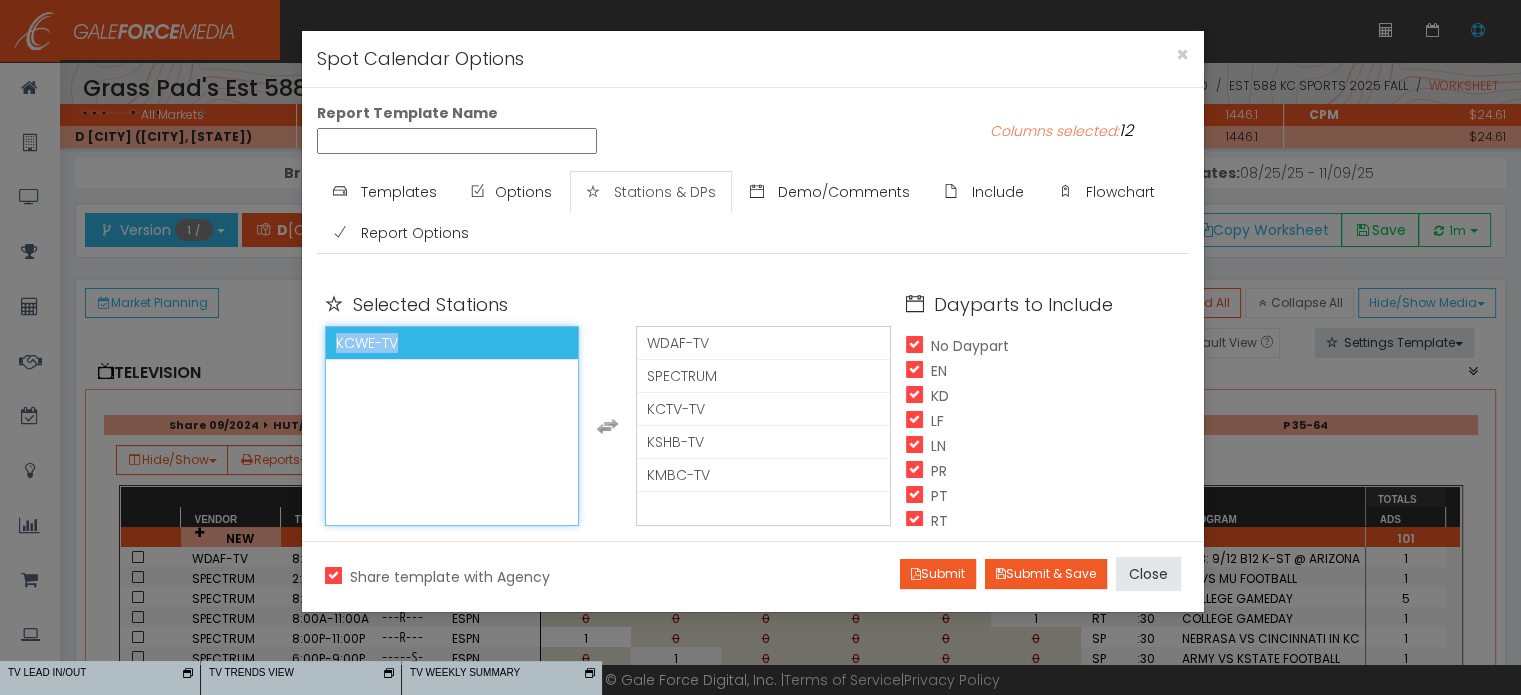 click on "KCWE-TV" at bounding box center (452, 343) 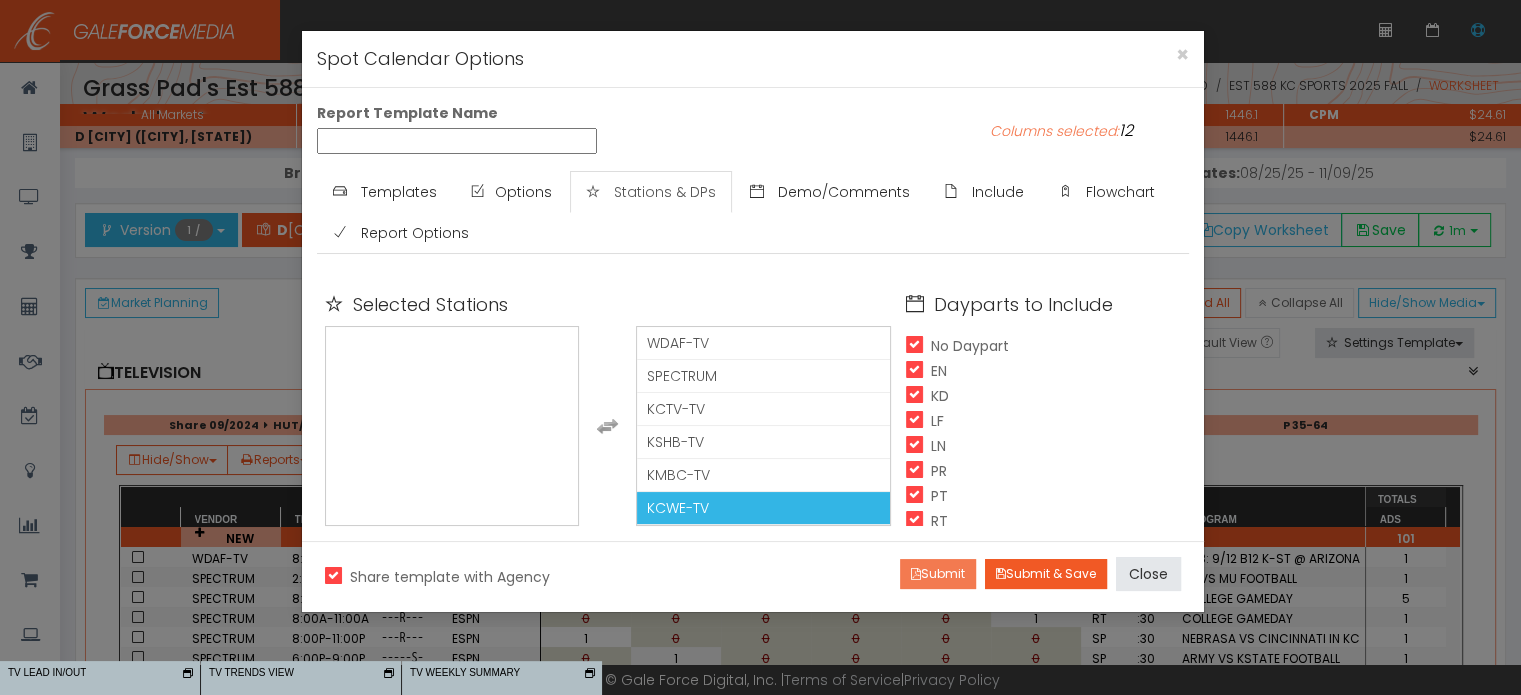 click on "Submit" at bounding box center [938, 574] 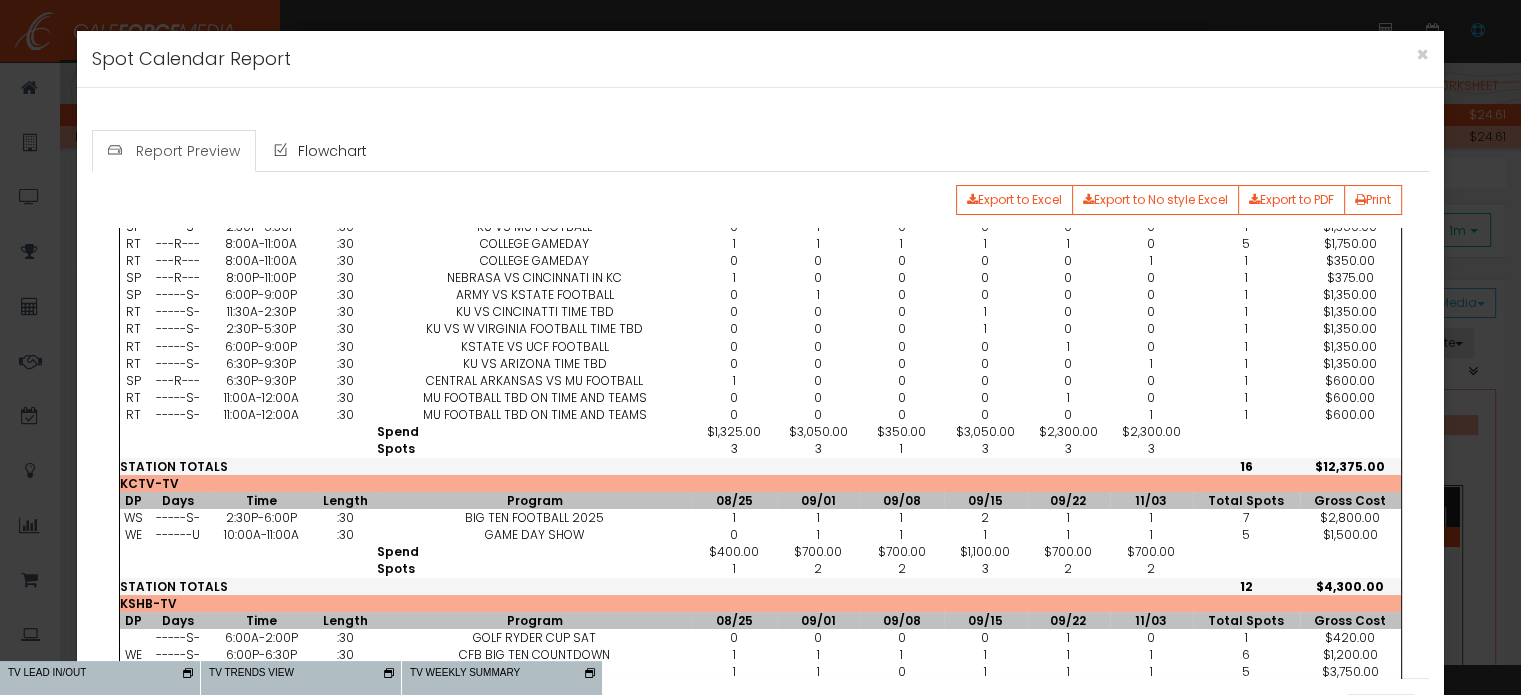 scroll, scrollTop: 0, scrollLeft: 0, axis: both 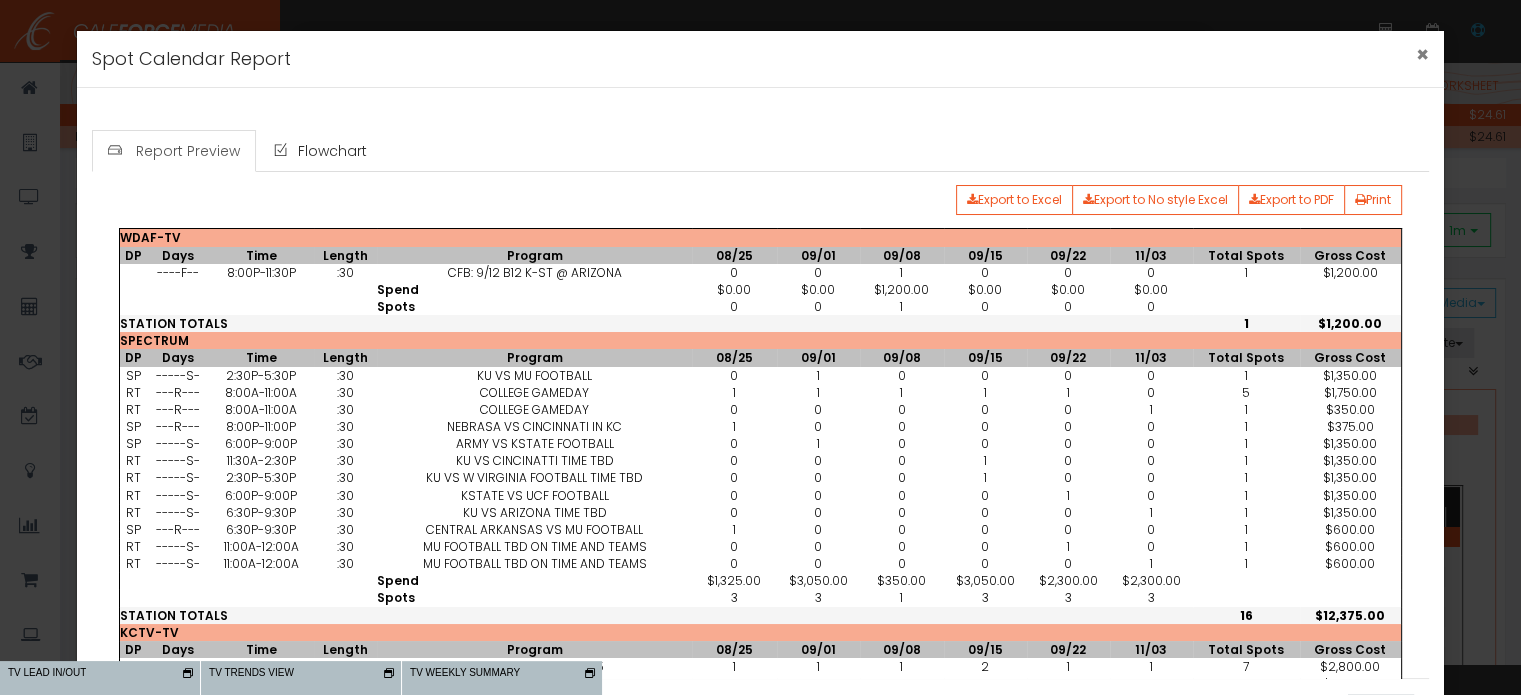 click on "×" at bounding box center (1422, 54) 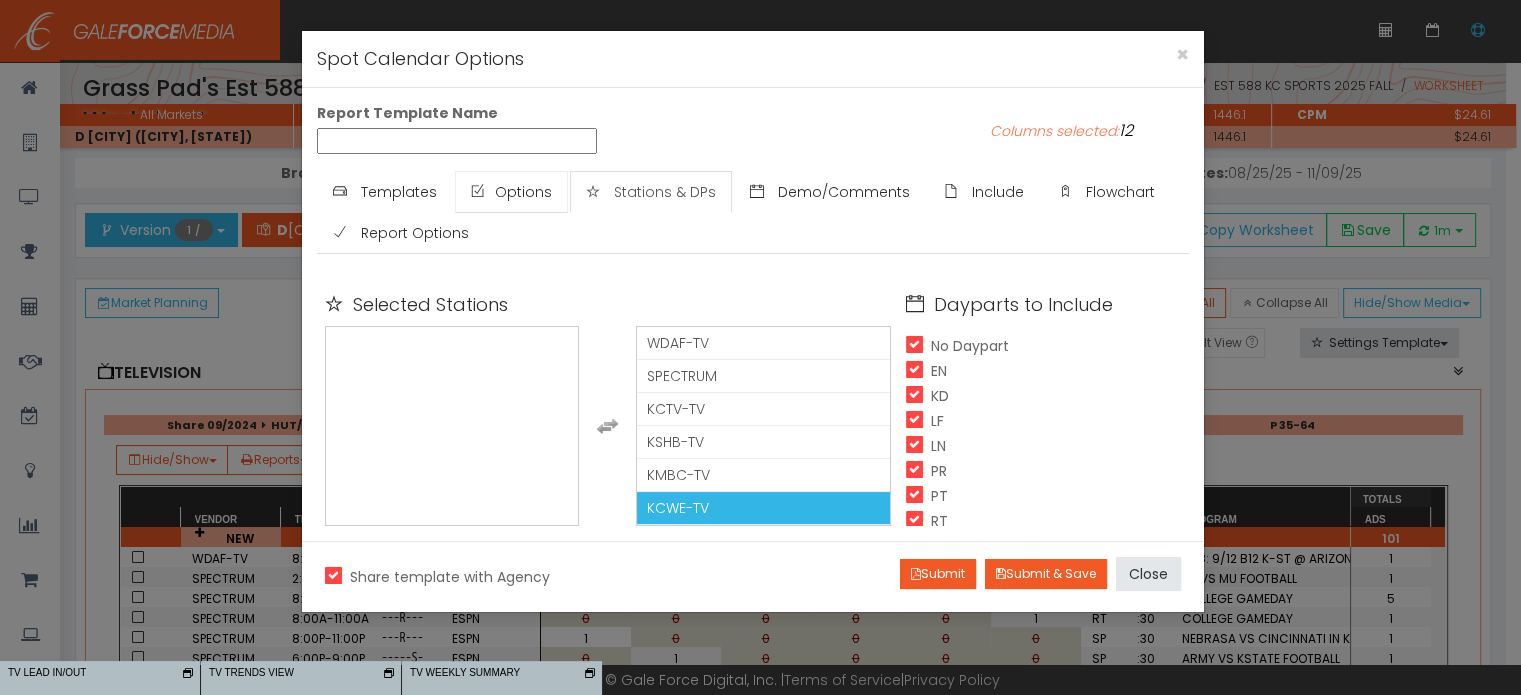 click on "Options" at bounding box center (511, 192) 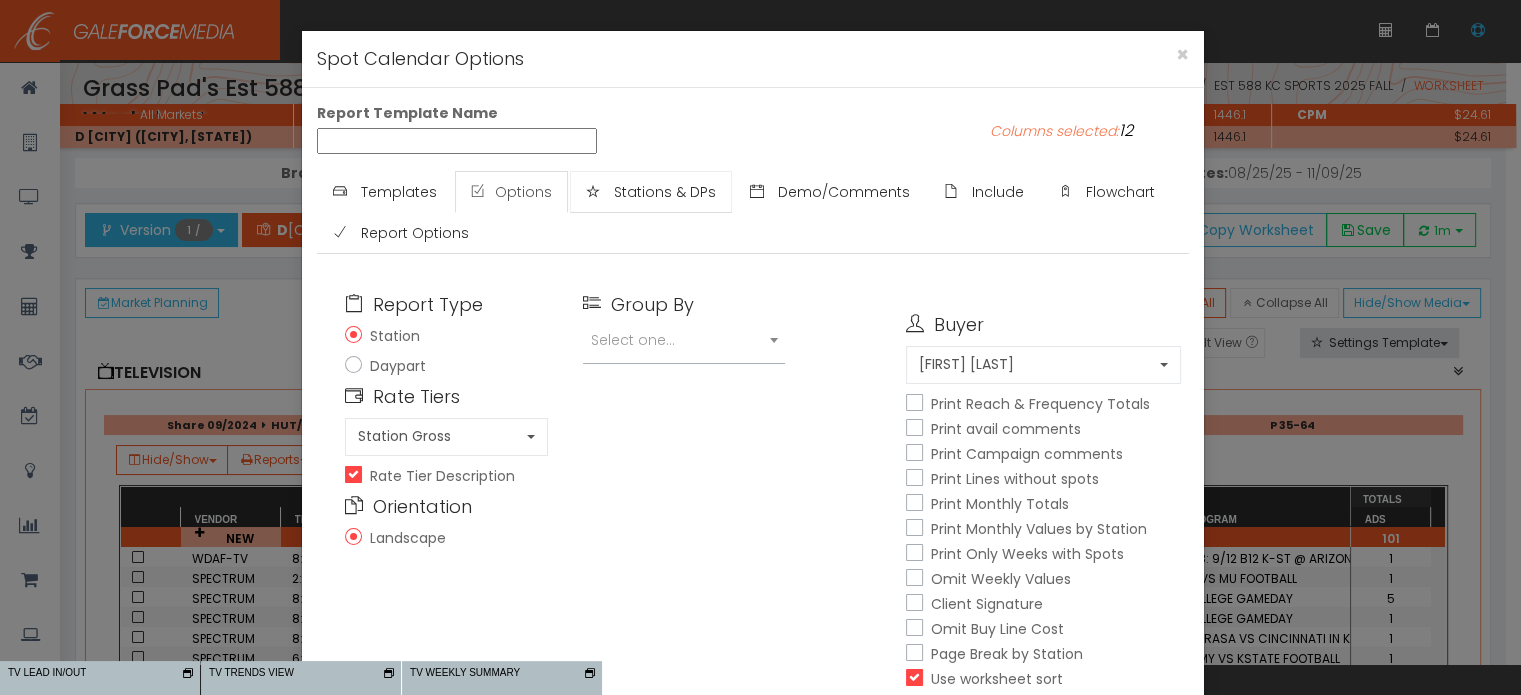 click on "Stations & DPs" at bounding box center (651, 192) 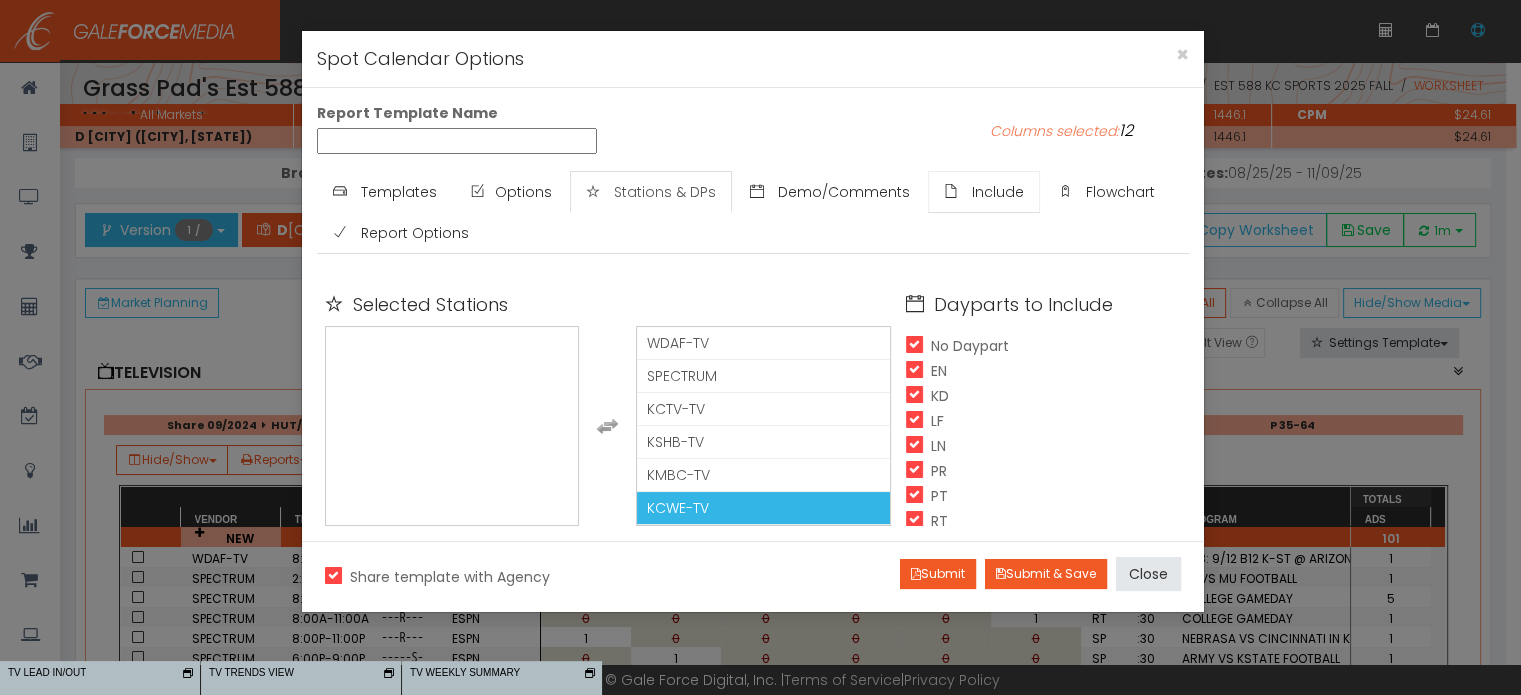 click on "Include" at bounding box center (998, 192) 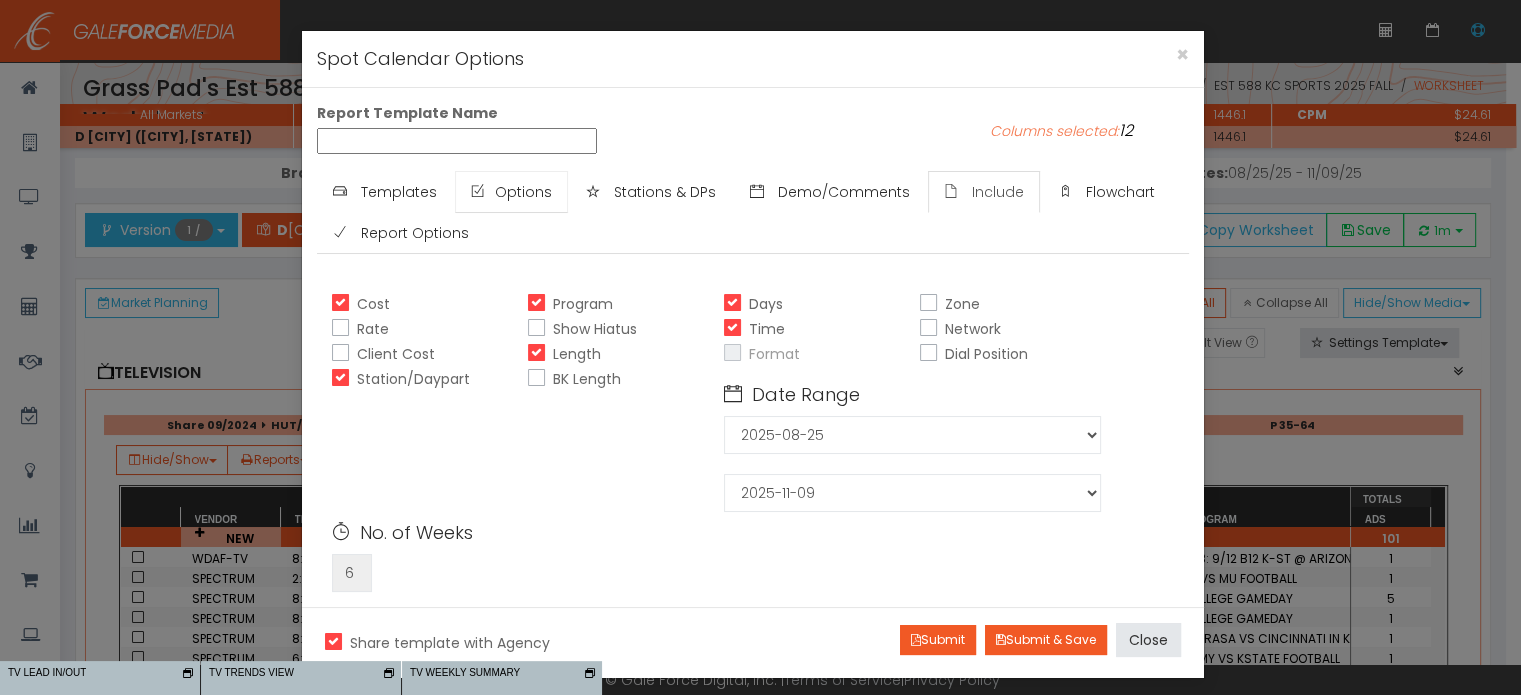 click on "Options" at bounding box center [523, 192] 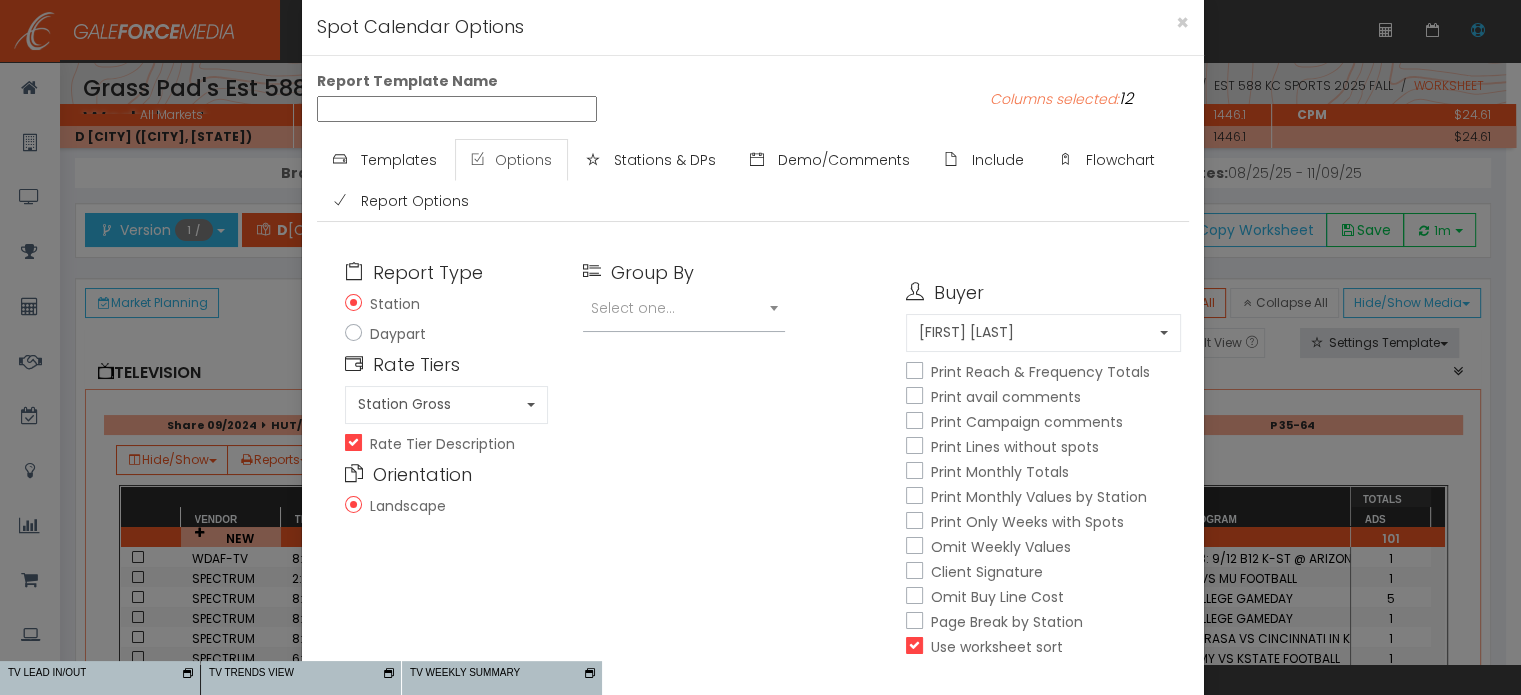 scroll, scrollTop: 32, scrollLeft: 0, axis: vertical 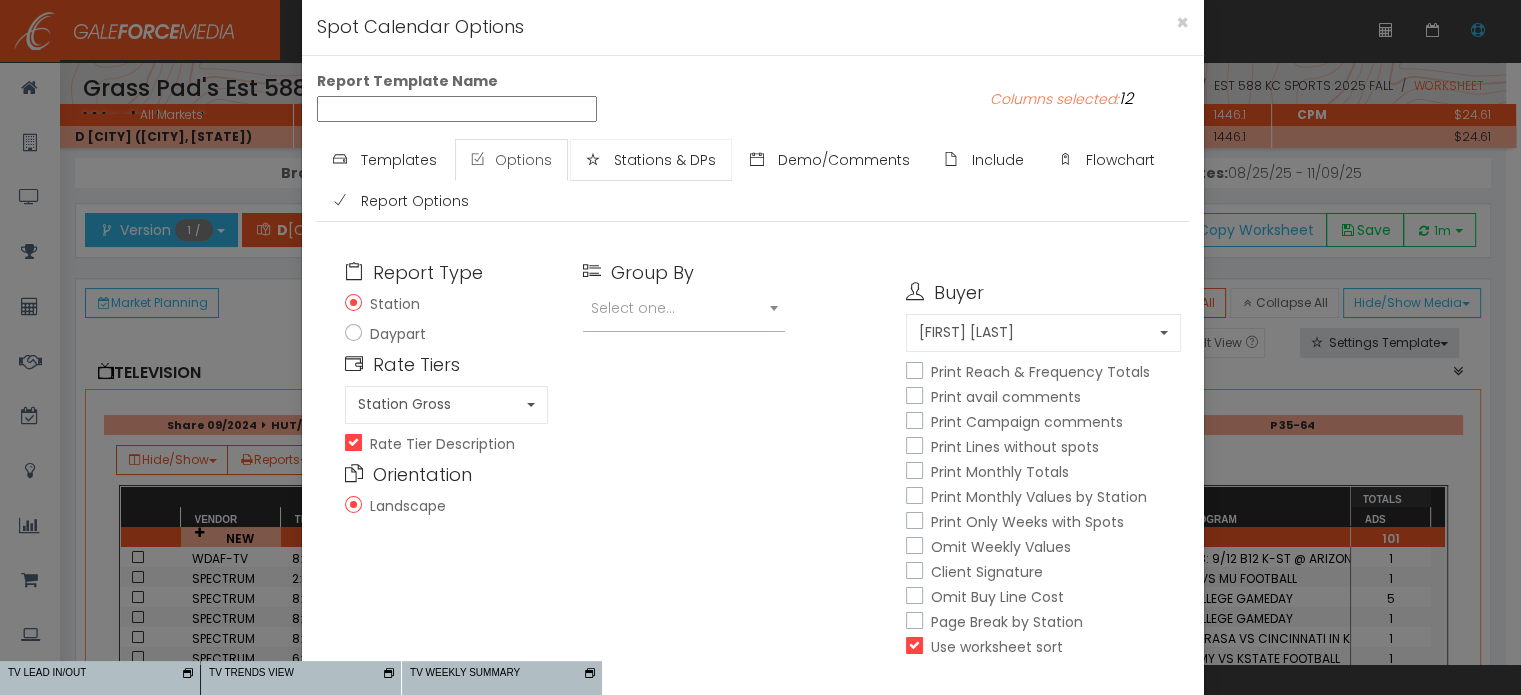 click on "Stations & DPs" at bounding box center [665, 160] 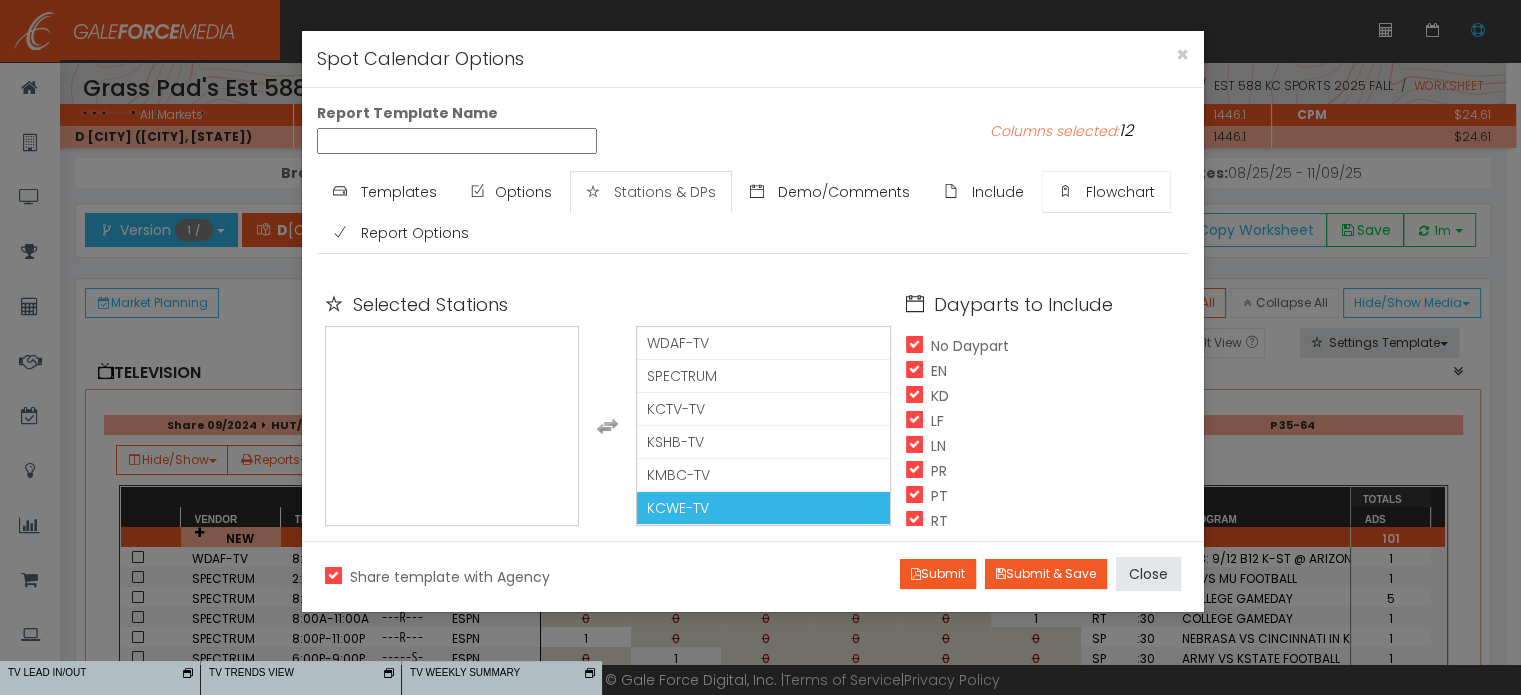 click on "Flowchart" at bounding box center (1120, 192) 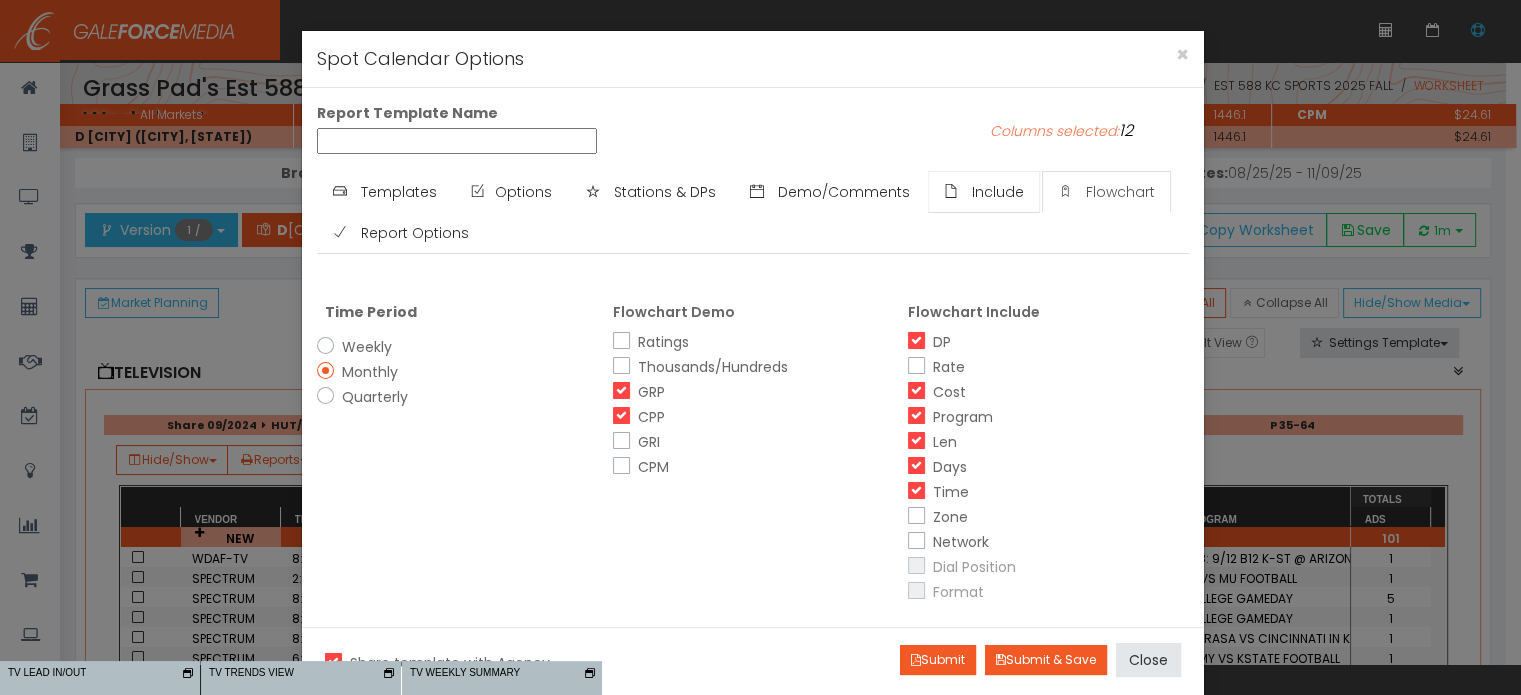 click on "Include" at bounding box center [998, 192] 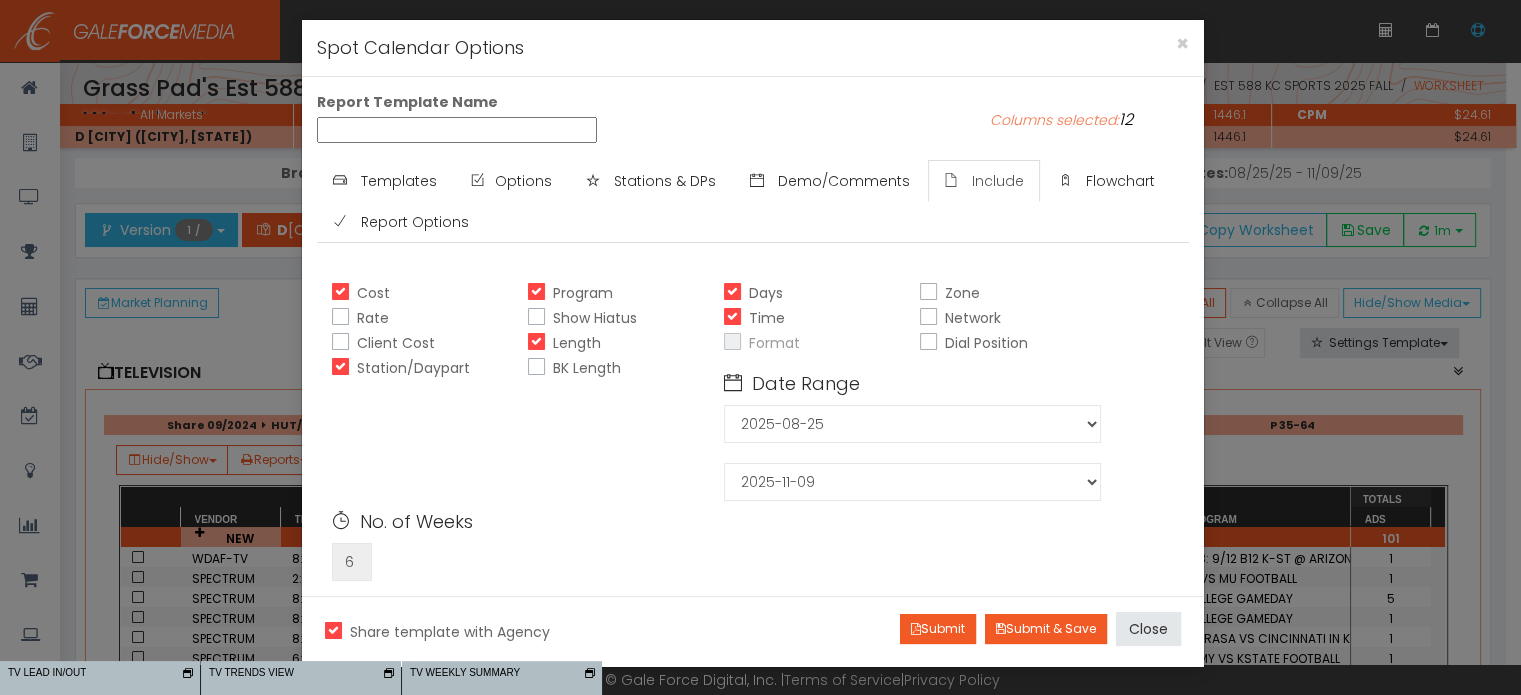 scroll, scrollTop: 0, scrollLeft: 0, axis: both 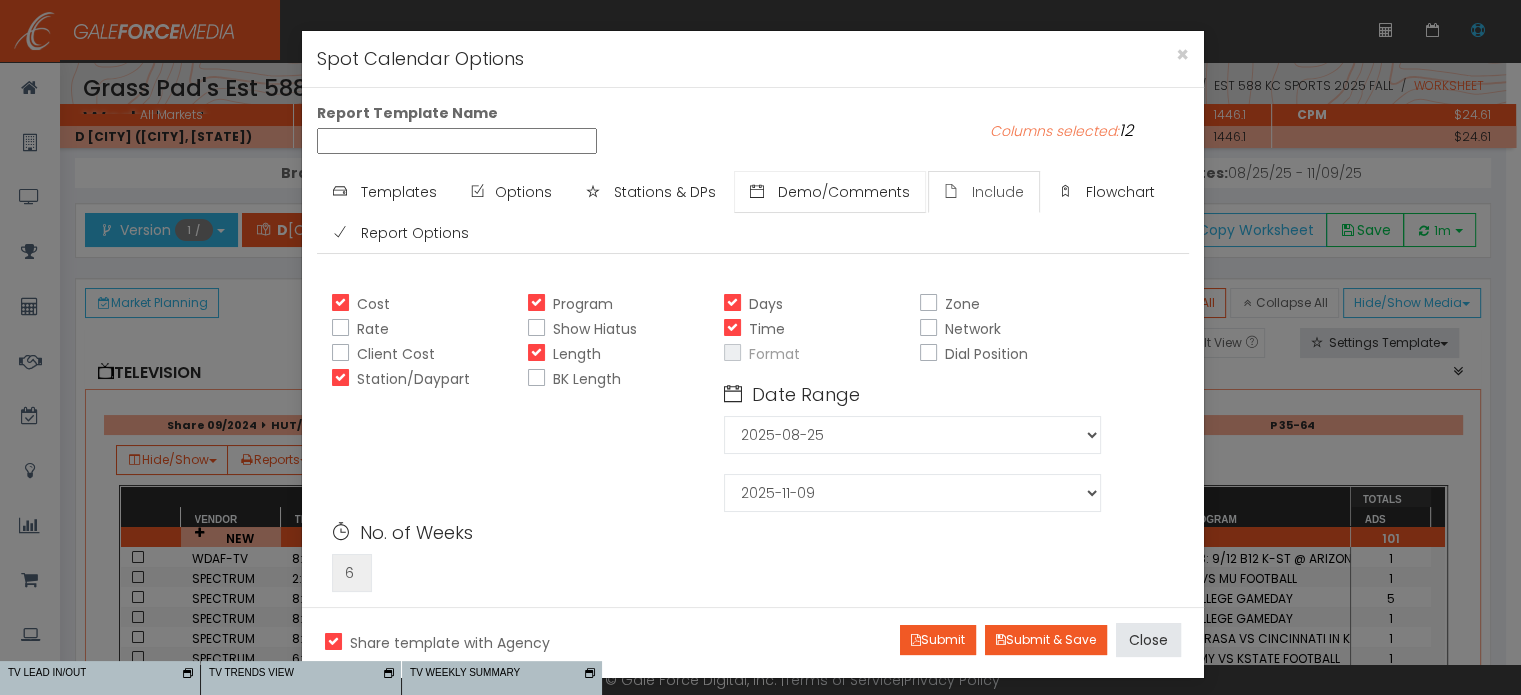 click on "Demo/Comments" at bounding box center [844, 192] 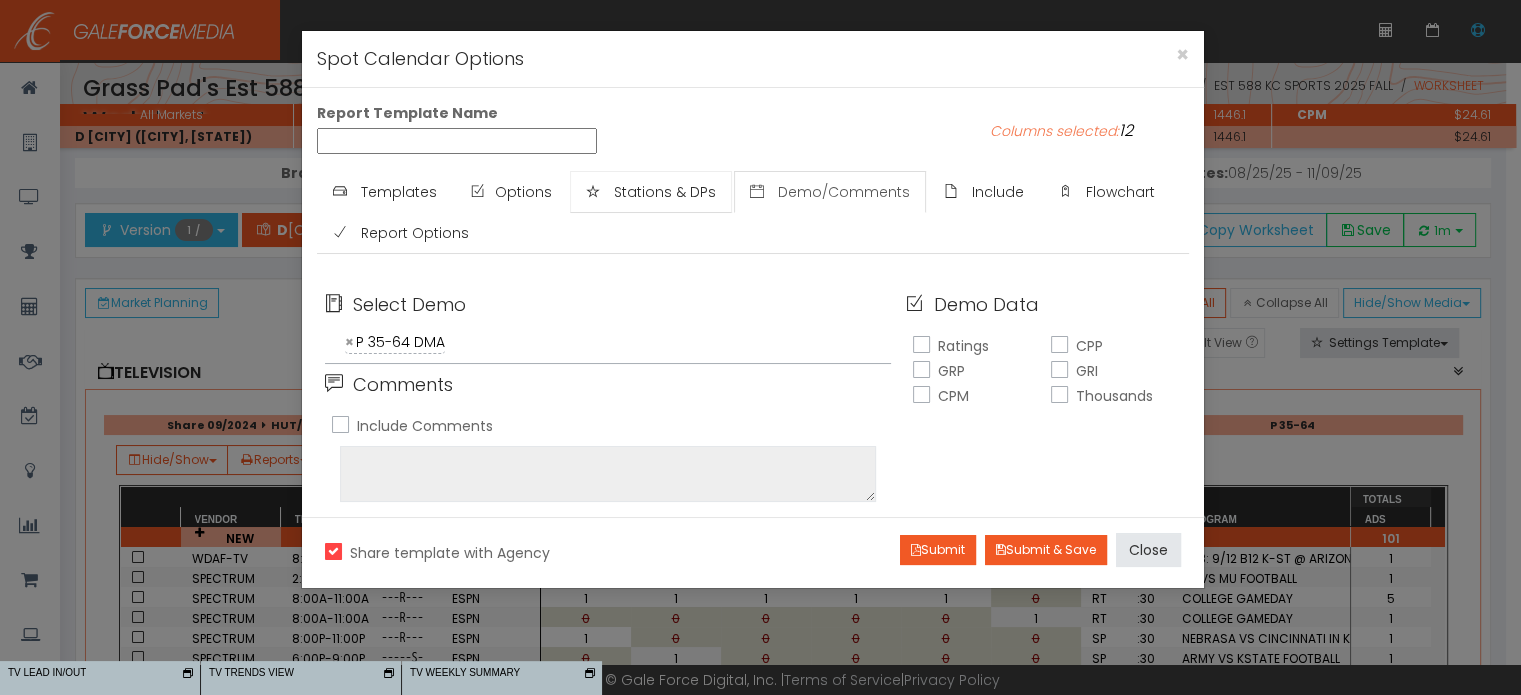 click on "Stations & DPs" at bounding box center (665, 192) 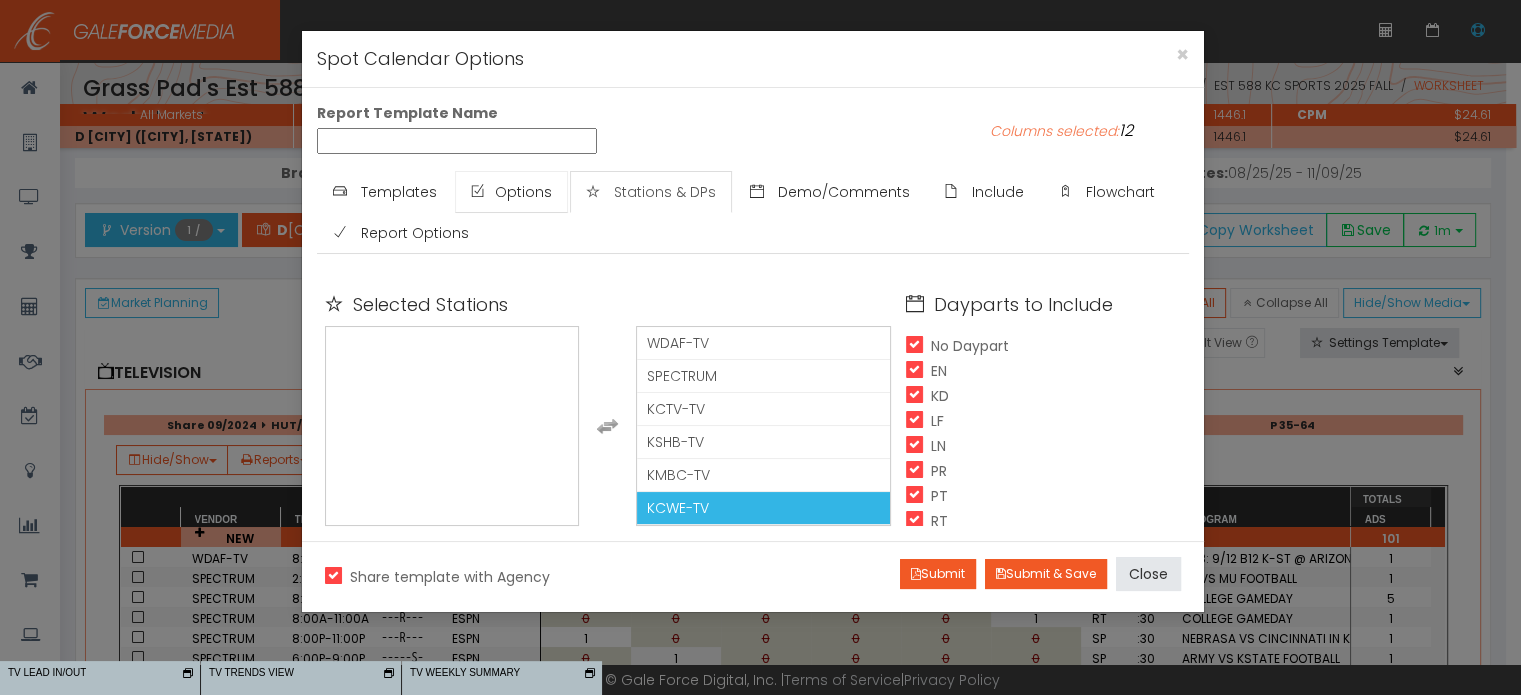 click on "Options" at bounding box center [511, 192] 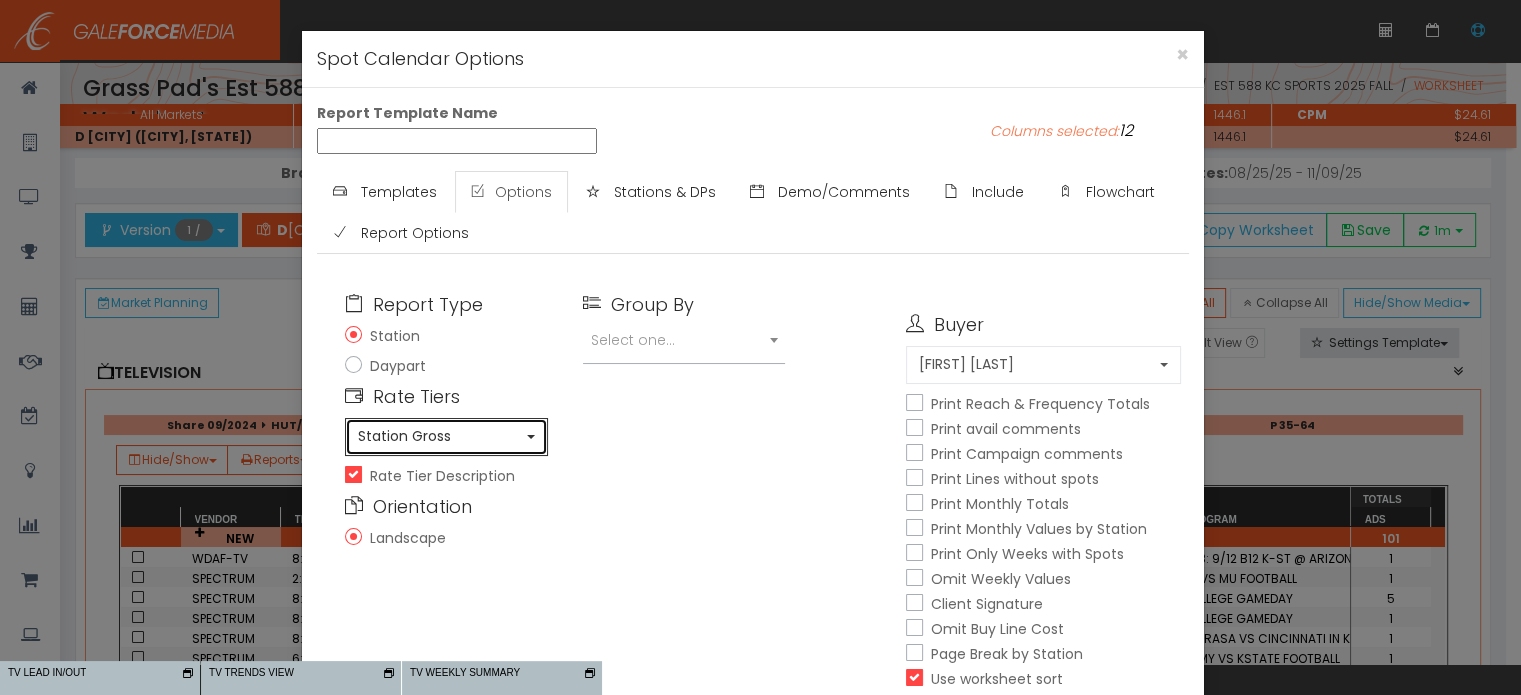 click on "Station Gross" at bounding box center [446, 437] 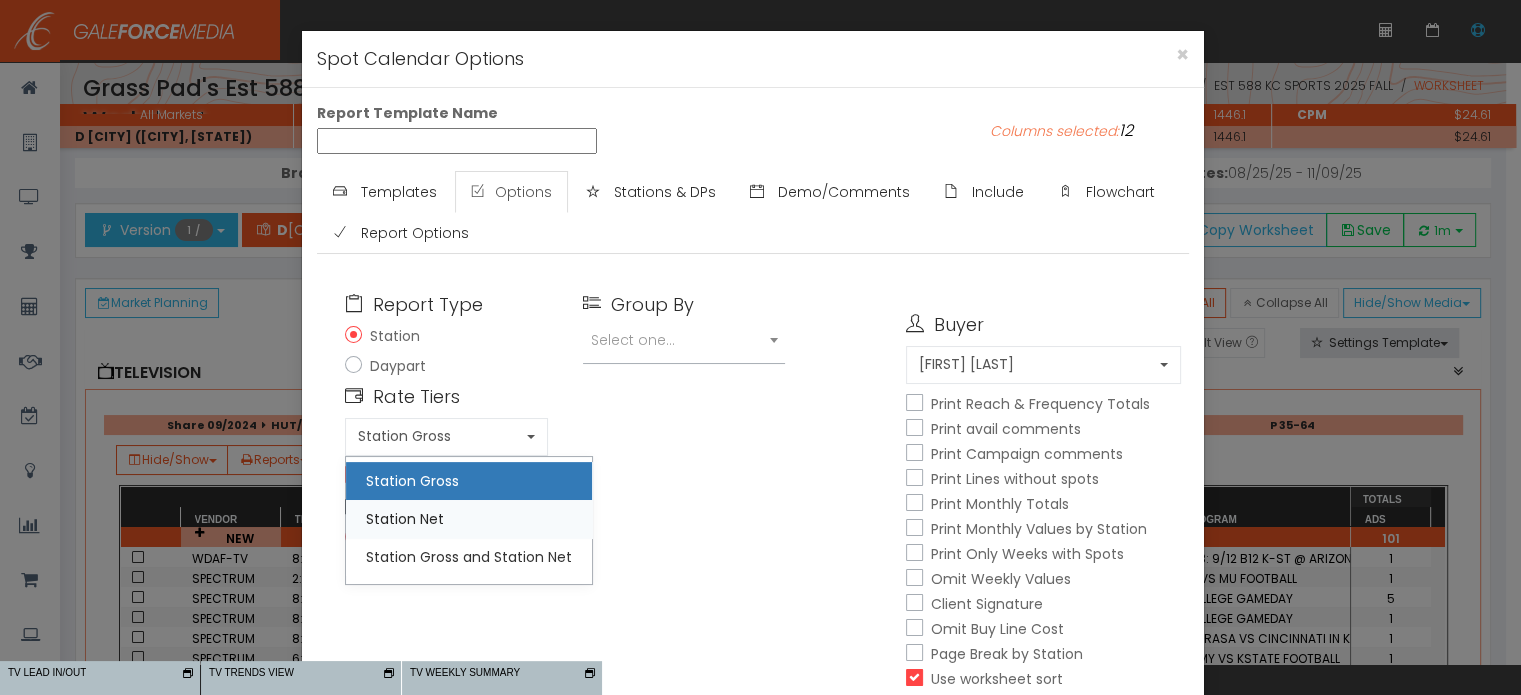 click on "Station Net" at bounding box center (469, 481) 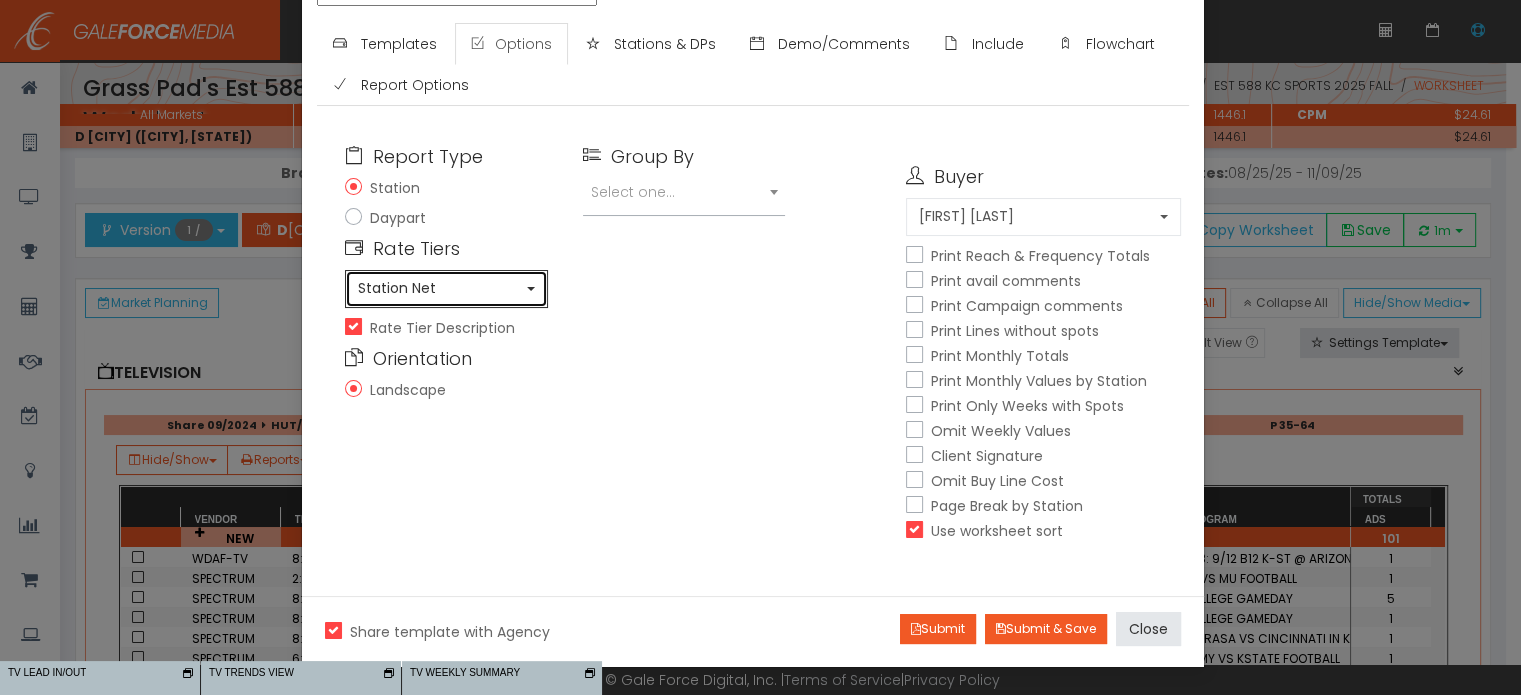 scroll, scrollTop: 147, scrollLeft: 0, axis: vertical 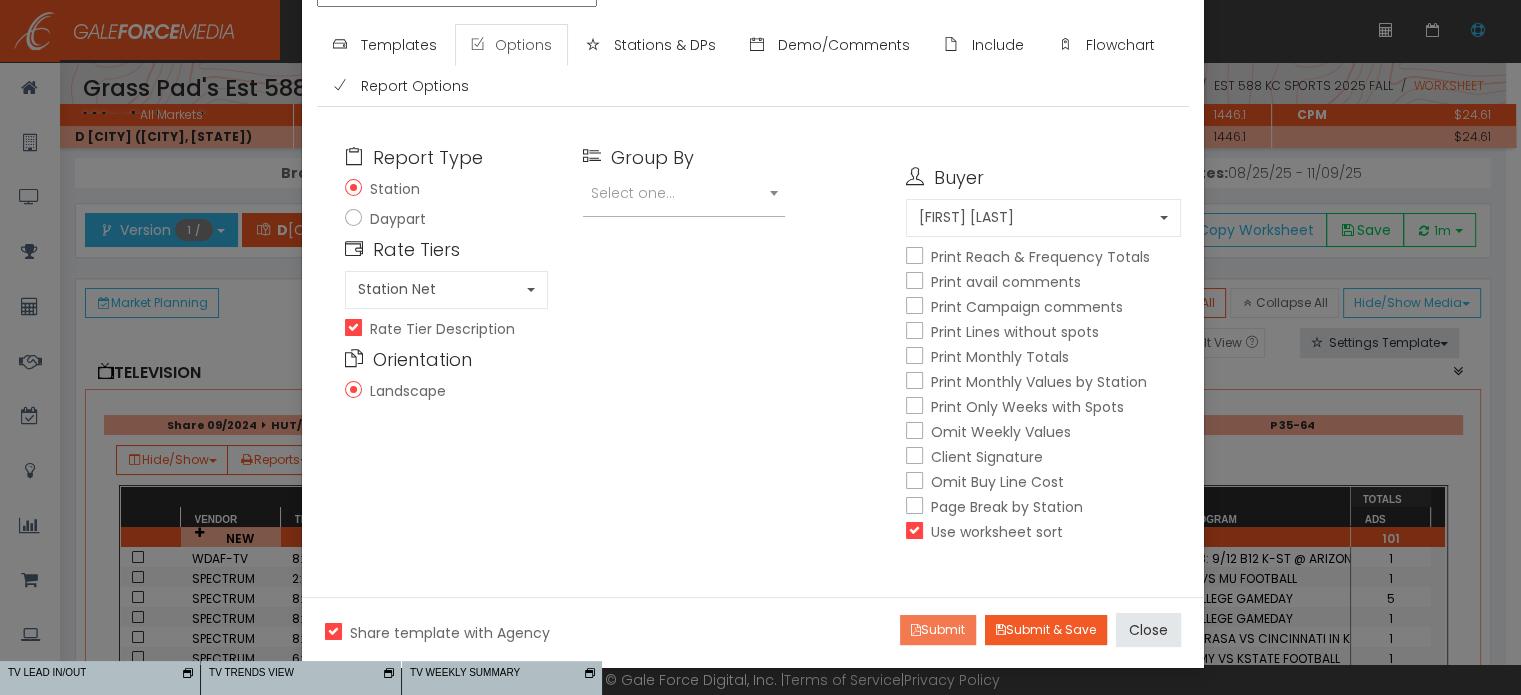 click at bounding box center (916, 630) 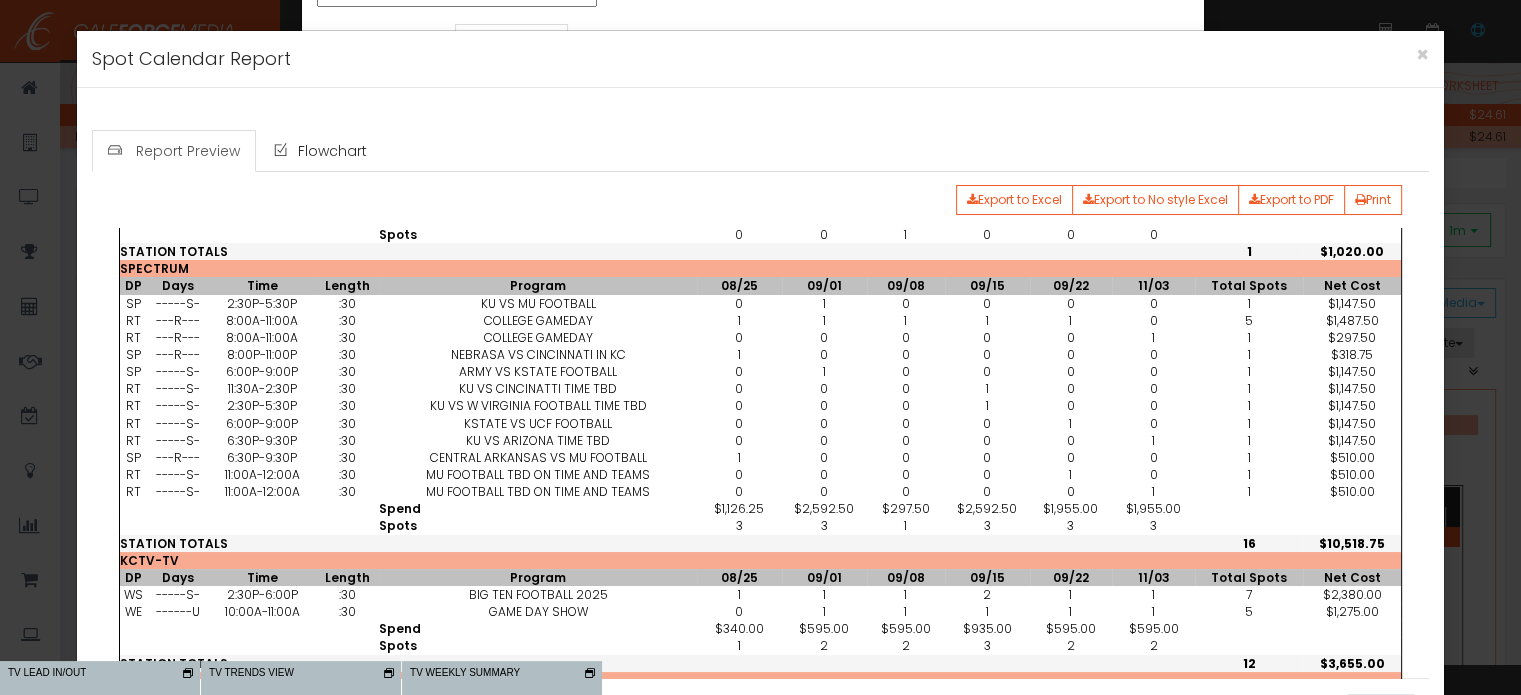 scroll, scrollTop: 0, scrollLeft: 0, axis: both 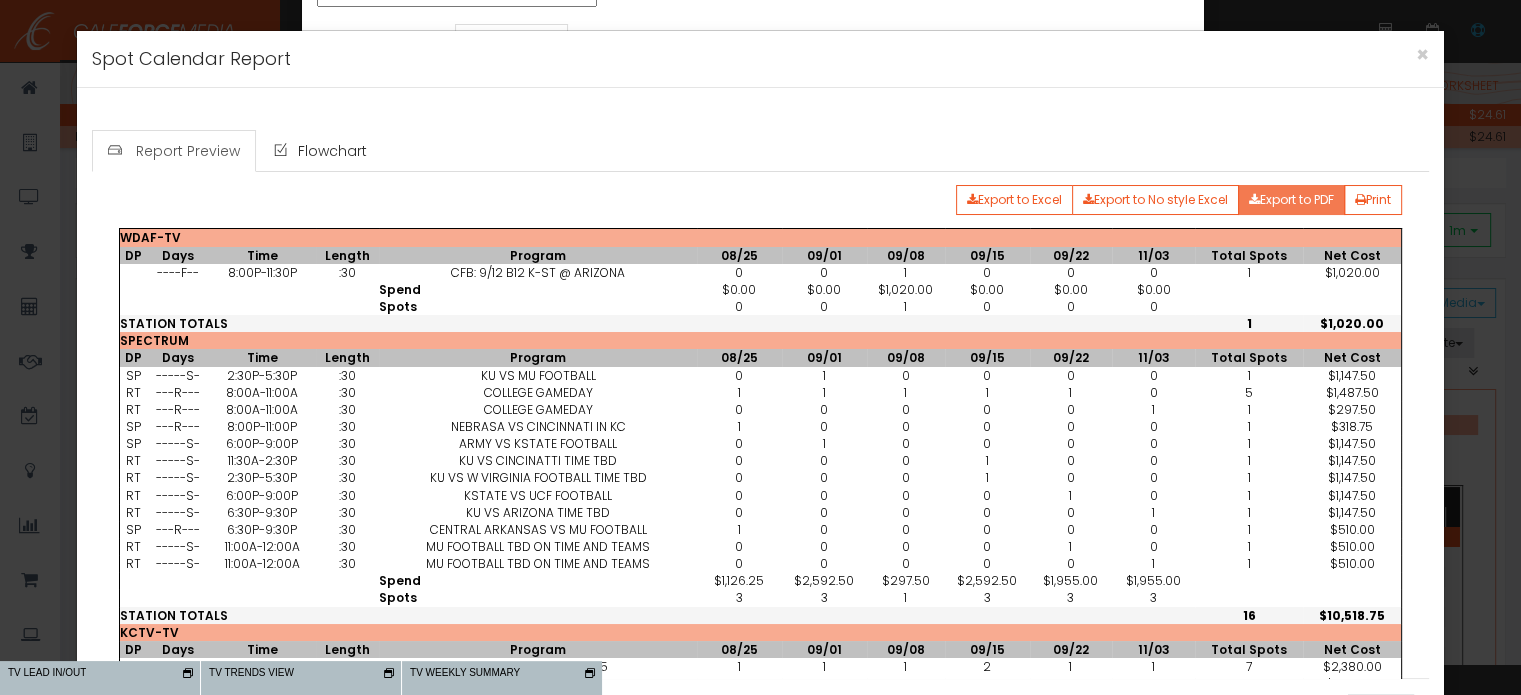 click on "Export to PDF" at bounding box center (1291, 200) 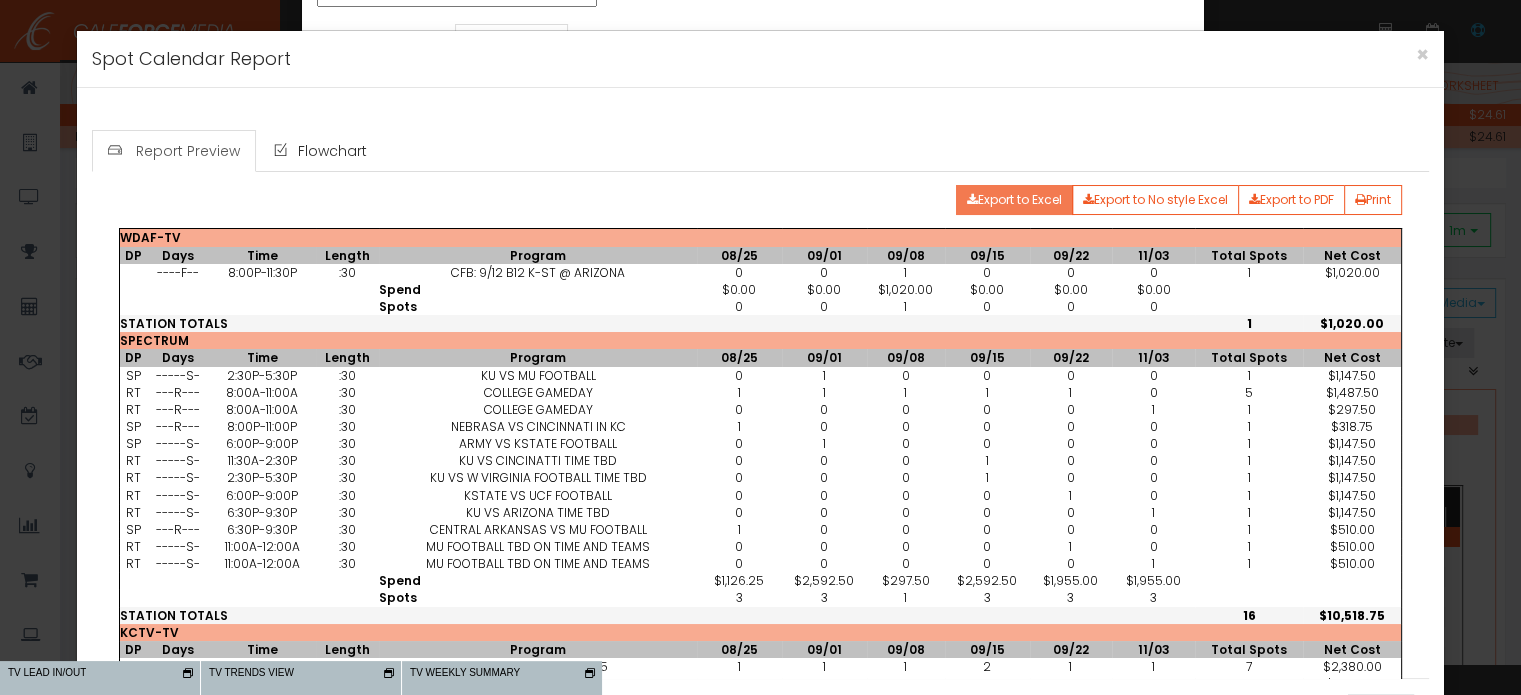 click on "Export to Excel" at bounding box center (1014, 200) 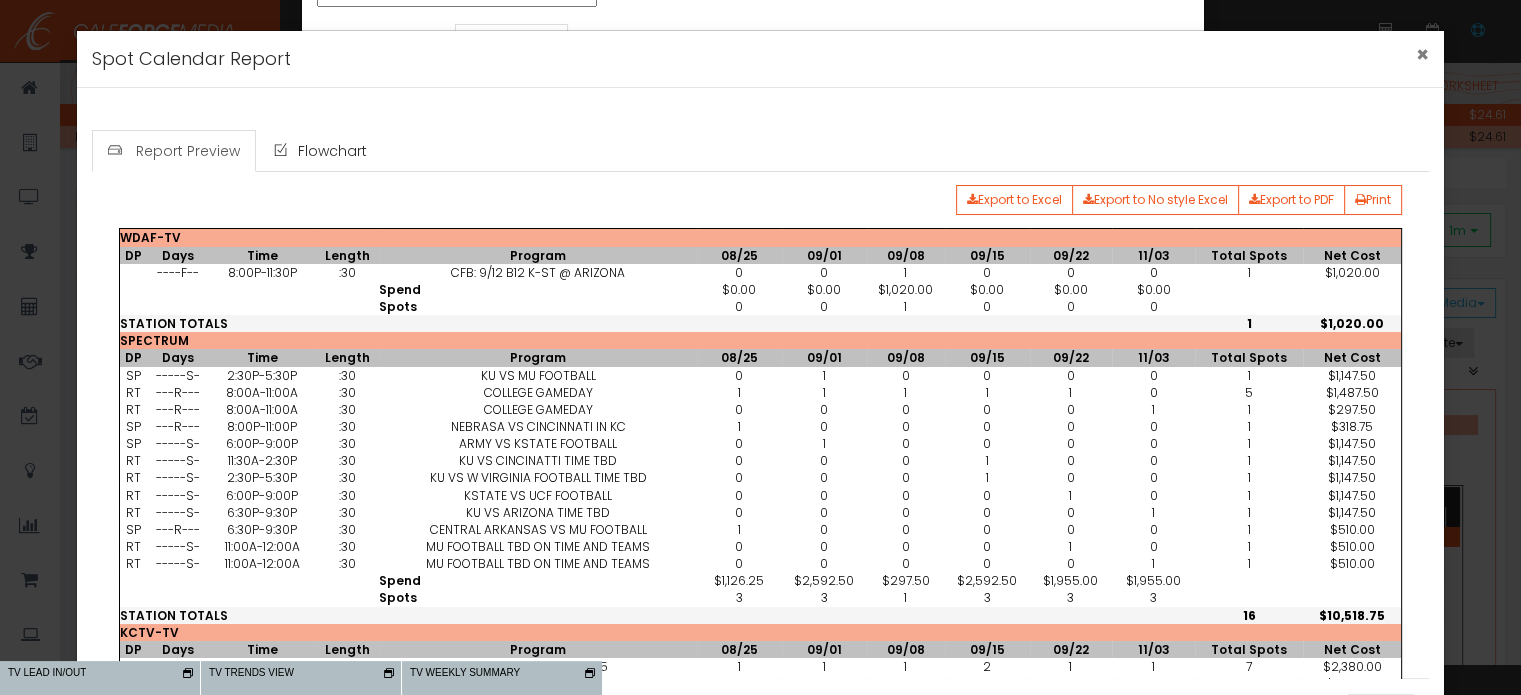 click on "×" at bounding box center [1422, 54] 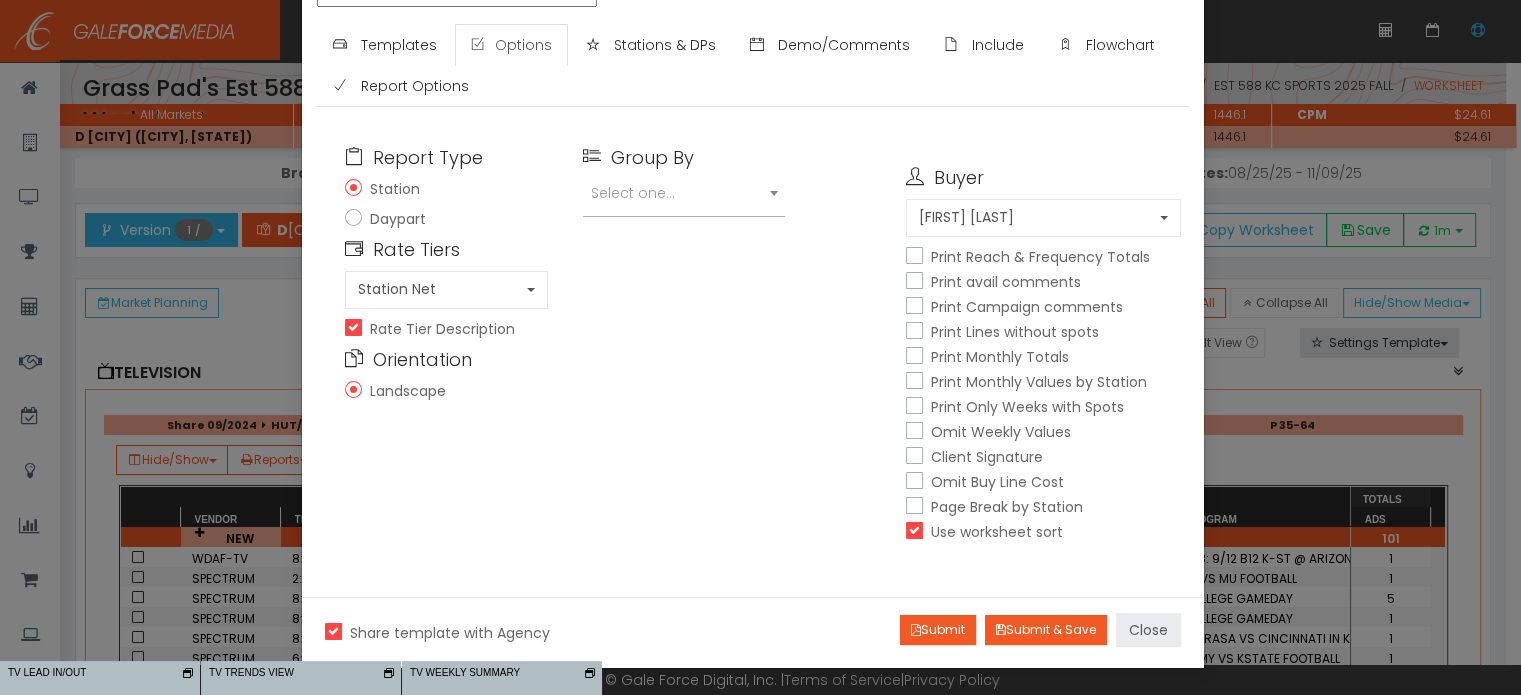 click on "Close" at bounding box center [1148, 630] 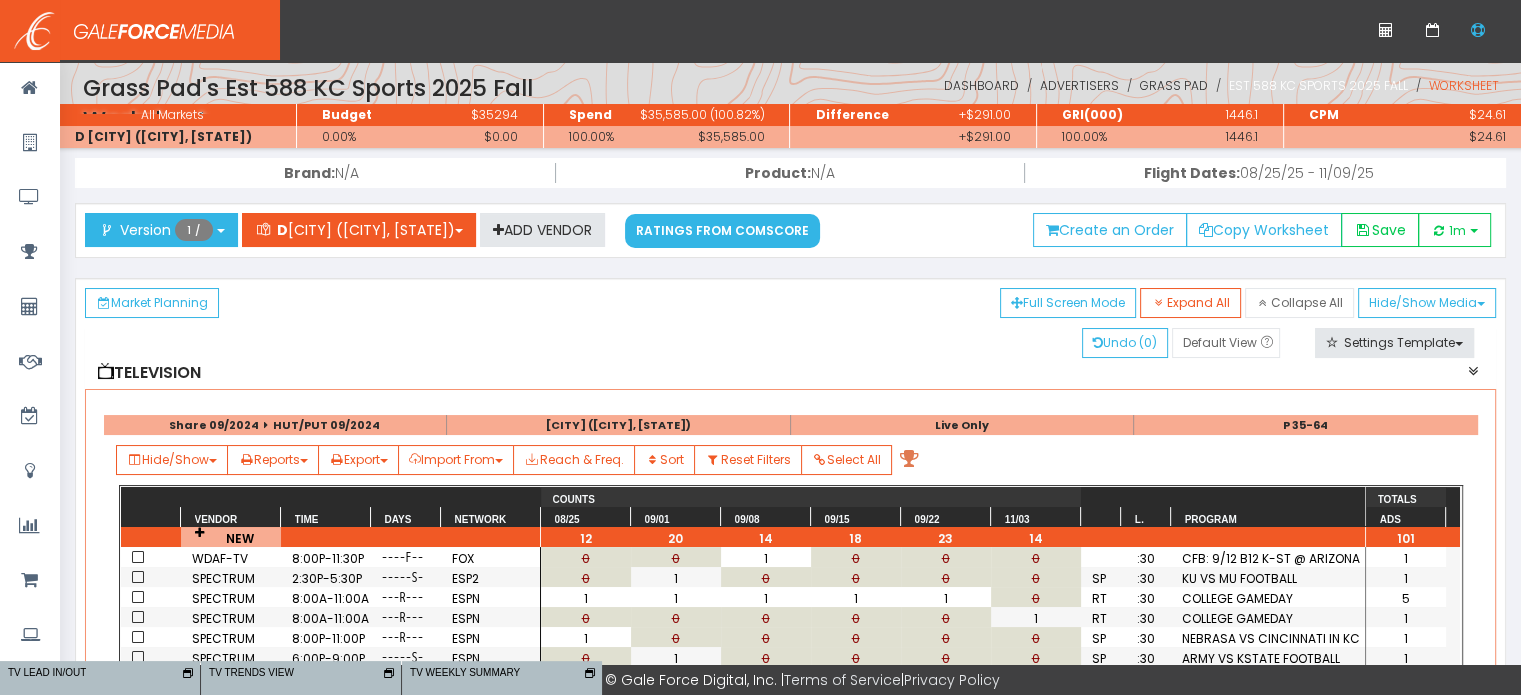 click on "Est 588 KC Sports 2025 Fall" at bounding box center (1318, 85) 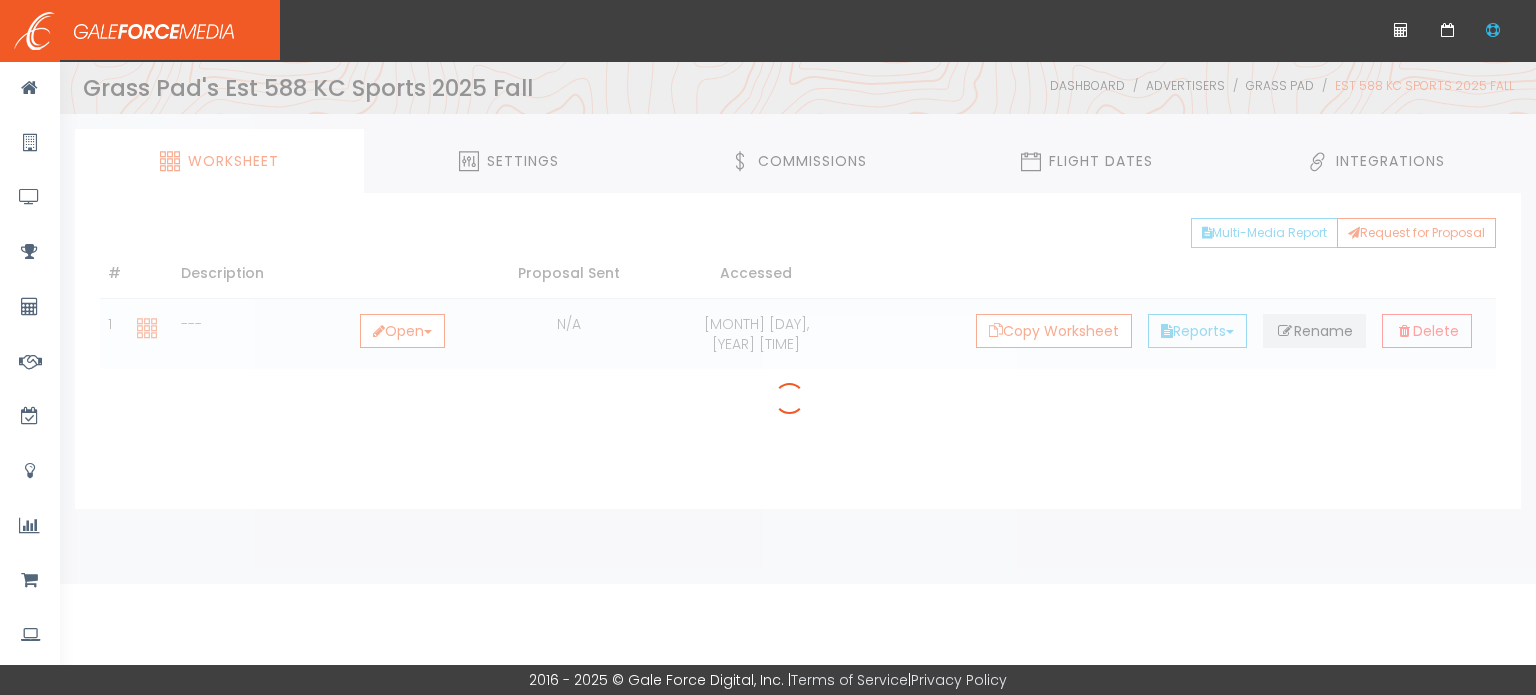 scroll, scrollTop: 0, scrollLeft: 0, axis: both 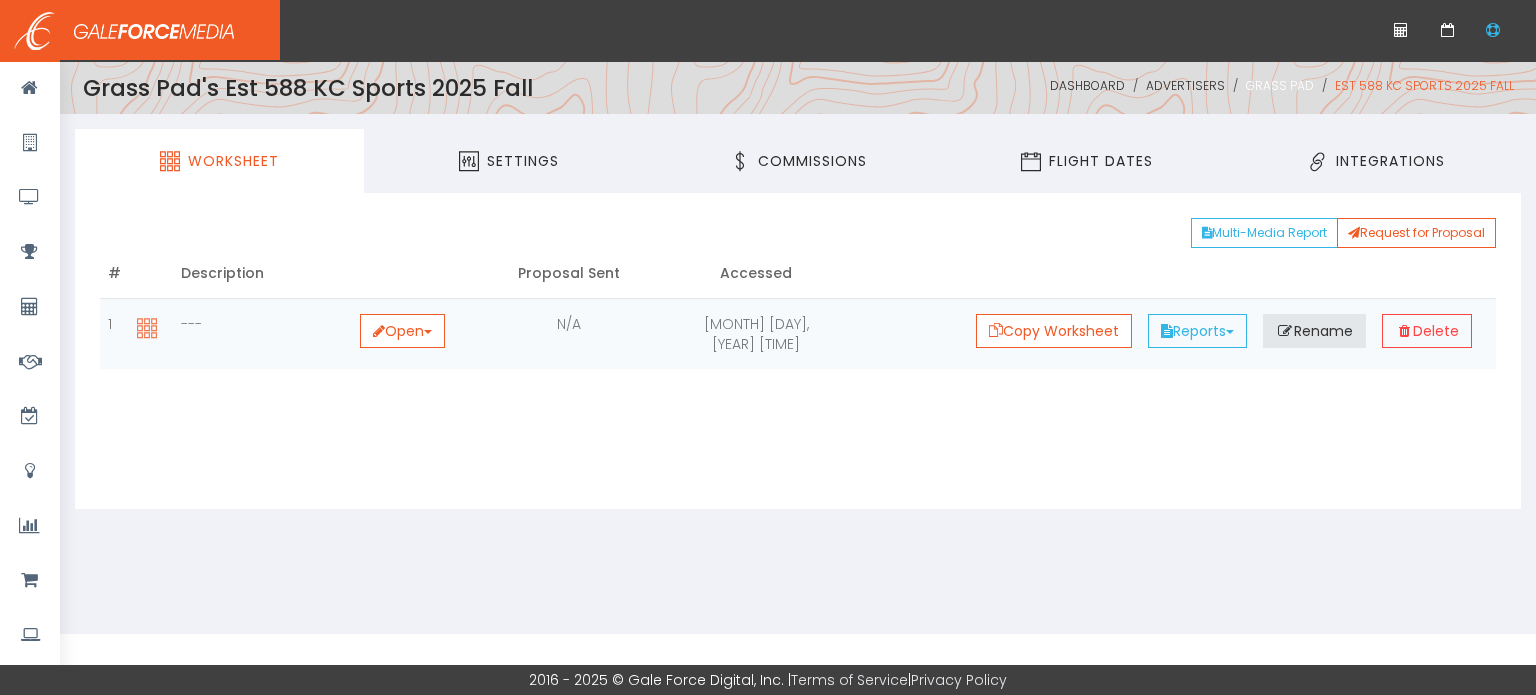 click on "Grass Pad" at bounding box center [1280, 85] 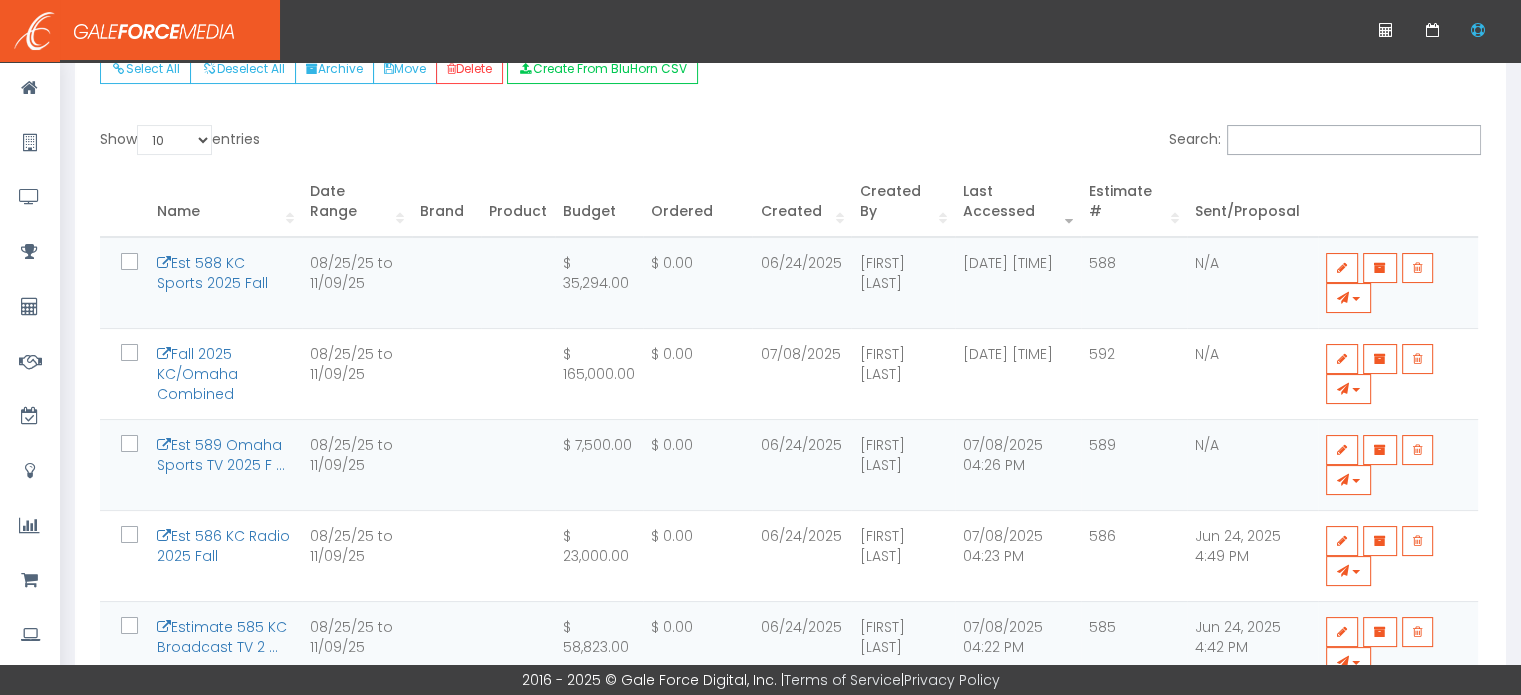 scroll, scrollTop: 242, scrollLeft: 0, axis: vertical 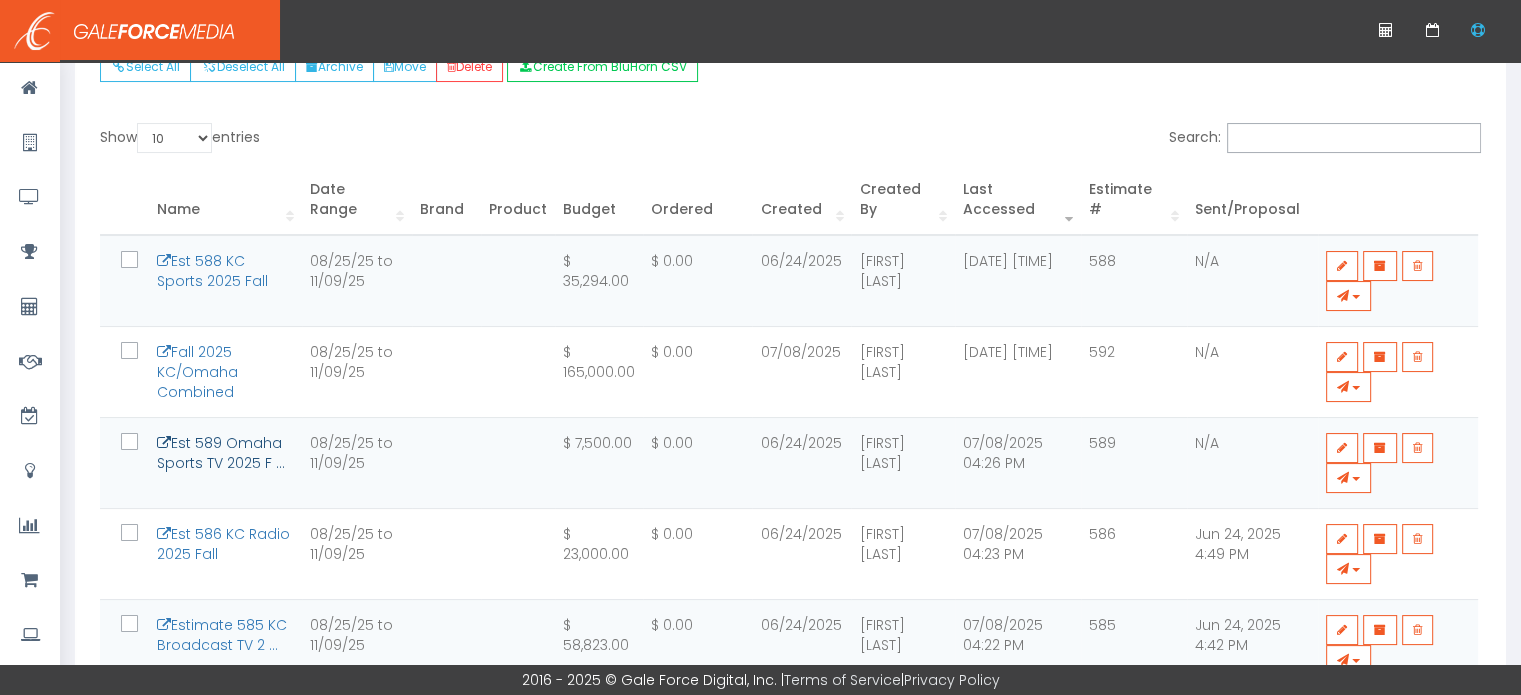 click on "Est 589 Omaha Sports TV 2025 F ..." at bounding box center [221, 453] 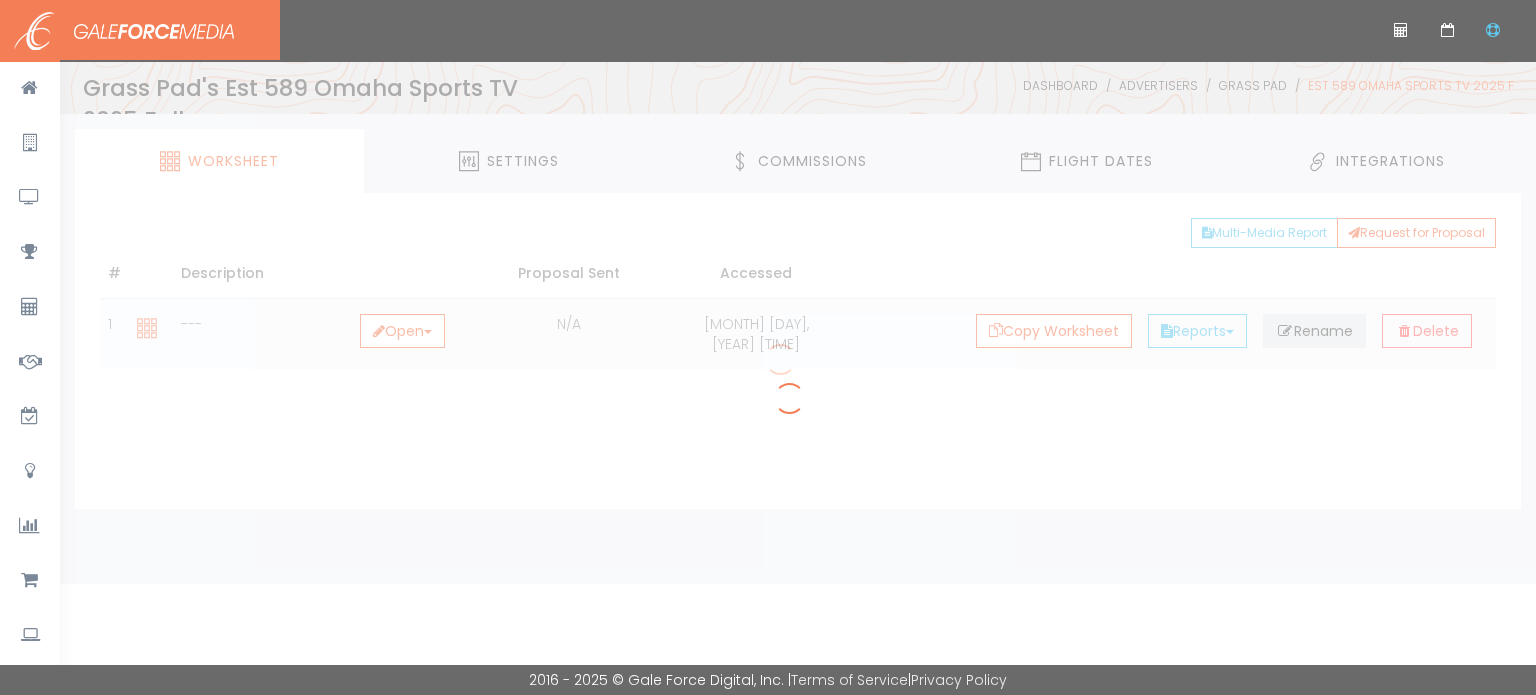 scroll, scrollTop: 0, scrollLeft: 0, axis: both 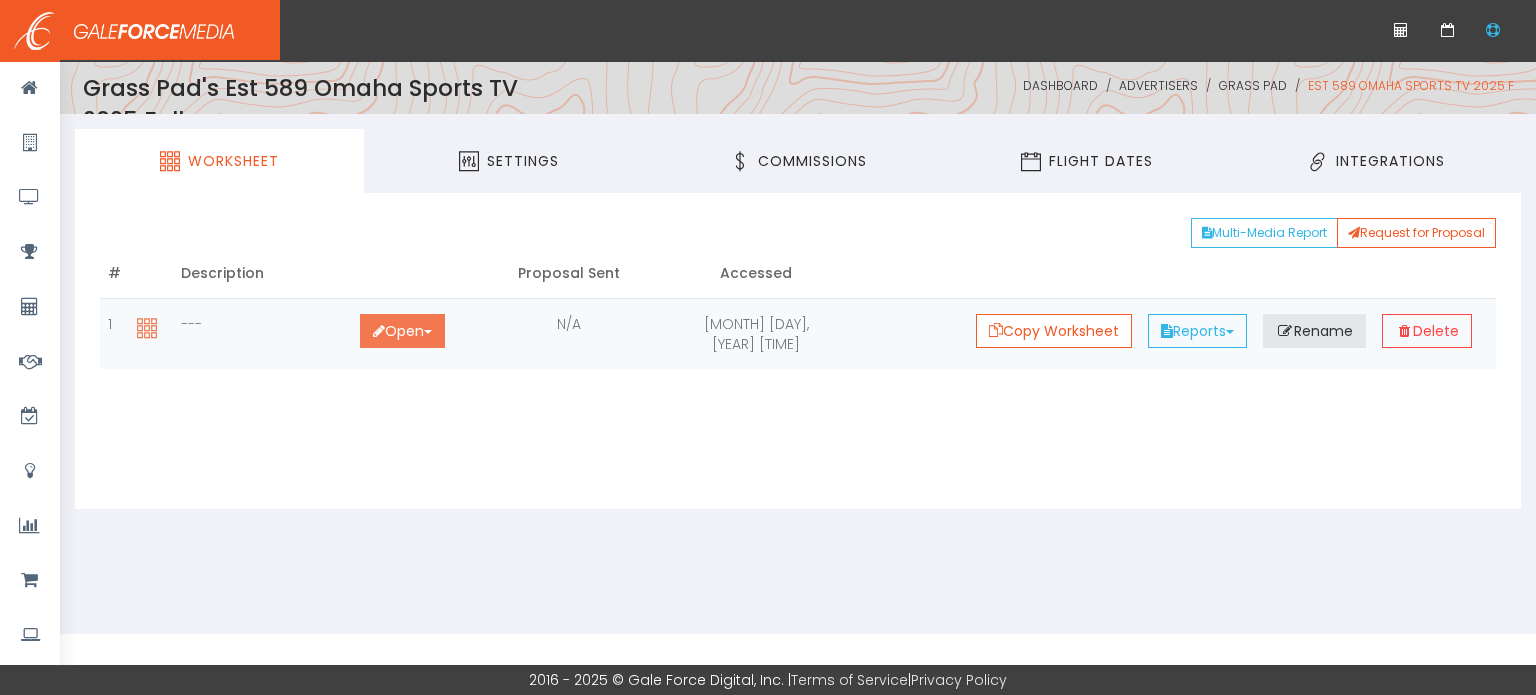 click on "Open
Toggle Dropdown" at bounding box center (402, 331) 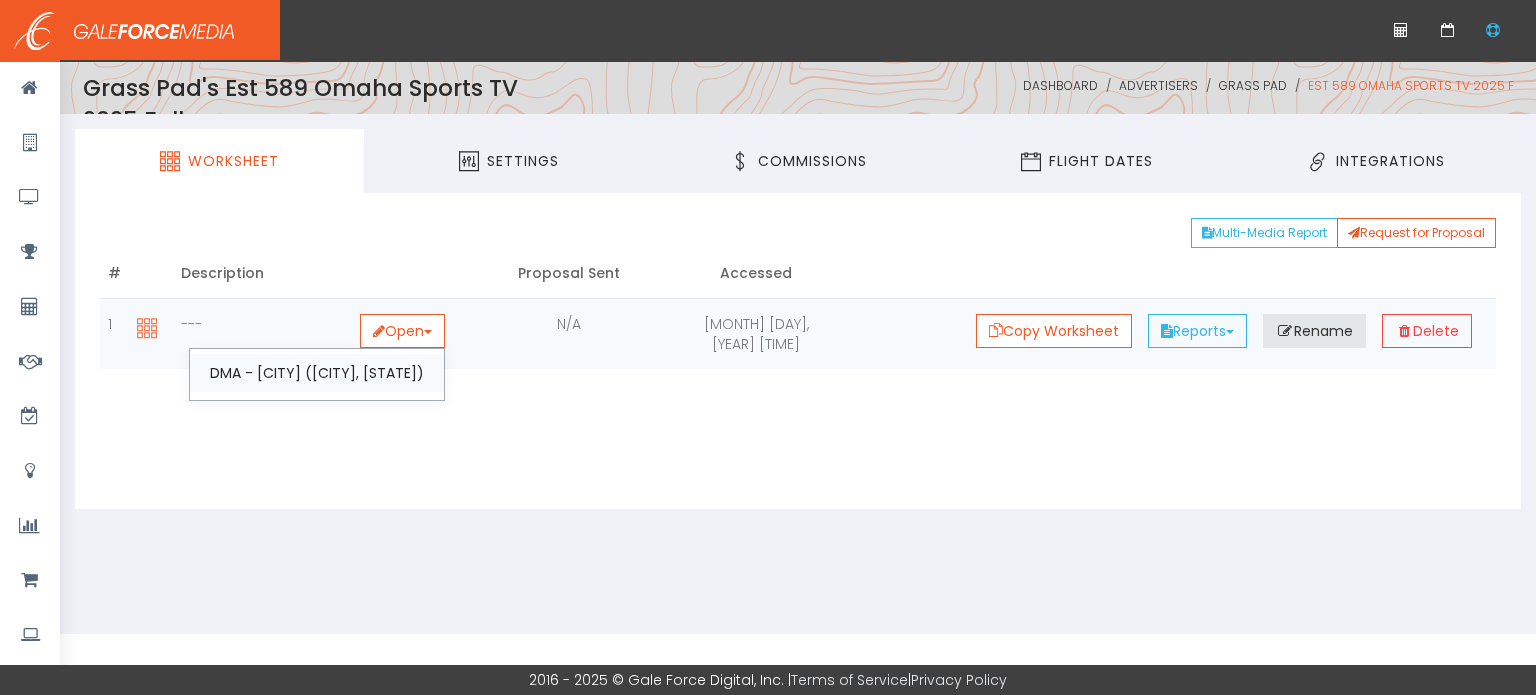 click on "DMA - [CITY] ([CITY], [STATE])" at bounding box center (317, 373) 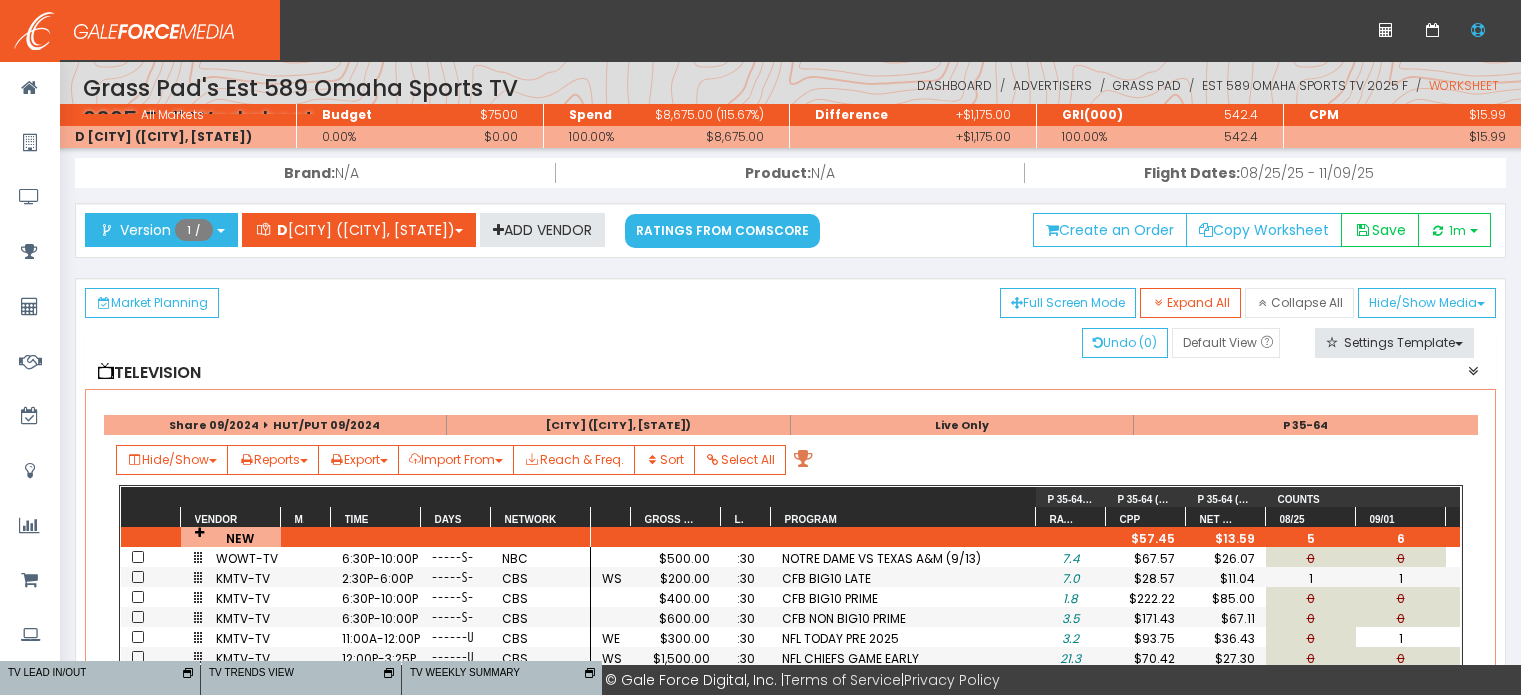scroll, scrollTop: 0, scrollLeft: 0, axis: both 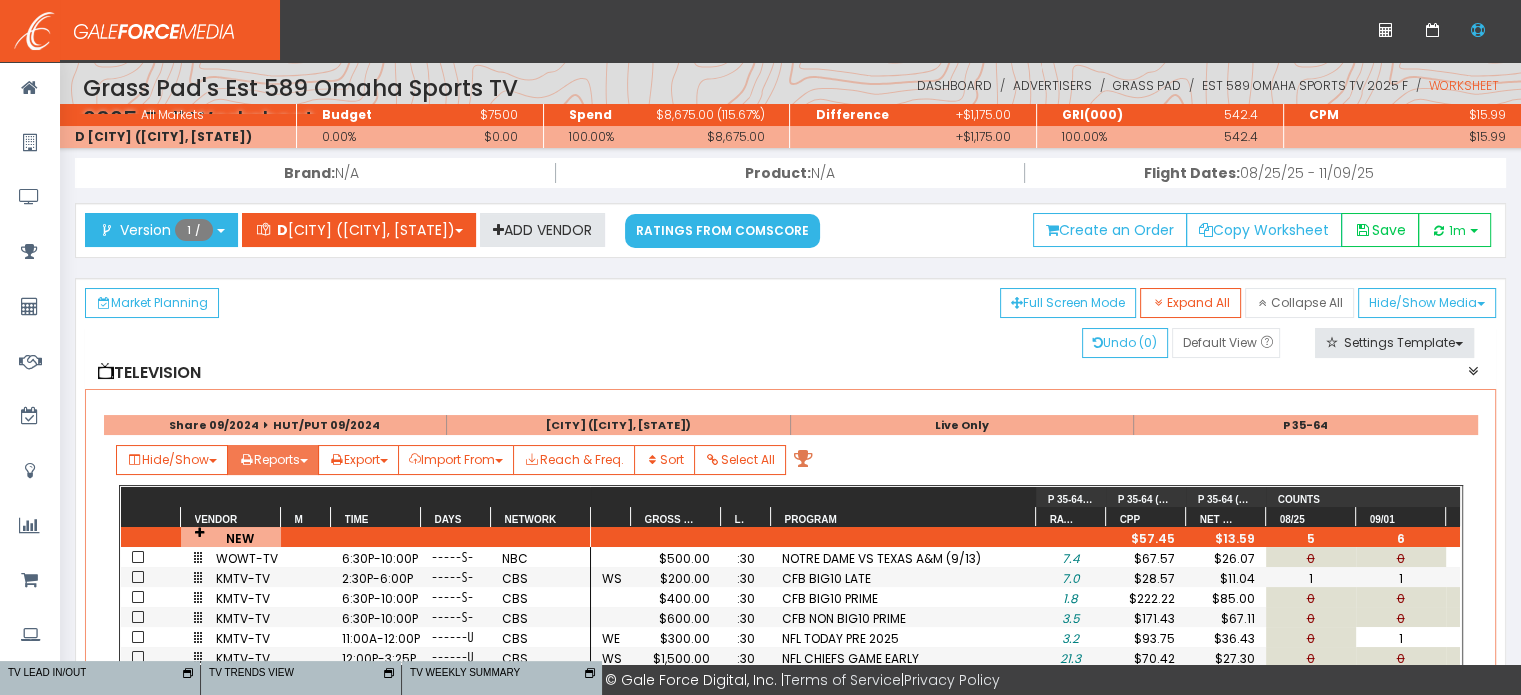 click on "Reports" at bounding box center [172, 460] 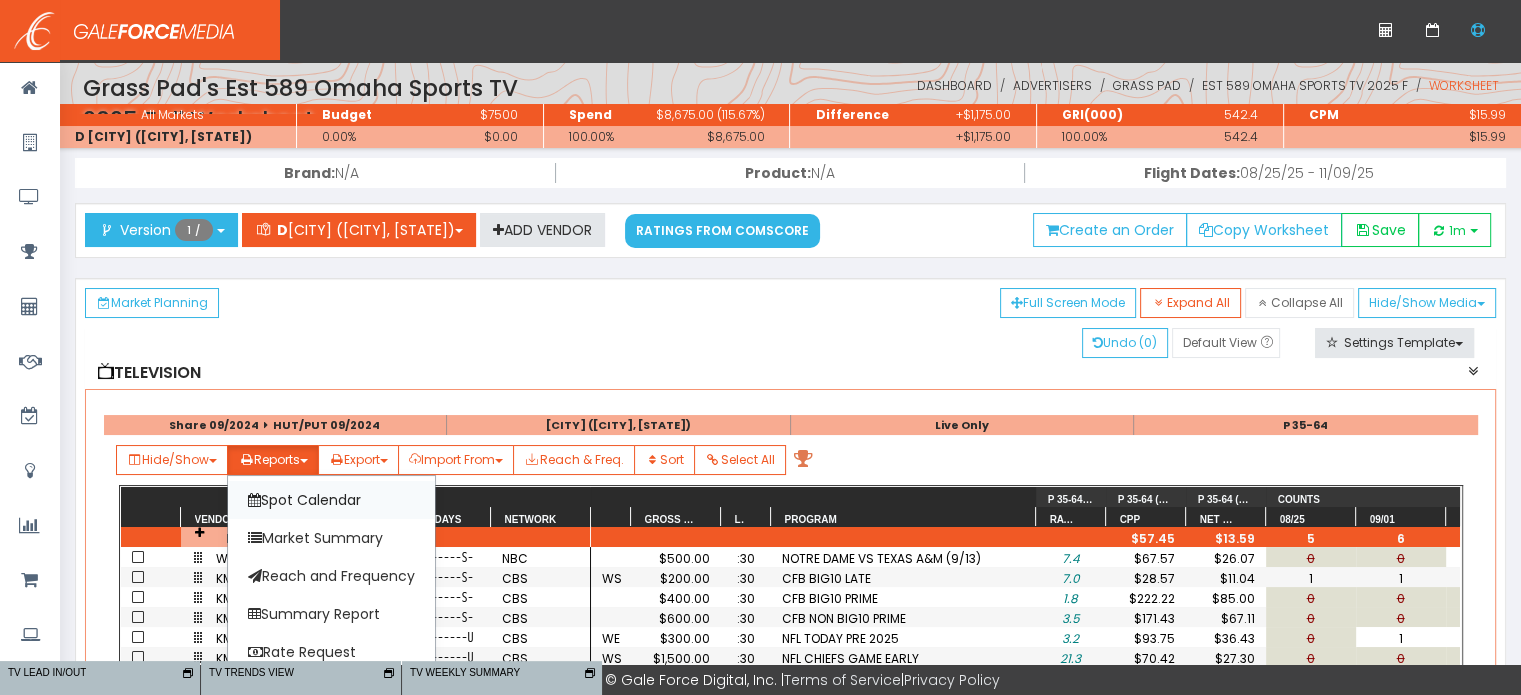 click on "Spot Calendar" at bounding box center [331, 500] 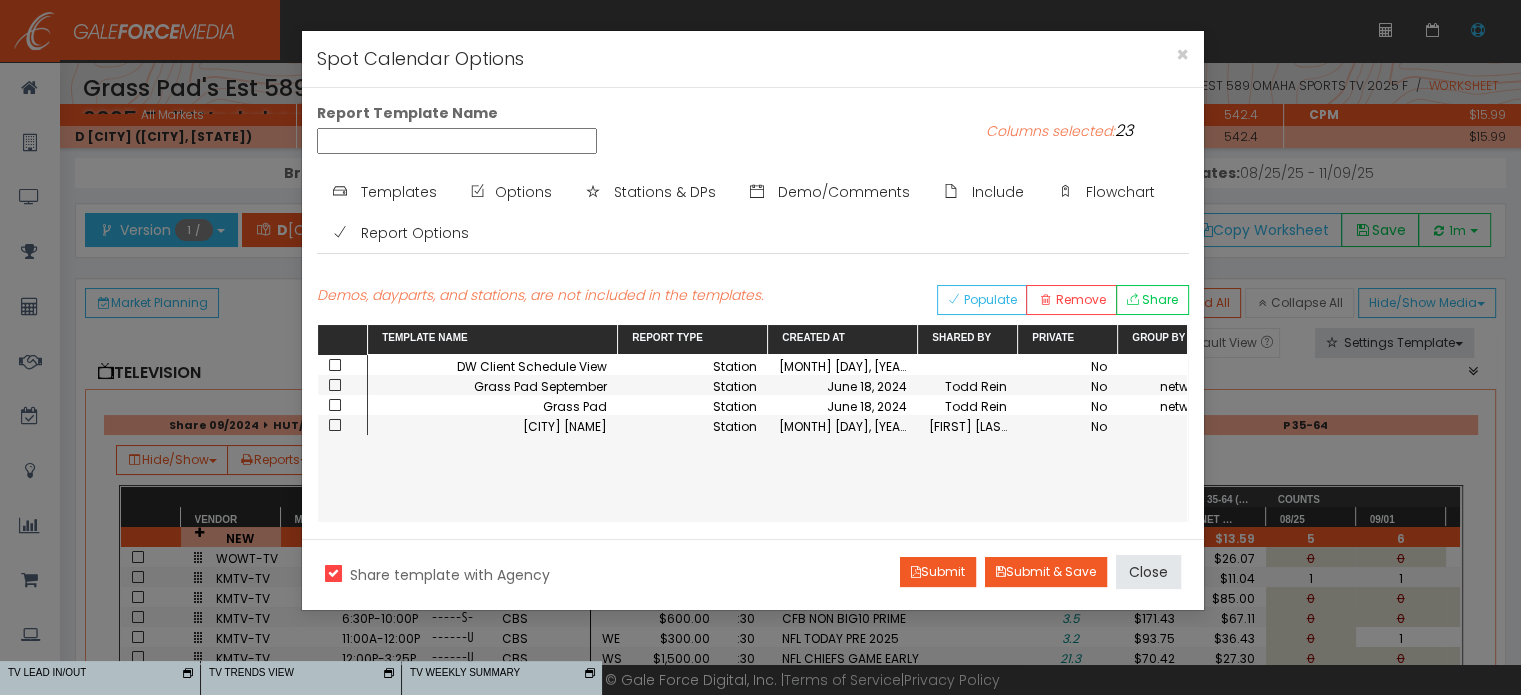 click at bounding box center (335, 365) 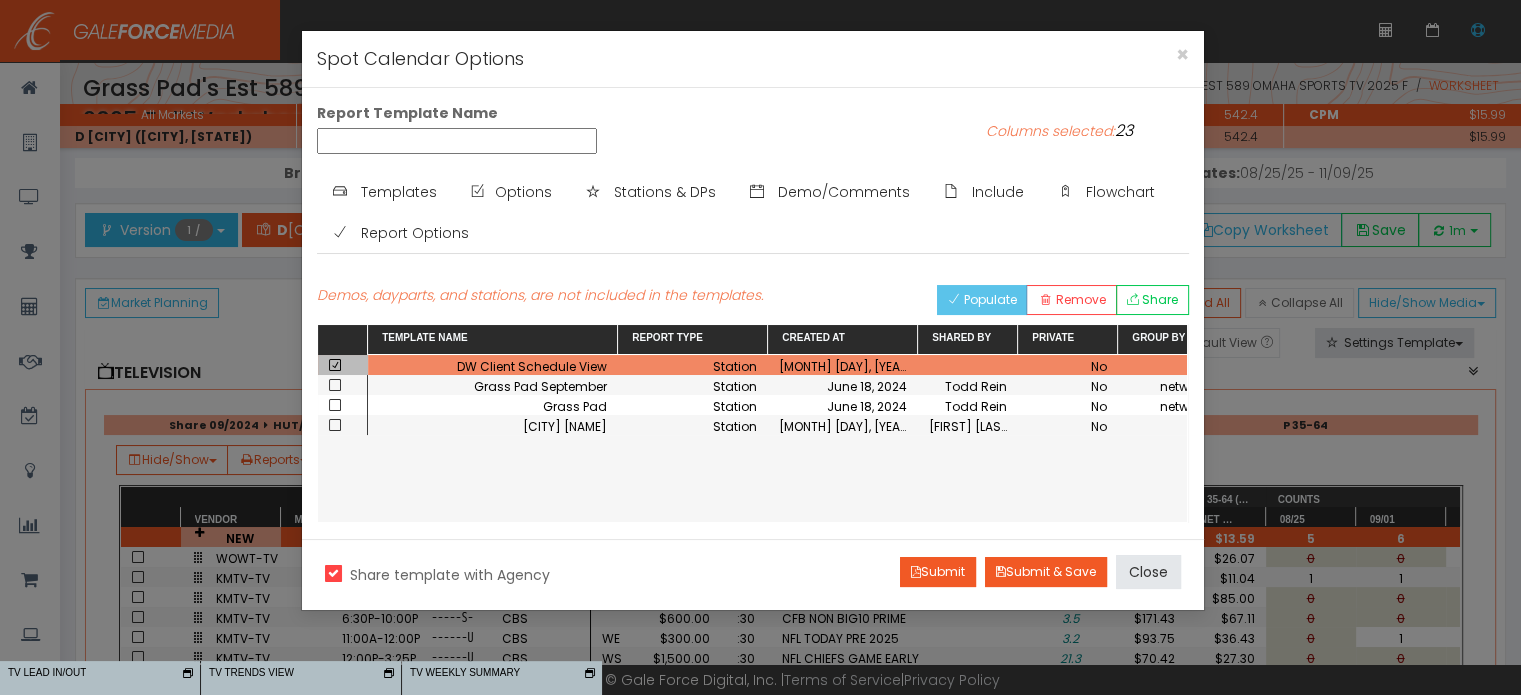 click on "Populate" at bounding box center (982, 300) 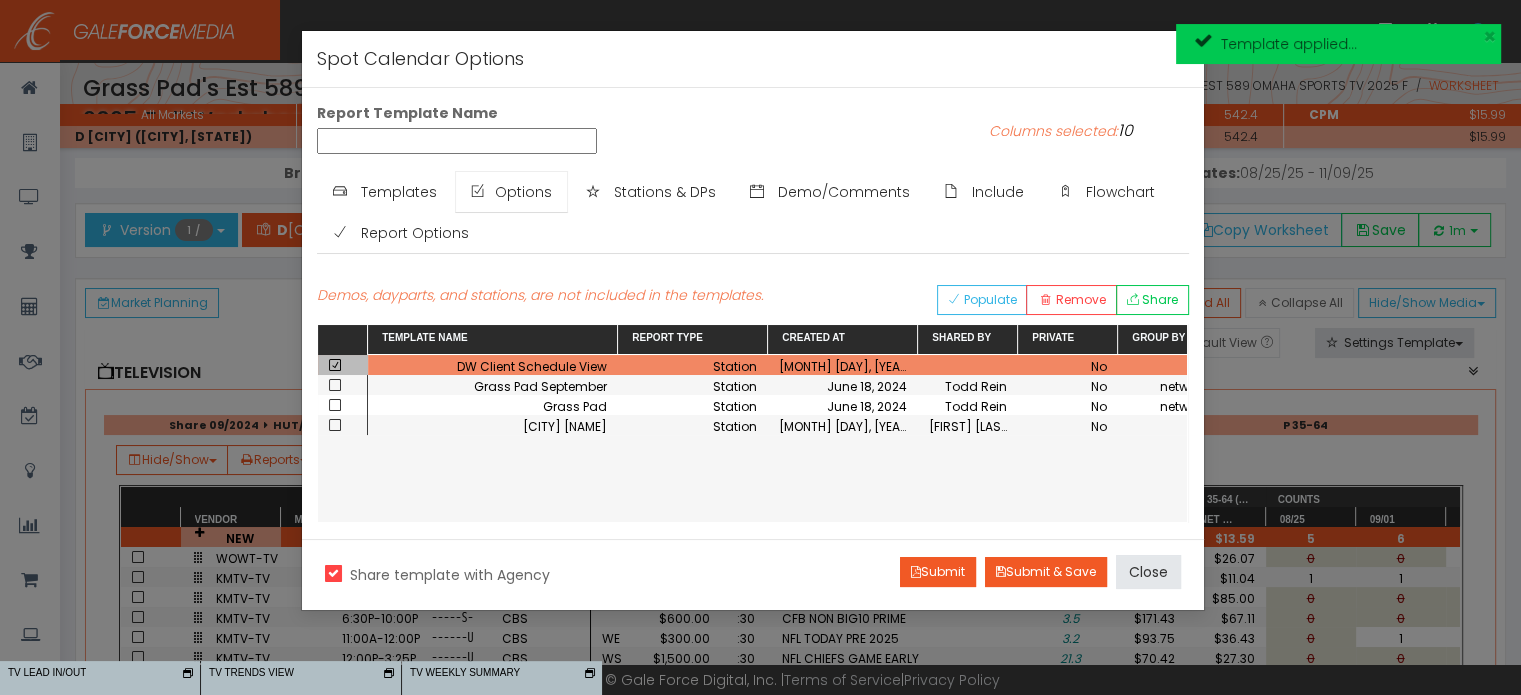 click on "Options" at bounding box center (511, 192) 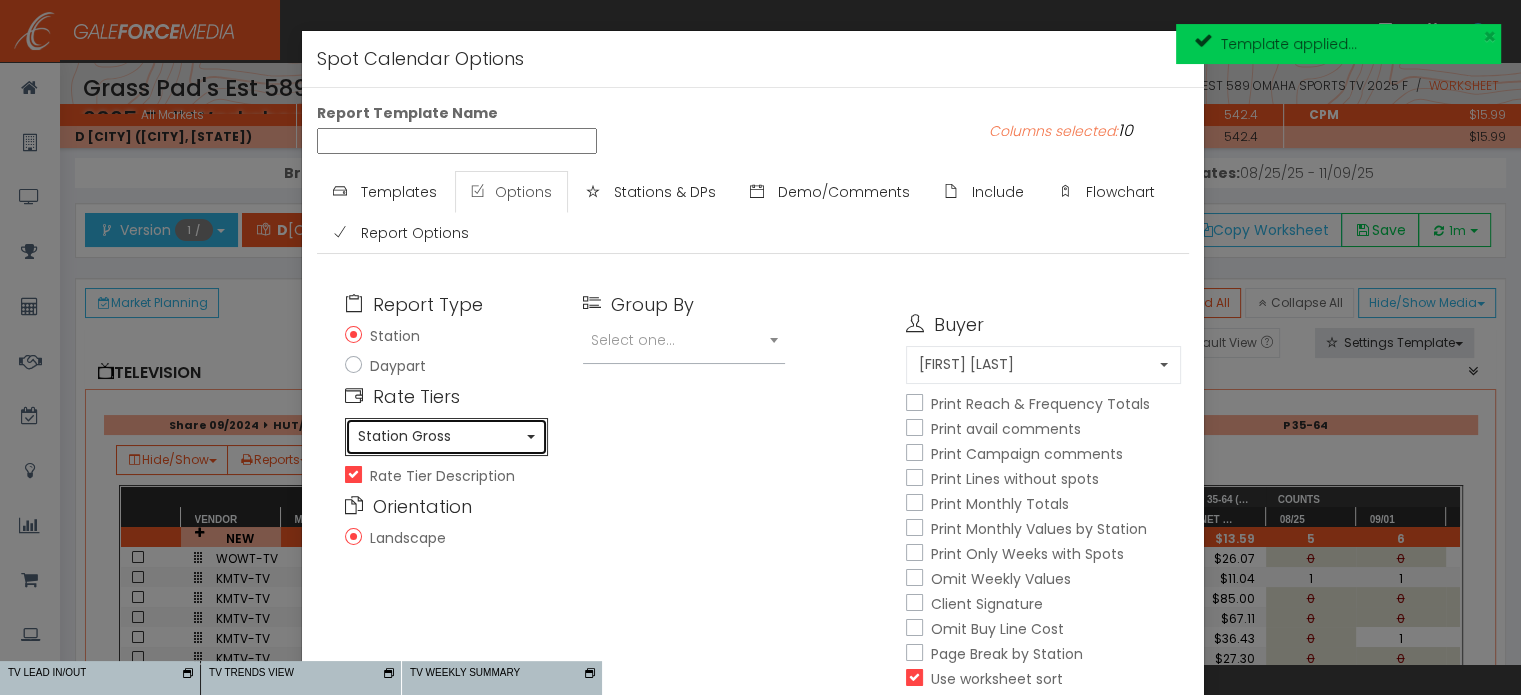 click on "Station Gross" at bounding box center (440, 436) 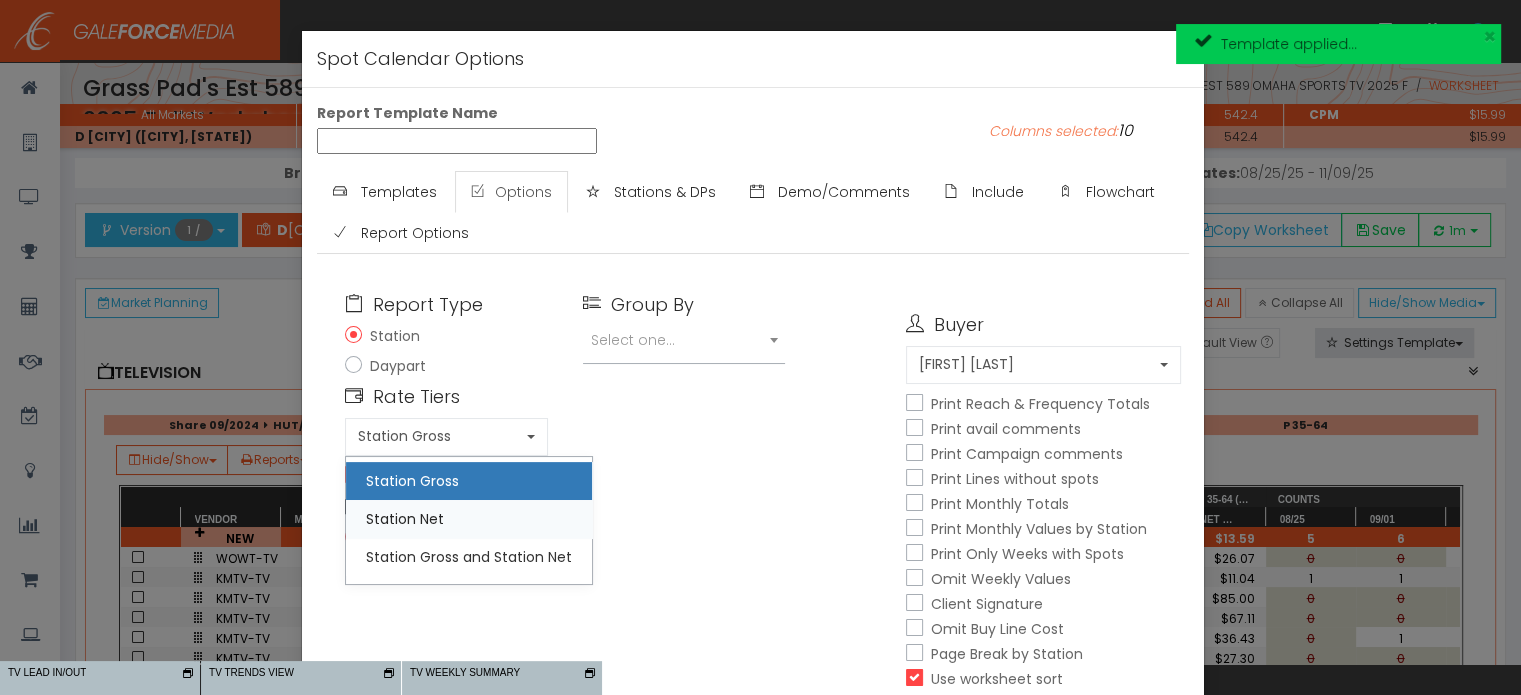 click on "Station Net" at bounding box center [412, 481] 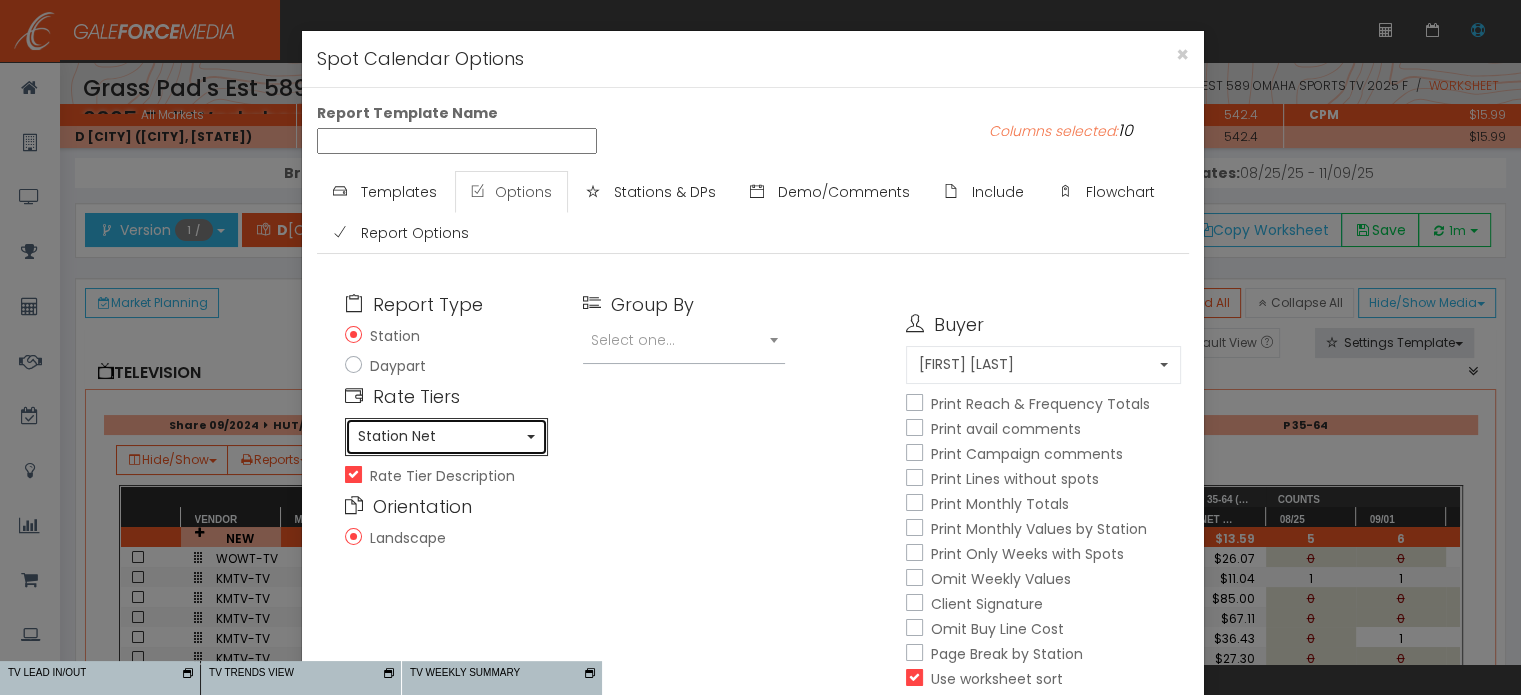 scroll, scrollTop: 148, scrollLeft: 0, axis: vertical 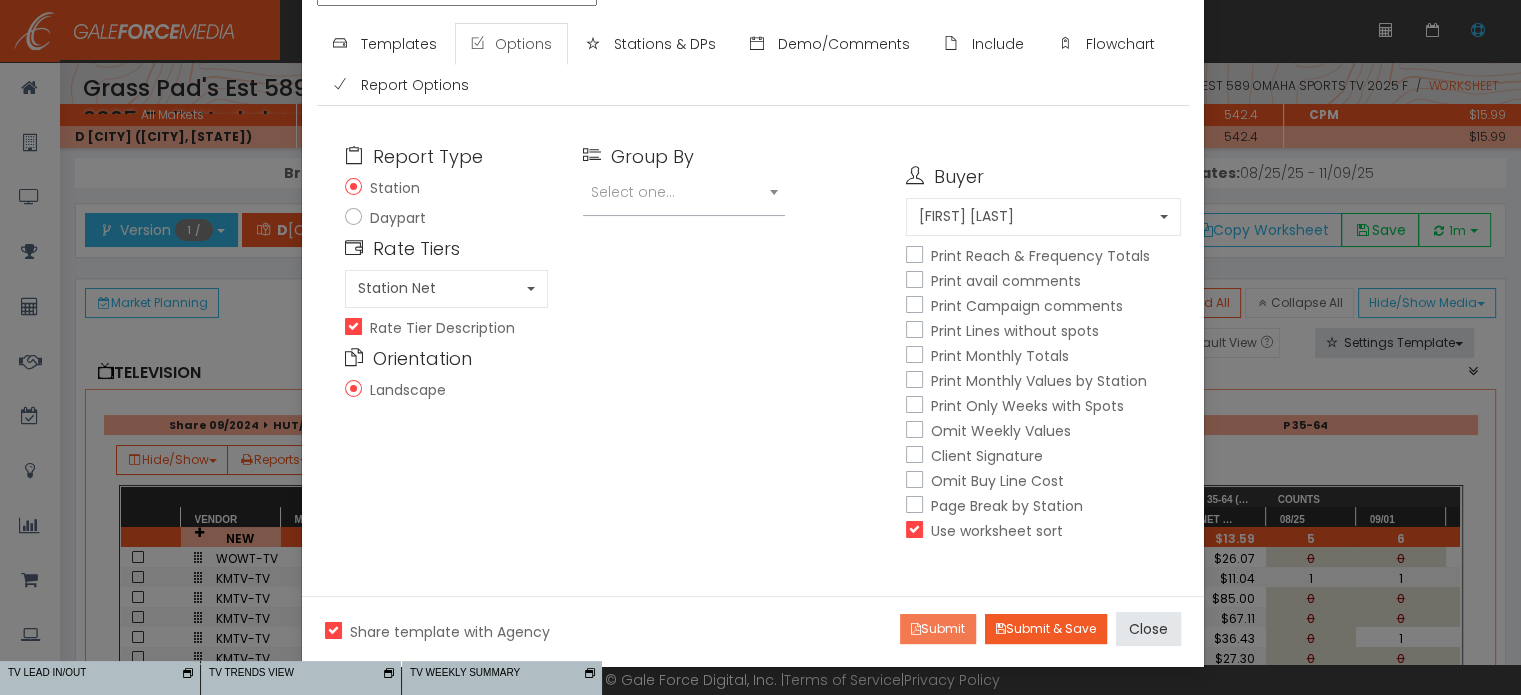 click on "Submit" at bounding box center [938, 629] 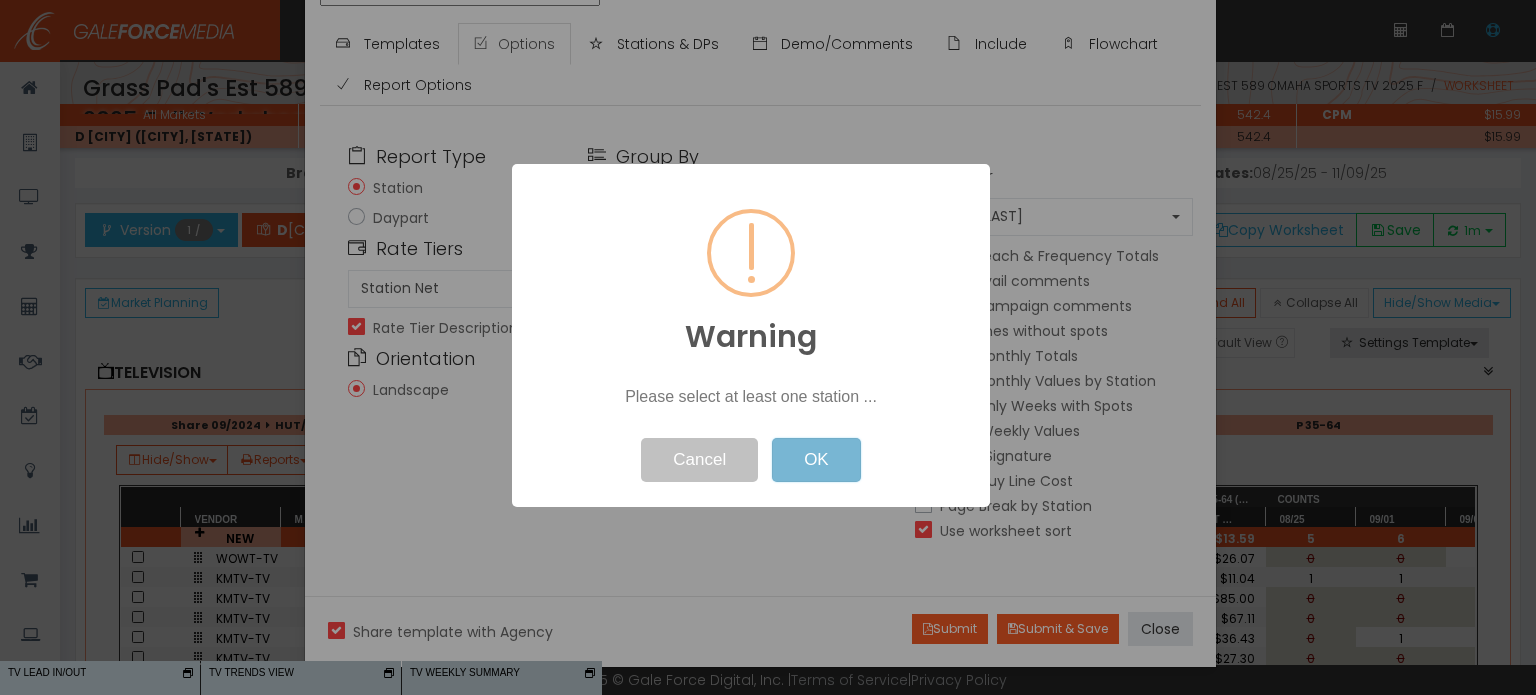 click on "OK" at bounding box center [816, 460] 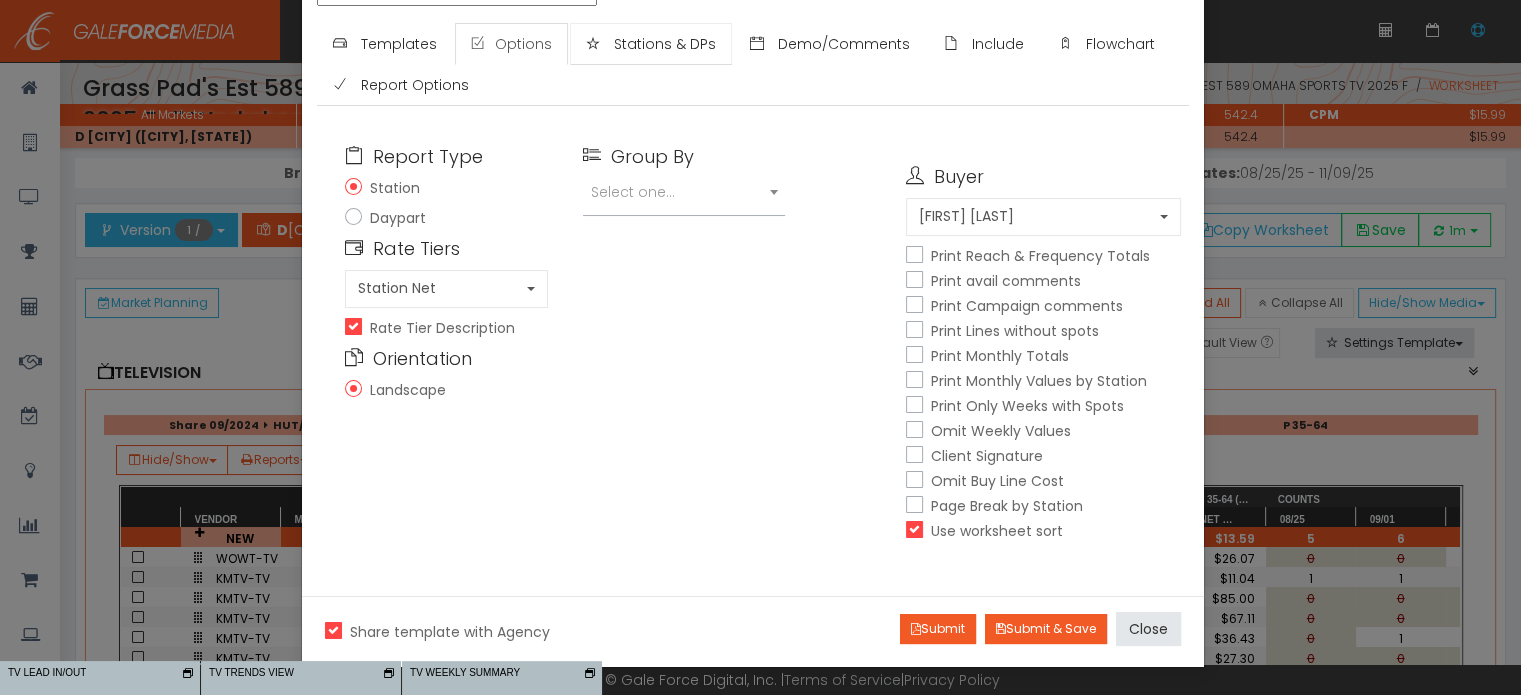 click on "Stations & DPs" at bounding box center (665, 44) 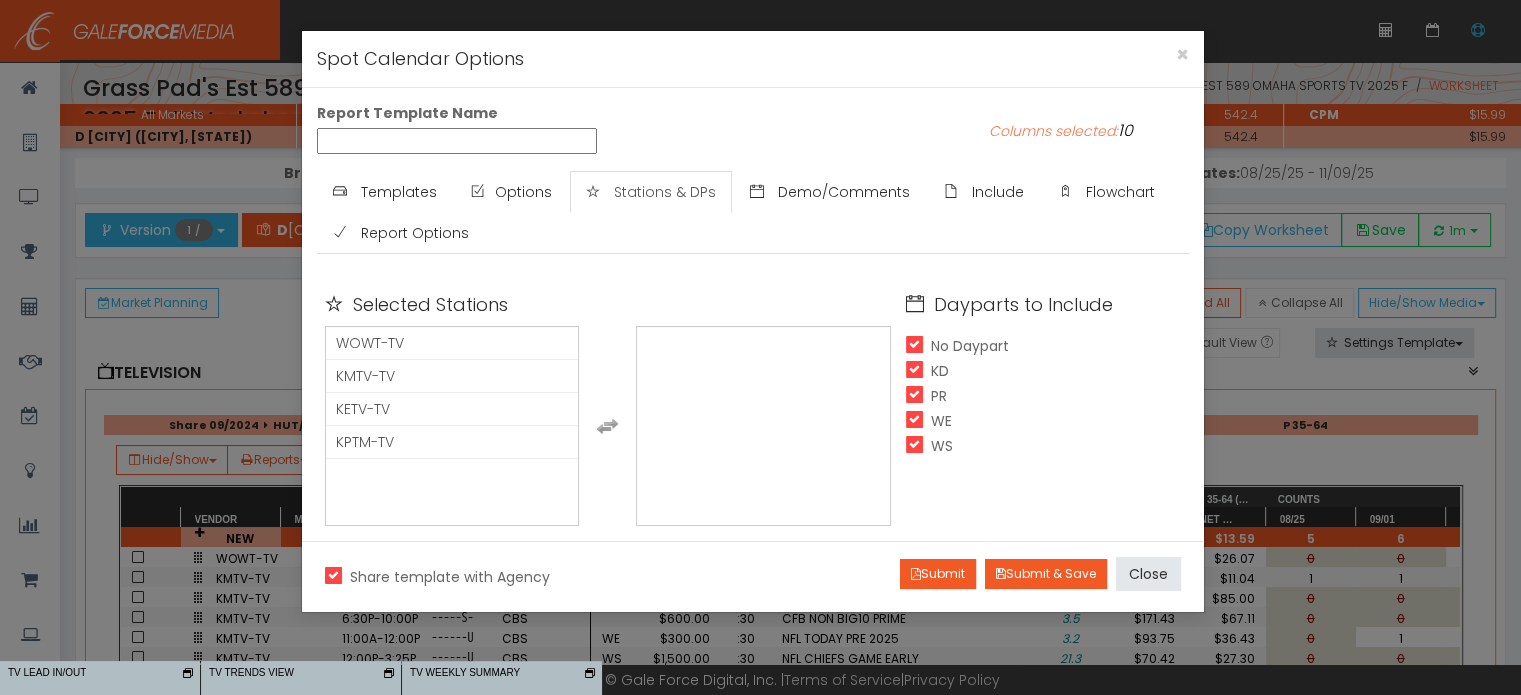 scroll, scrollTop: 0, scrollLeft: 0, axis: both 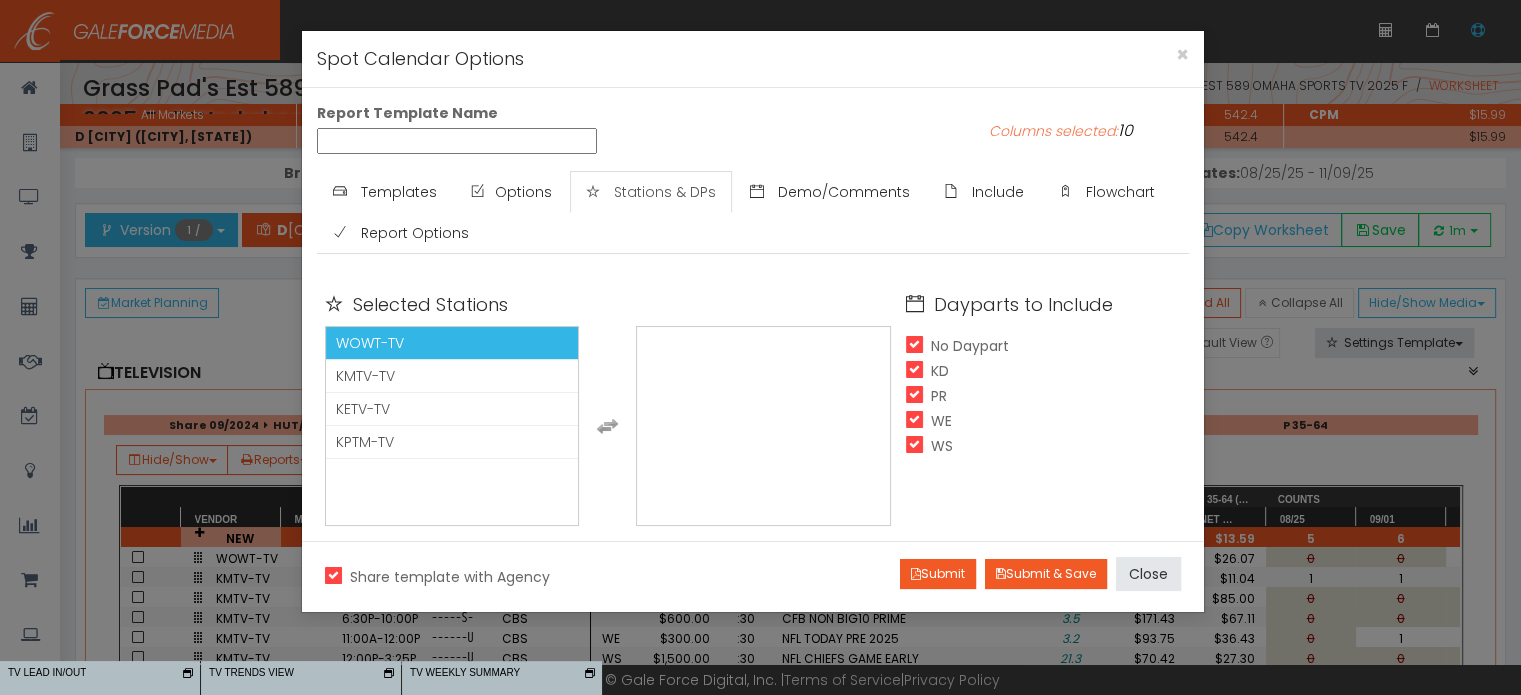 click on "WOWT-TV" at bounding box center [452, 343] 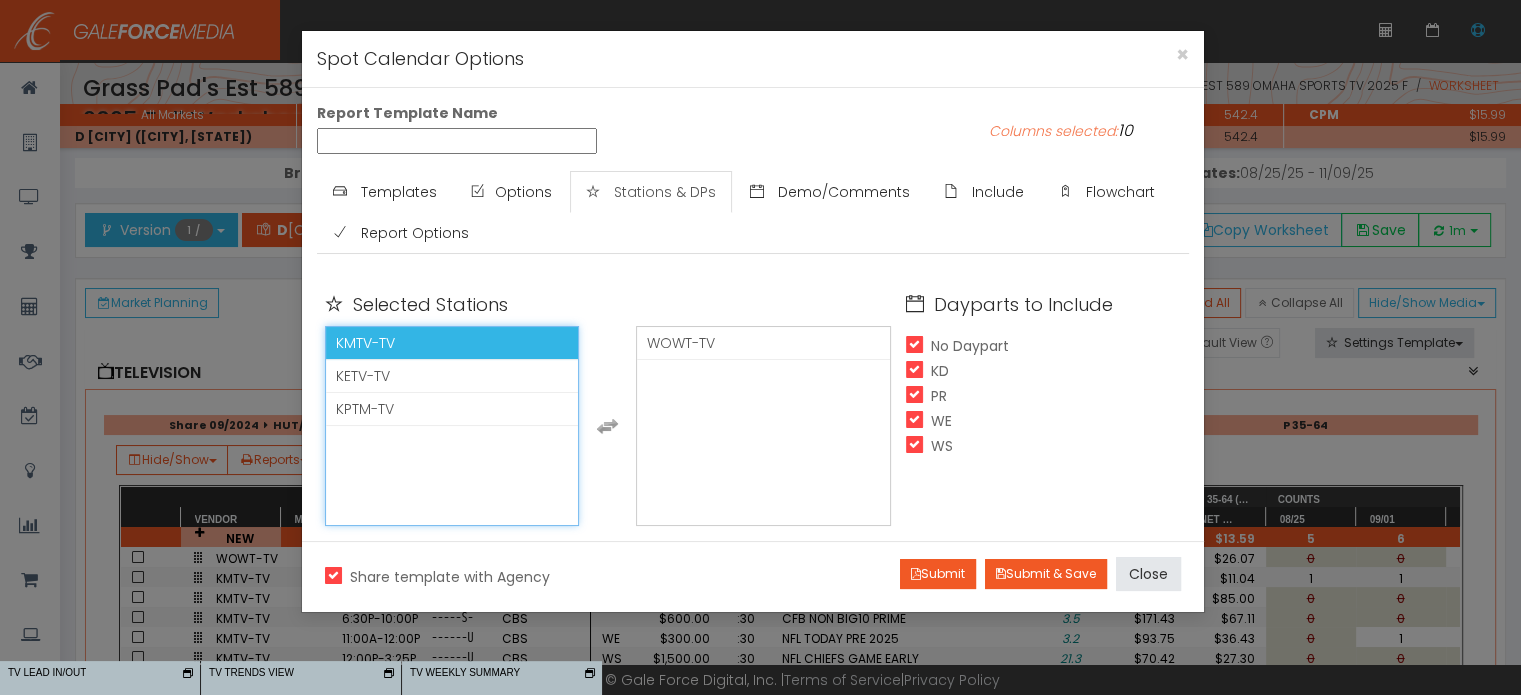 click on "KMTV-TV" at bounding box center [452, 343] 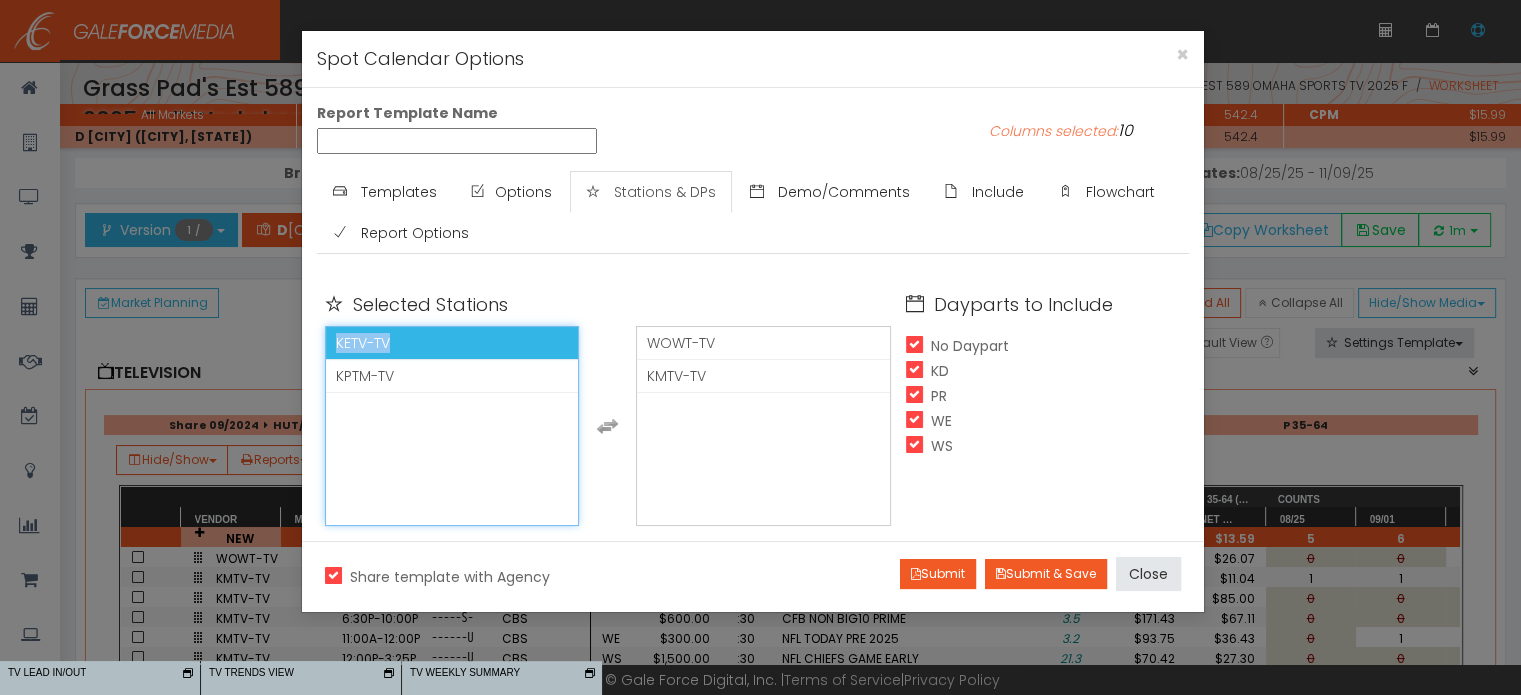 click on "KETV-TV" at bounding box center [452, 343] 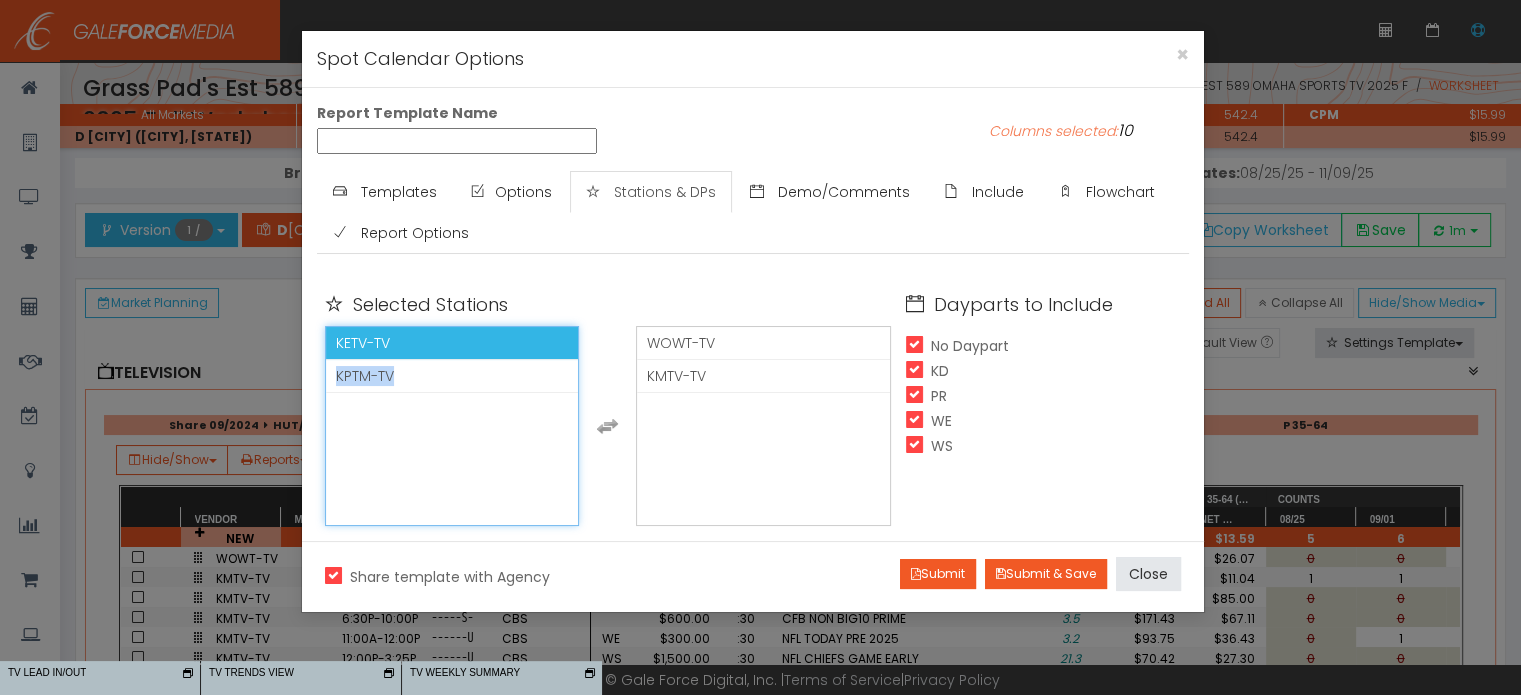 click on "KPTM-TV" at bounding box center (452, 376) 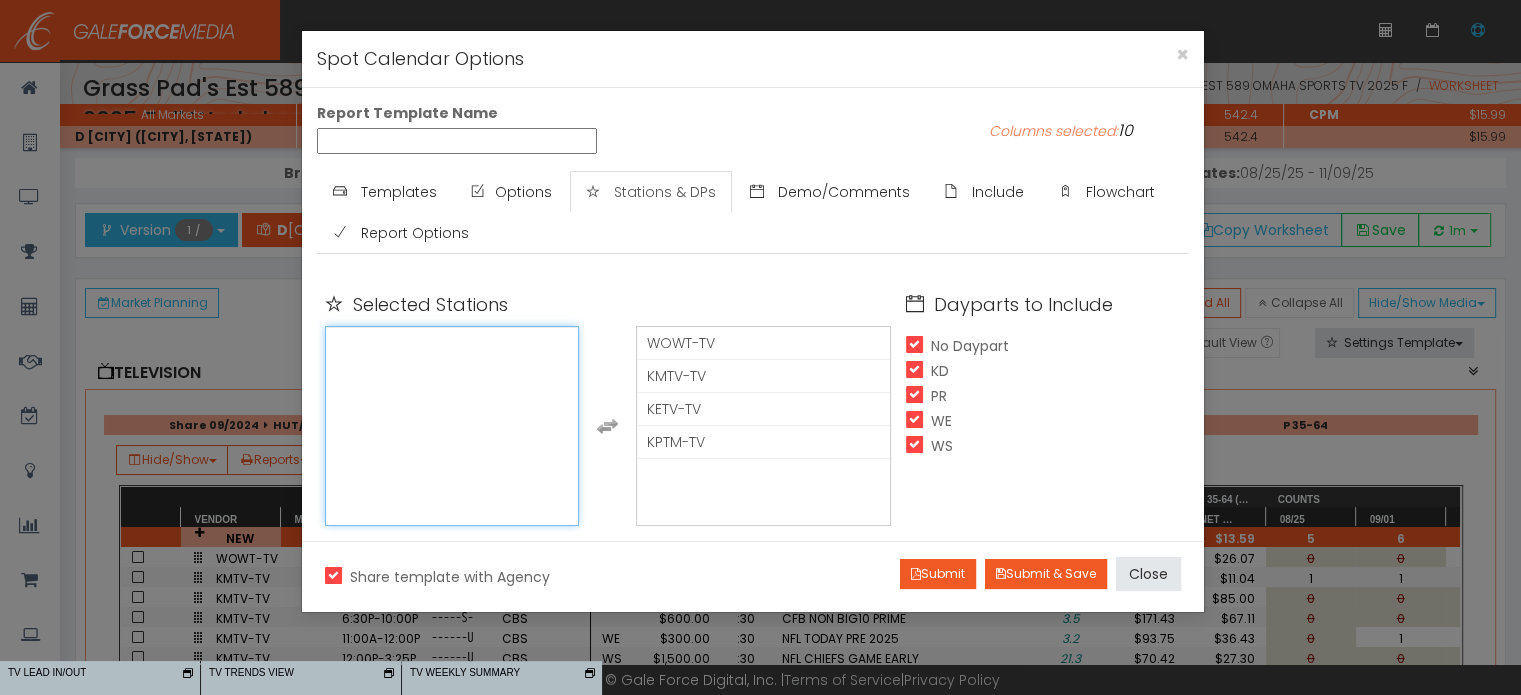 click on "WOWT-TV KMTV-TV KETV-TV KPTM-TV" at bounding box center (452, 426) 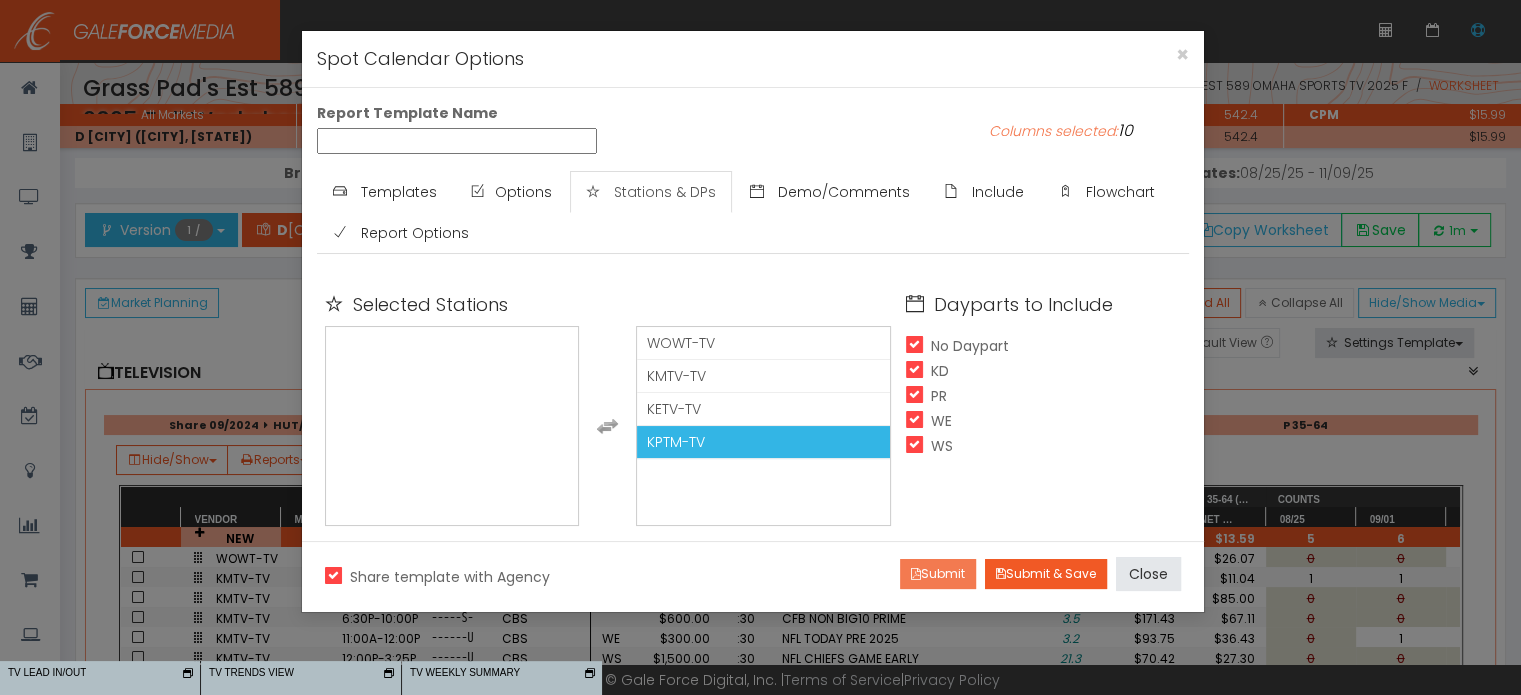 click on "Submit" at bounding box center [938, 574] 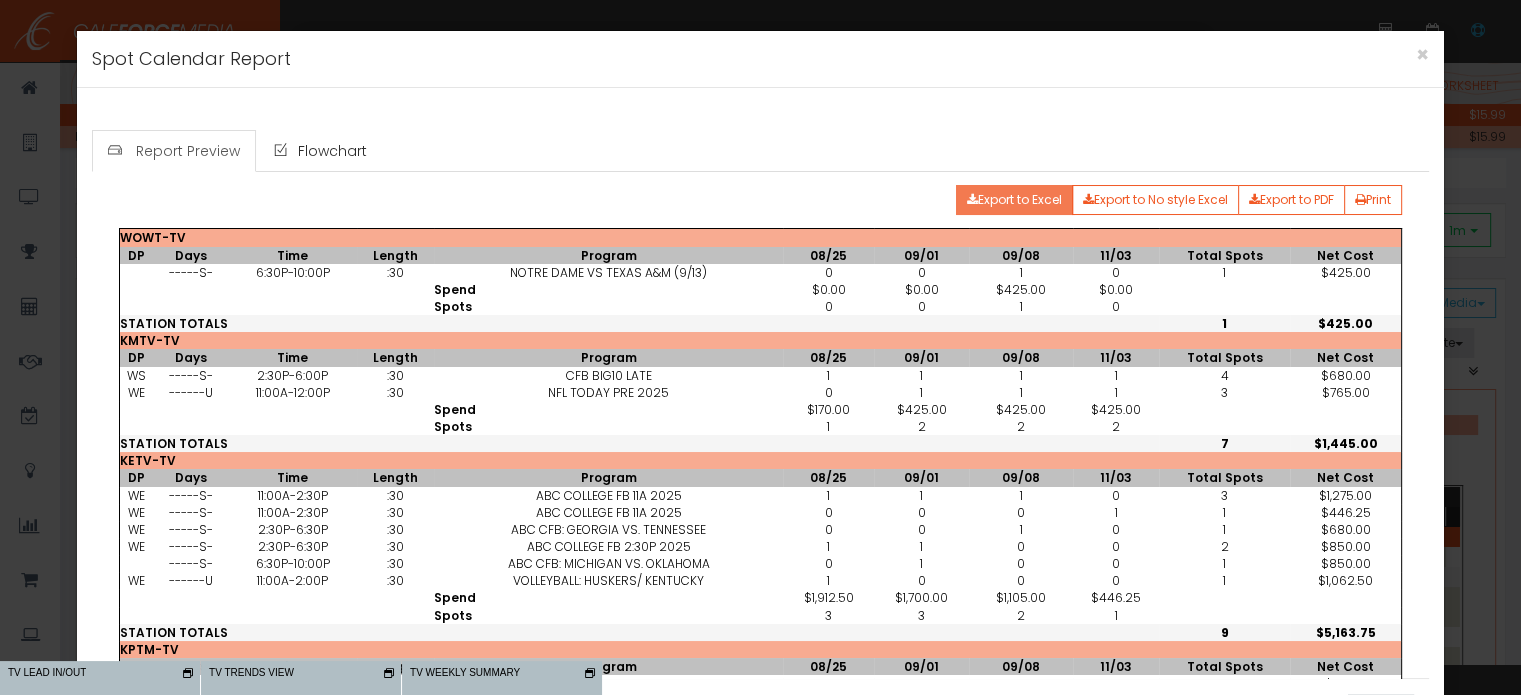 click on "Export to Excel" at bounding box center [1014, 200] 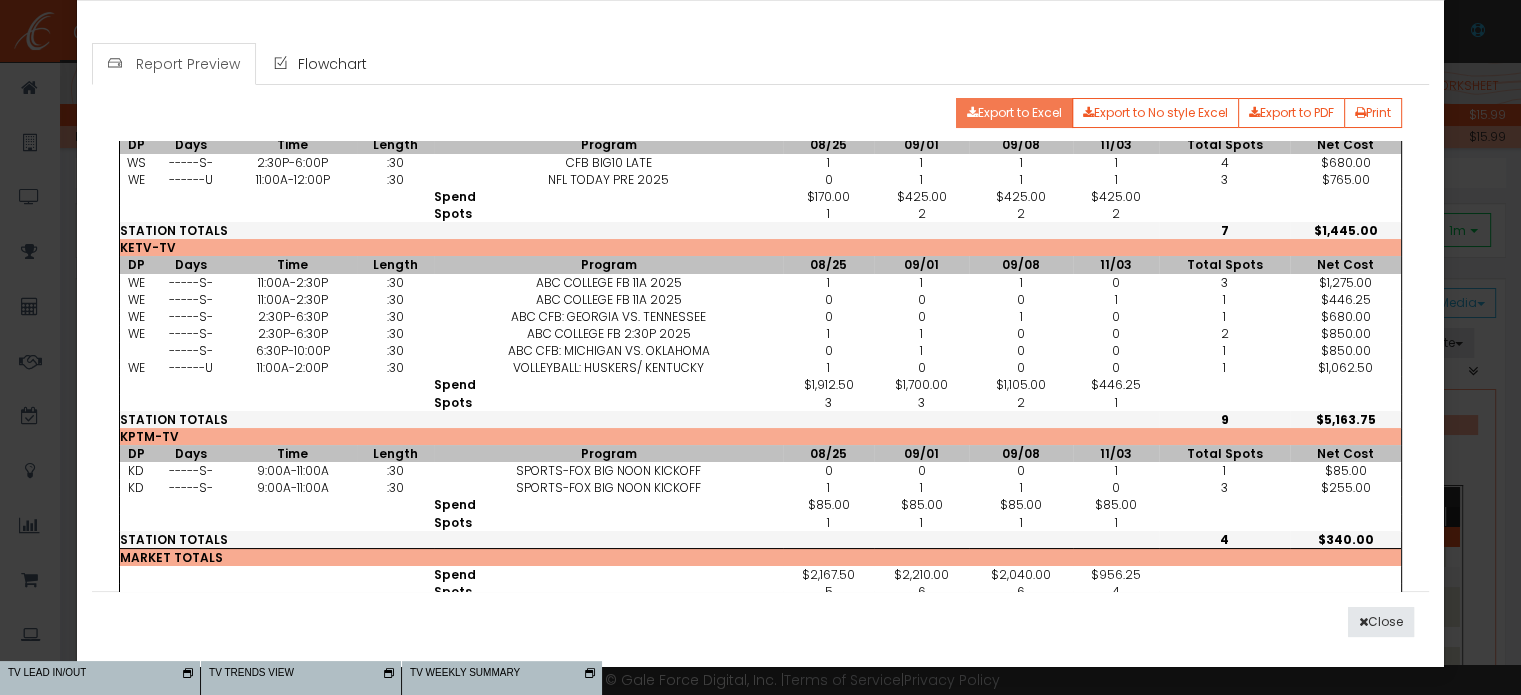 scroll, scrollTop: 0, scrollLeft: 0, axis: both 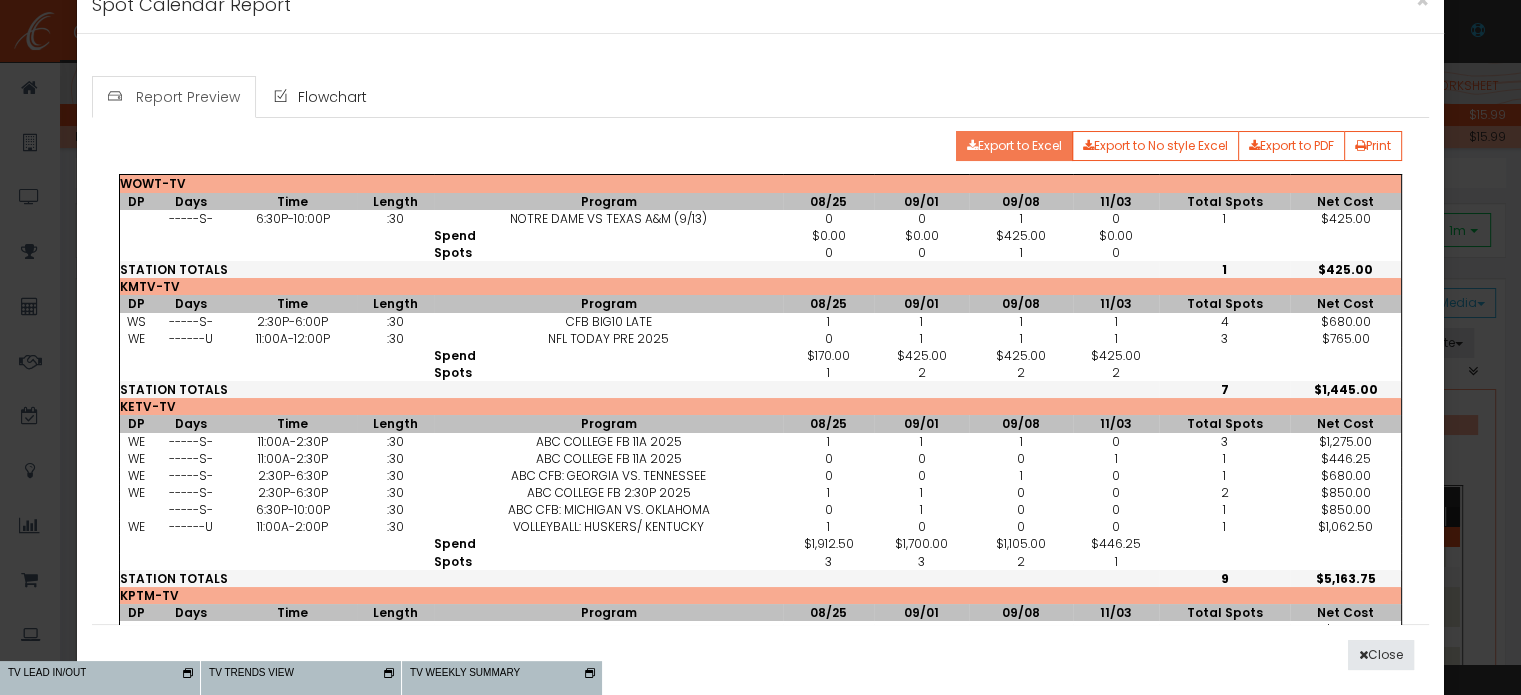 click on "Export to Excel" at bounding box center (1014, 146) 